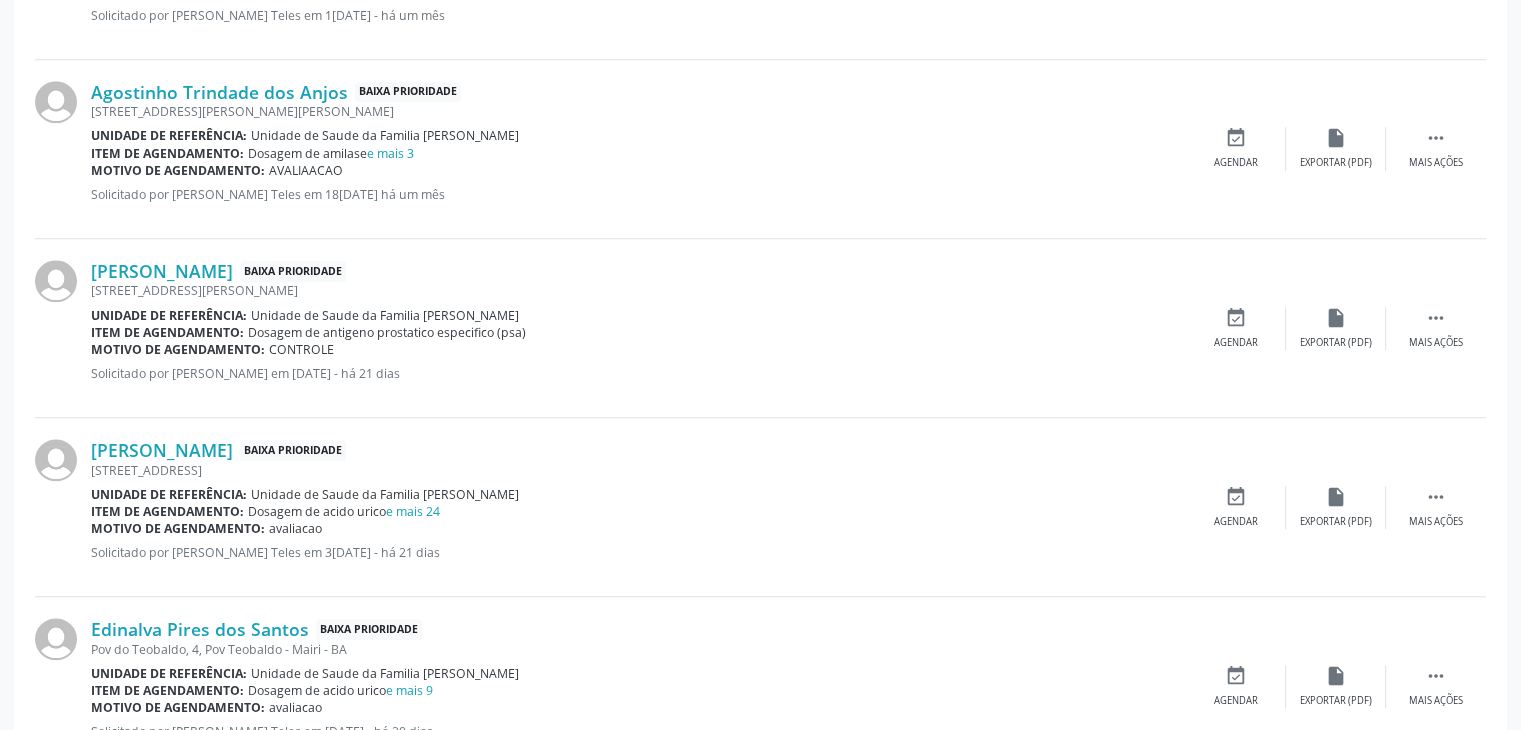 scroll, scrollTop: 1400, scrollLeft: 0, axis: vertical 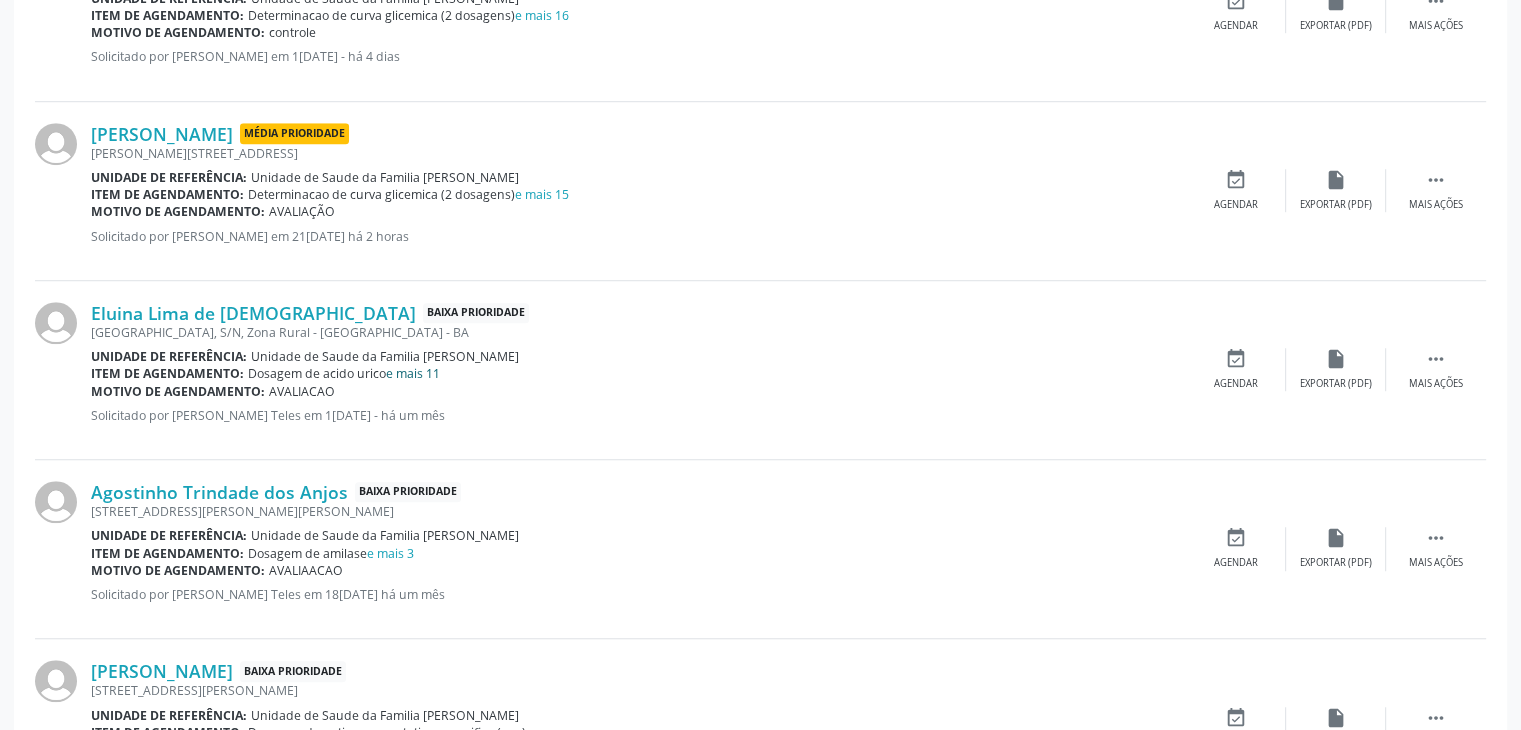 click on "e mais 11" at bounding box center [413, 373] 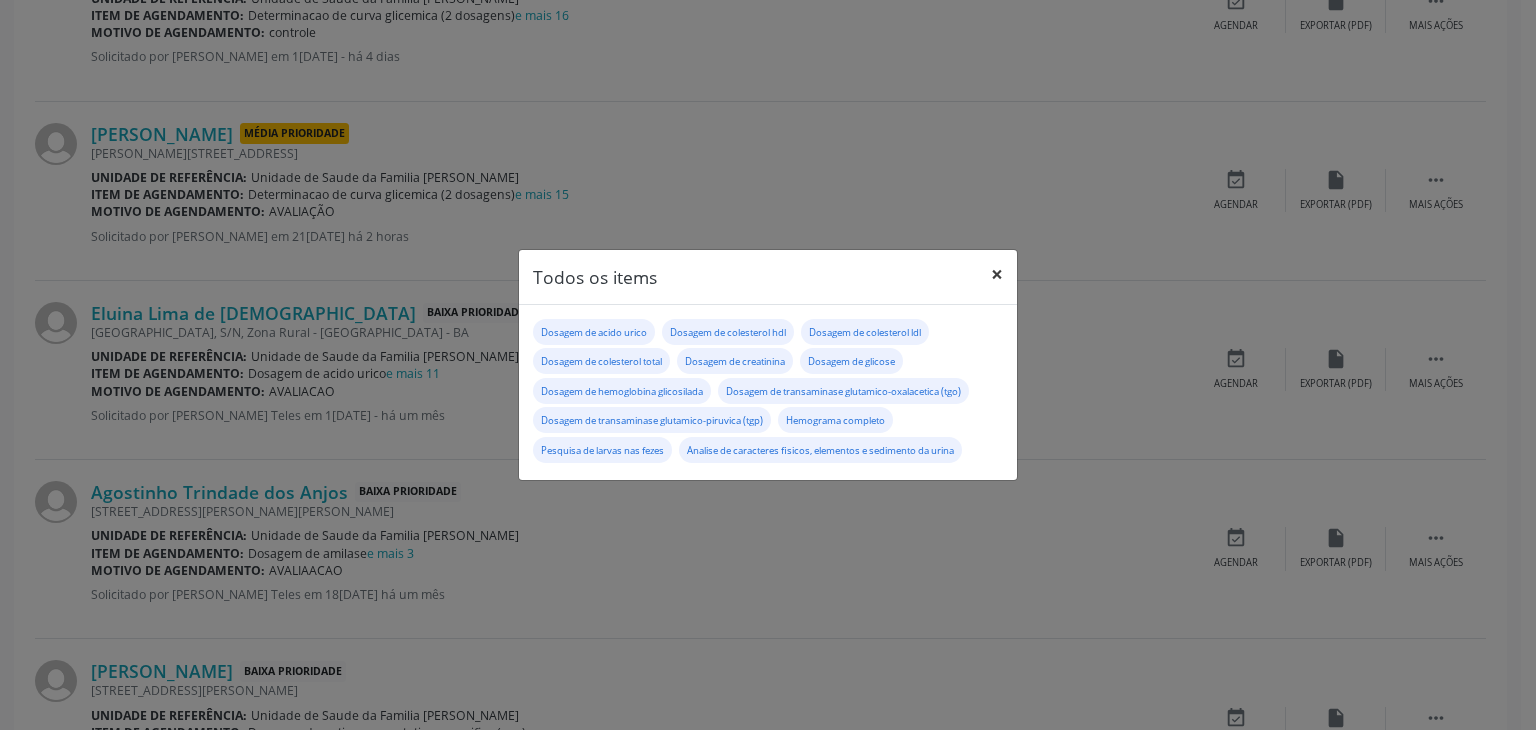 click on "×" at bounding box center (997, 274) 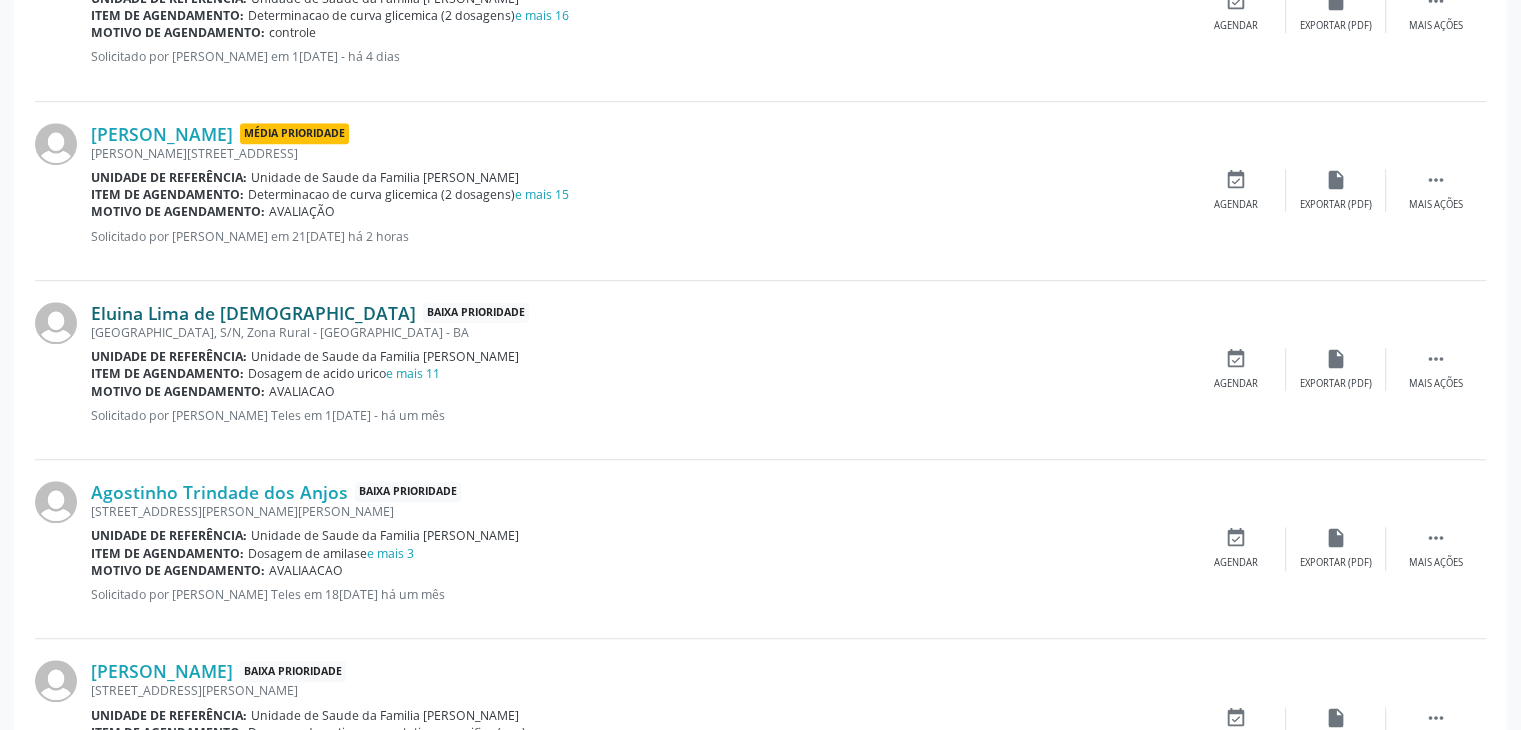 click on "Eluina Lima de [DEMOGRAPHIC_DATA]" at bounding box center (253, 313) 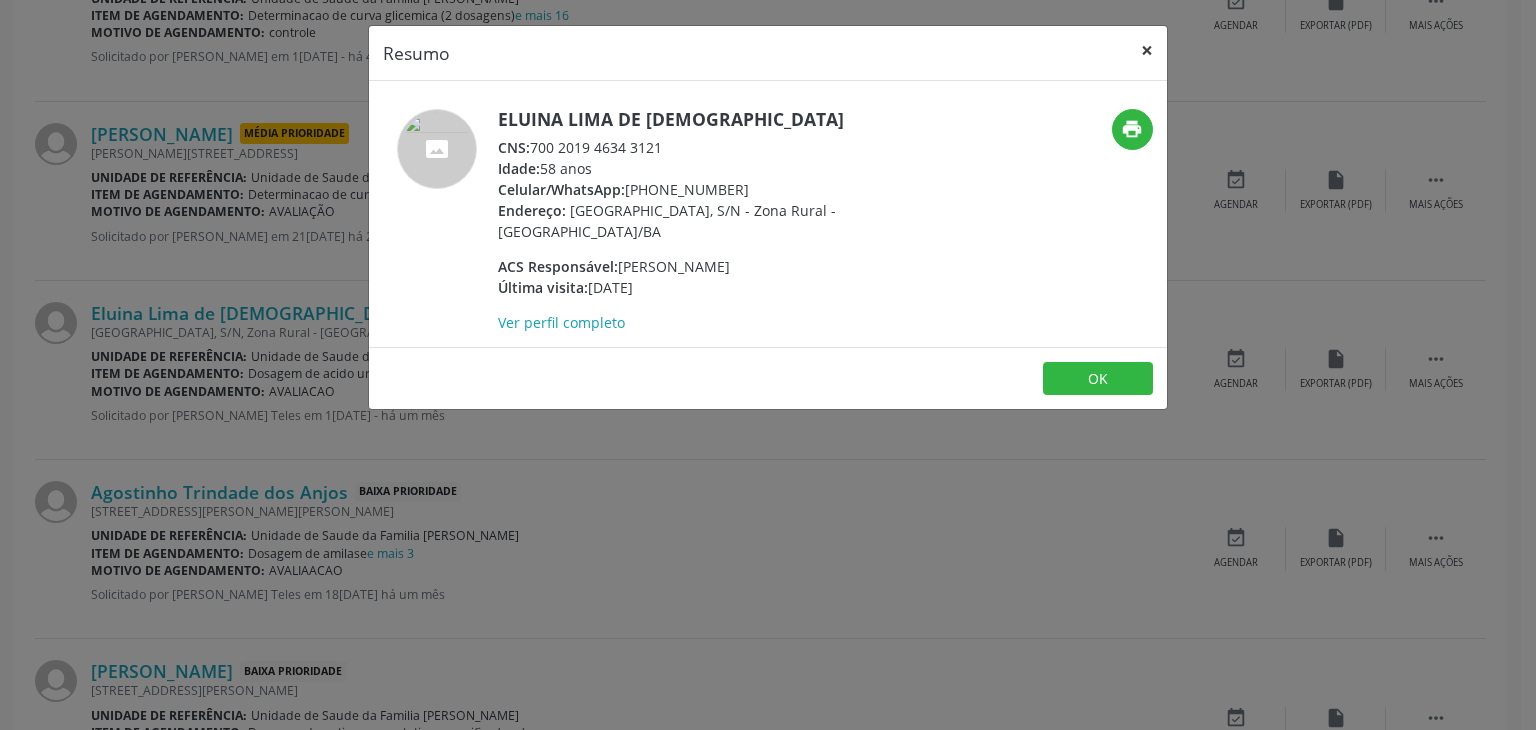 click on "×" at bounding box center [1147, 50] 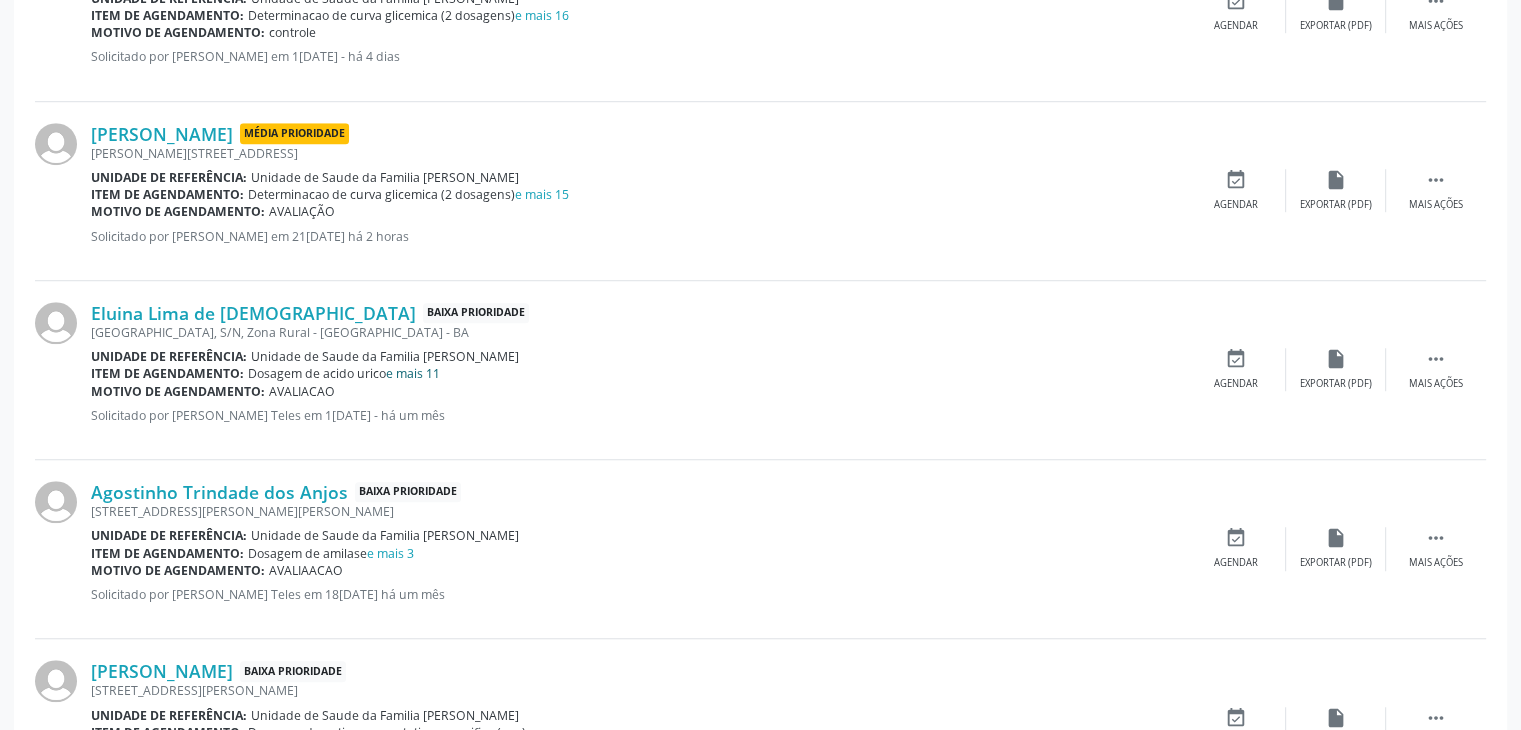 click on "e mais 11" at bounding box center [413, 373] 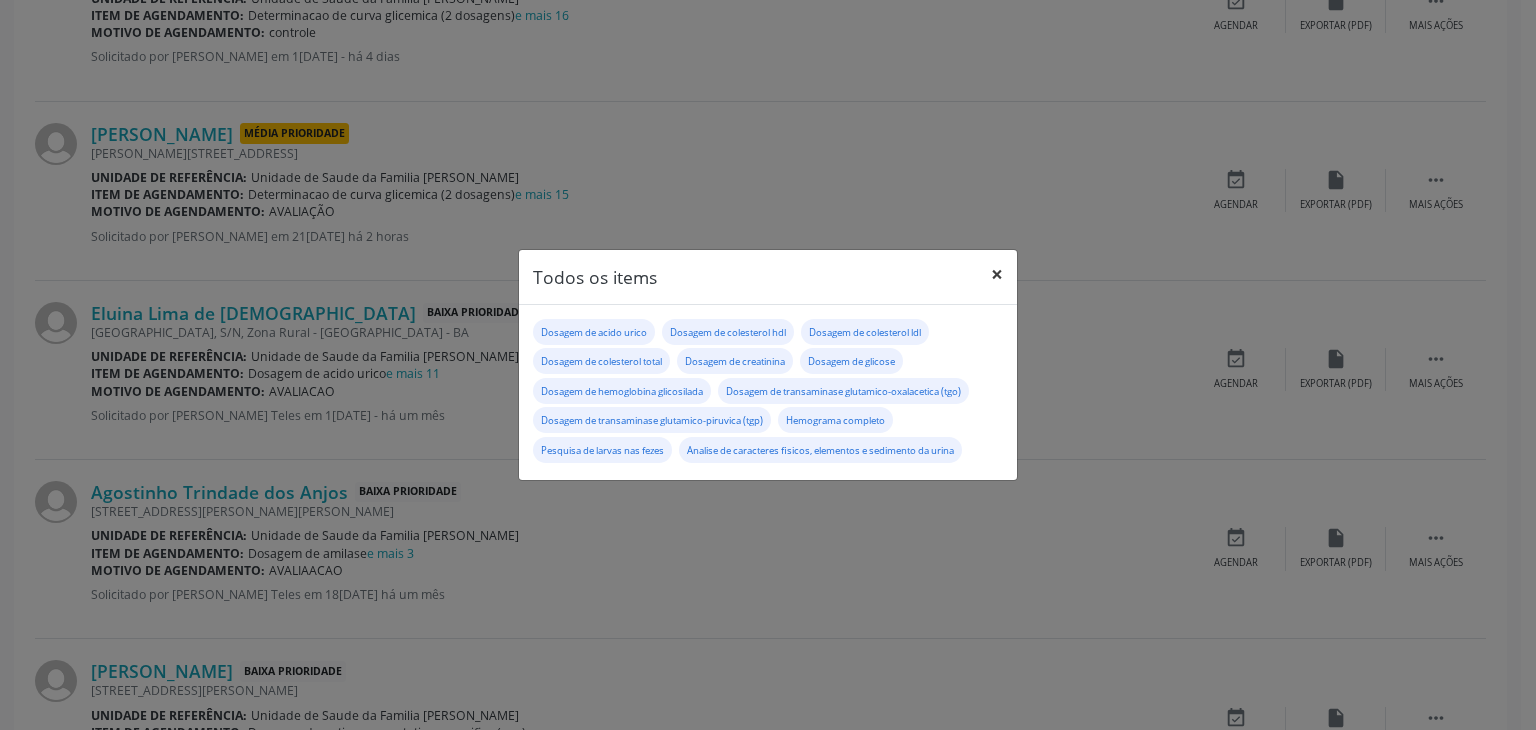 click on "×" at bounding box center [997, 274] 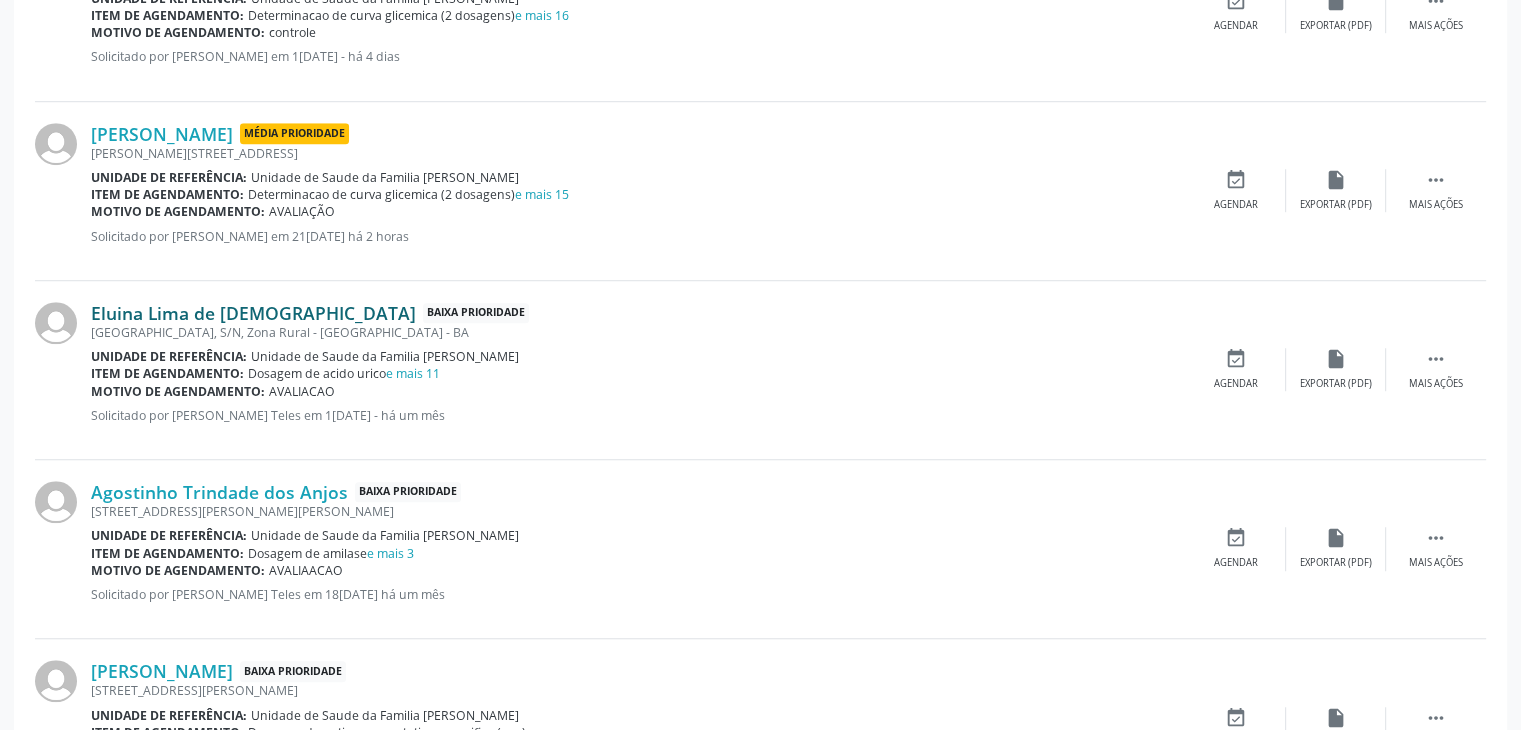 click on "Eluina Lima de [DEMOGRAPHIC_DATA]" at bounding box center [253, 313] 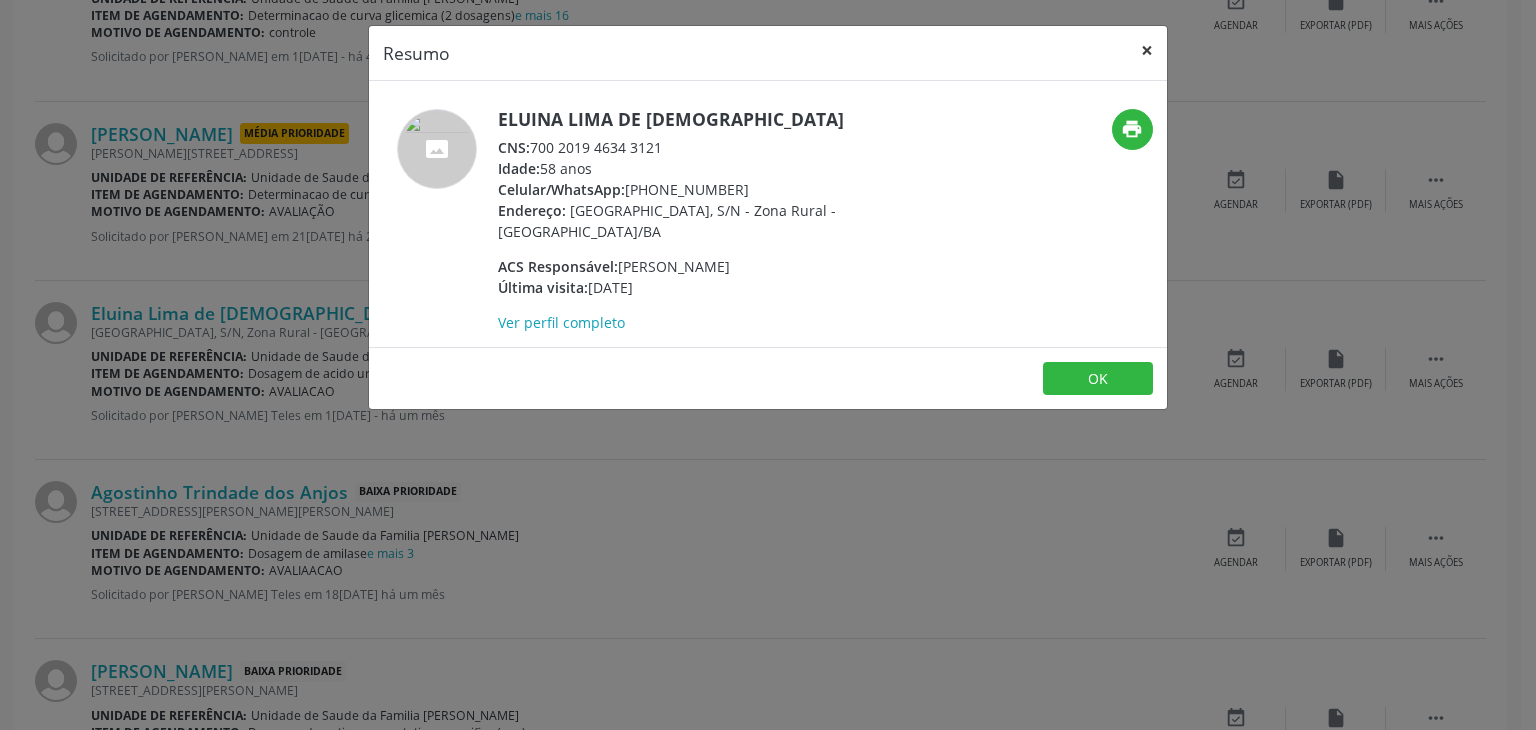 click on "×" at bounding box center [1147, 50] 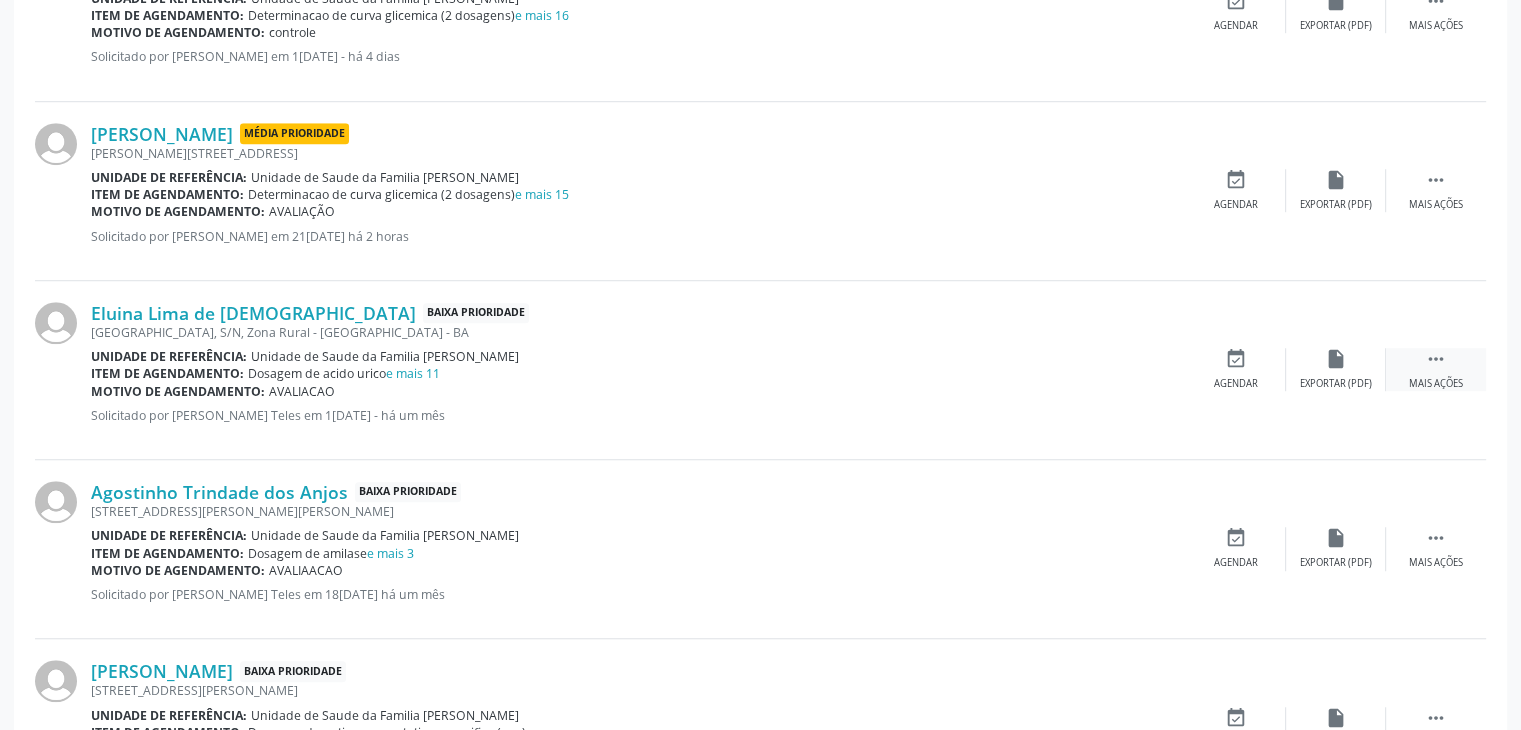 click on "
Mais ações" at bounding box center [1436, 369] 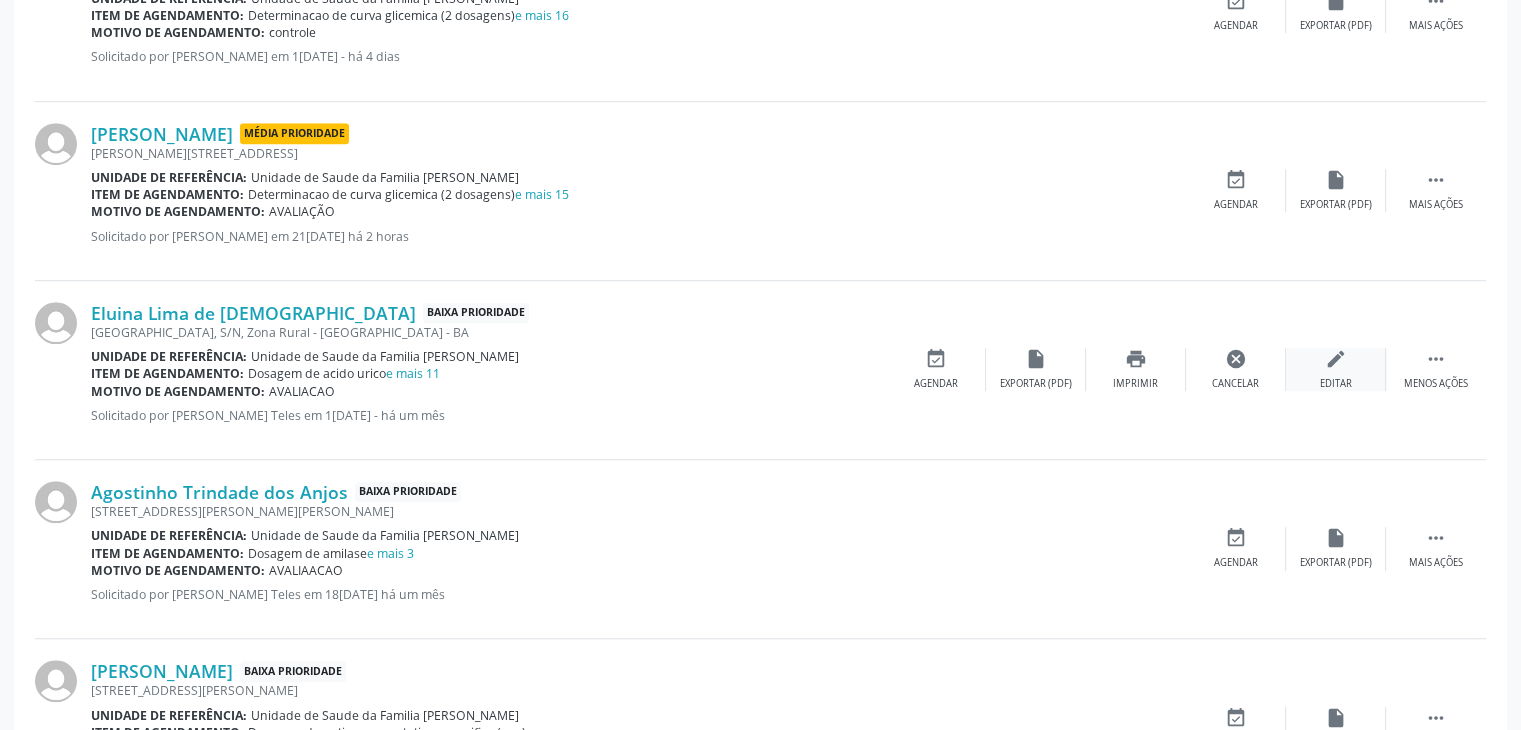 click on "edit" at bounding box center [1336, 359] 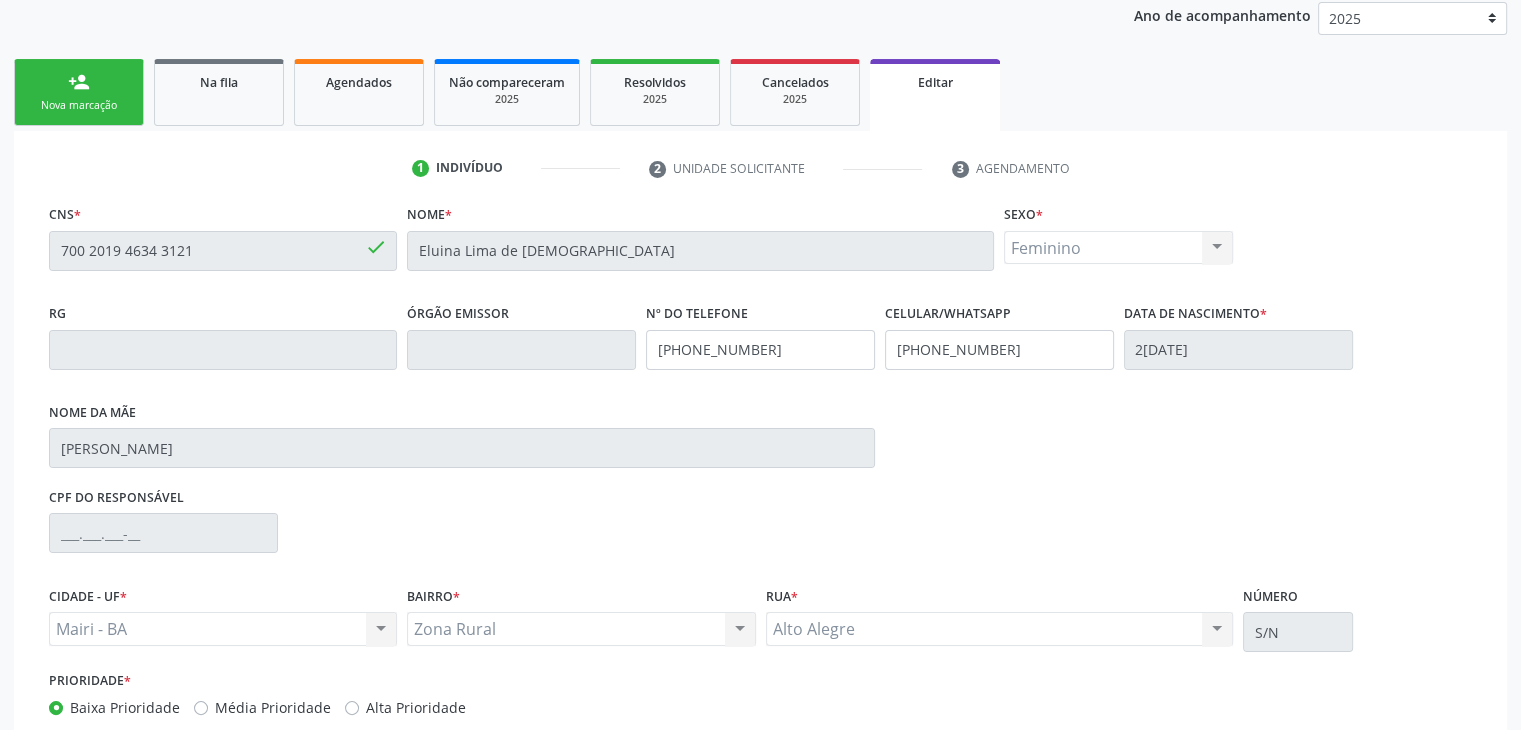 scroll, scrollTop: 365, scrollLeft: 0, axis: vertical 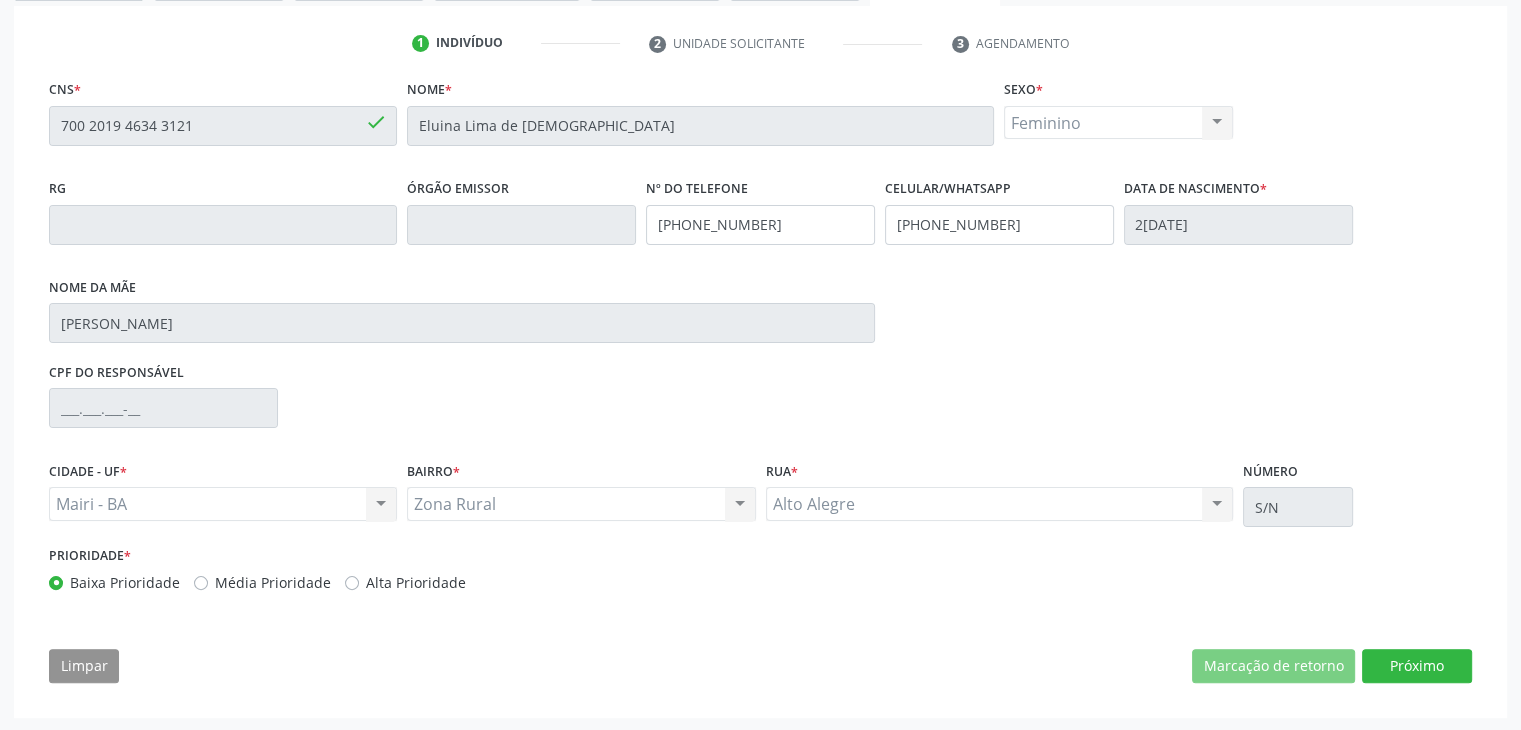 click on "Próximo" at bounding box center [1417, 666] 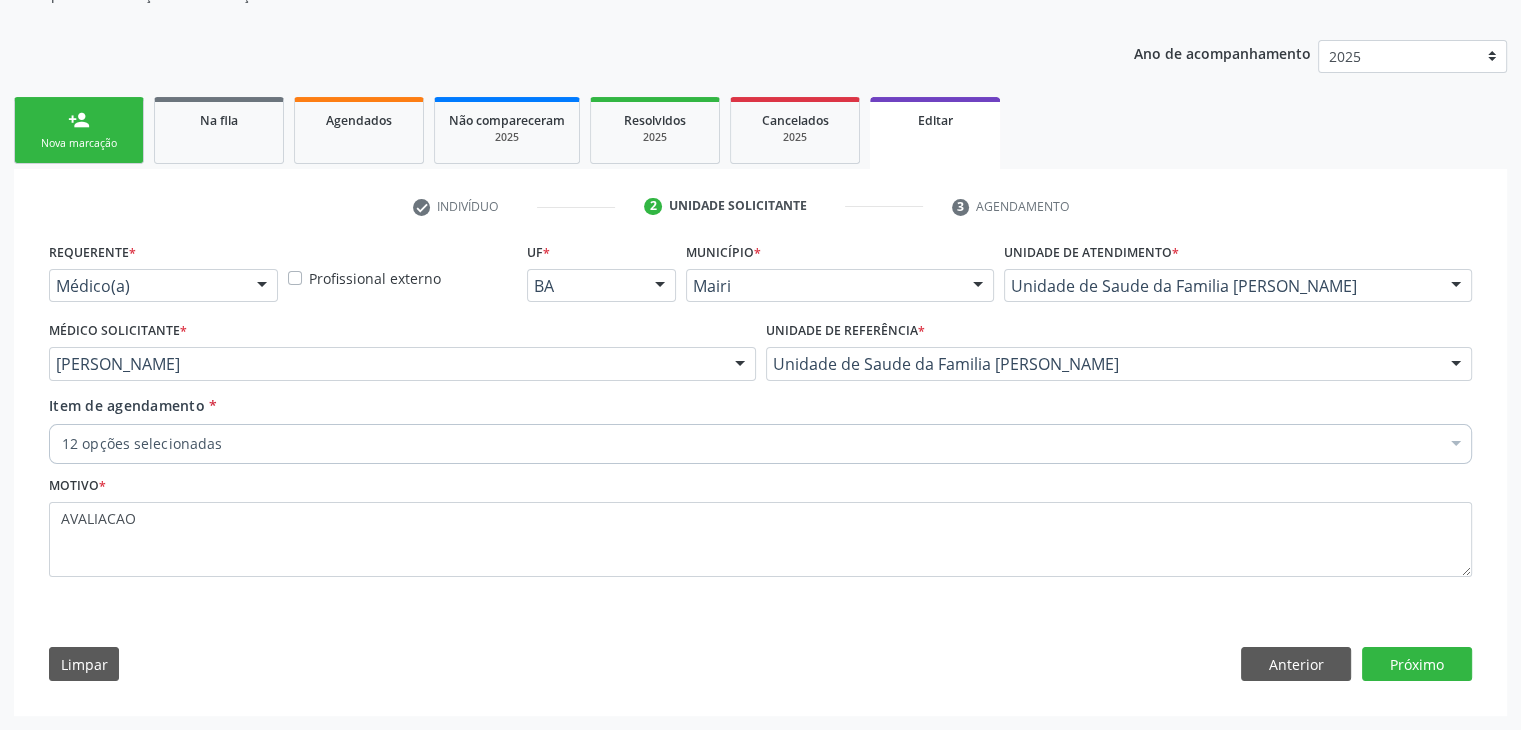 scroll, scrollTop: 200, scrollLeft: 0, axis: vertical 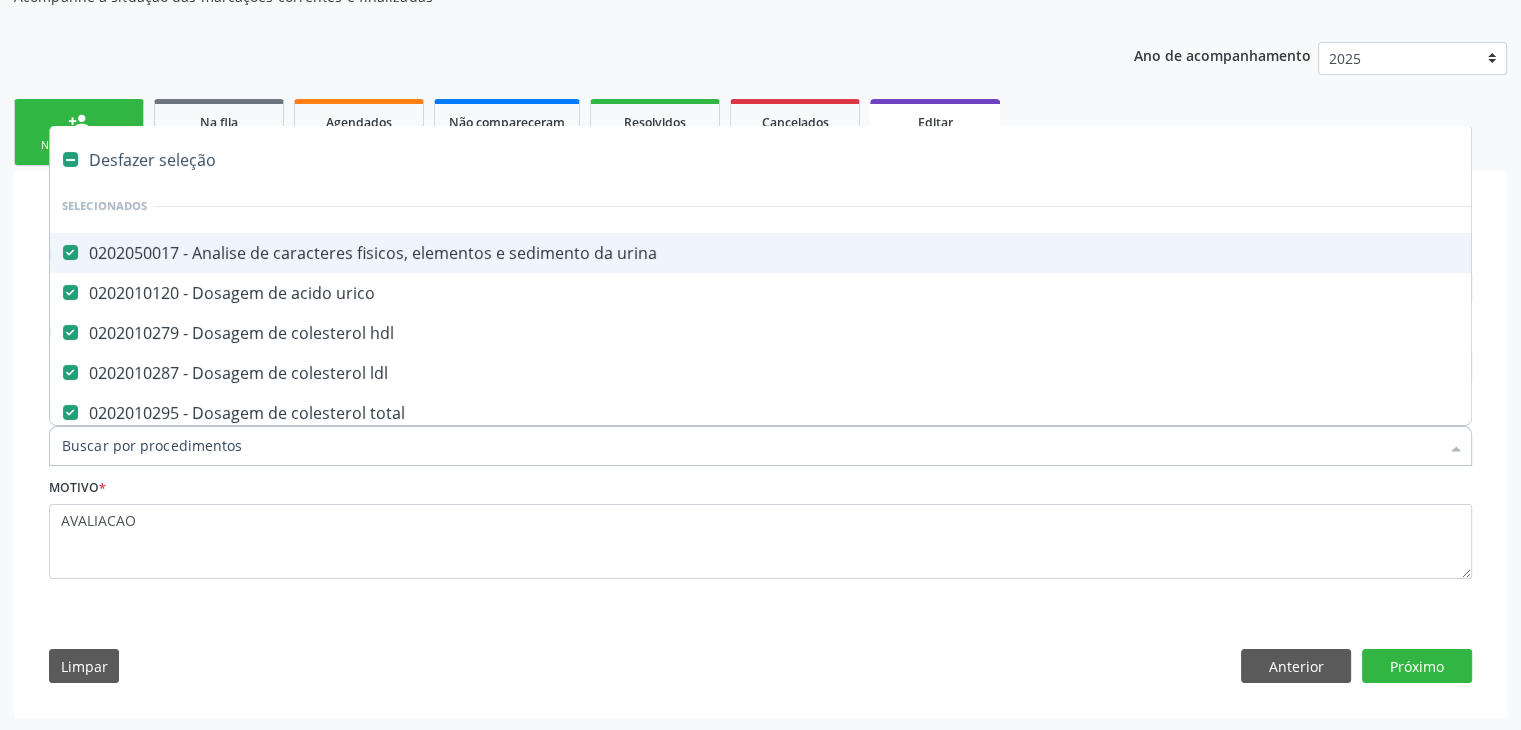 click on "Desfazer seleção" at bounding box center [831, 160] 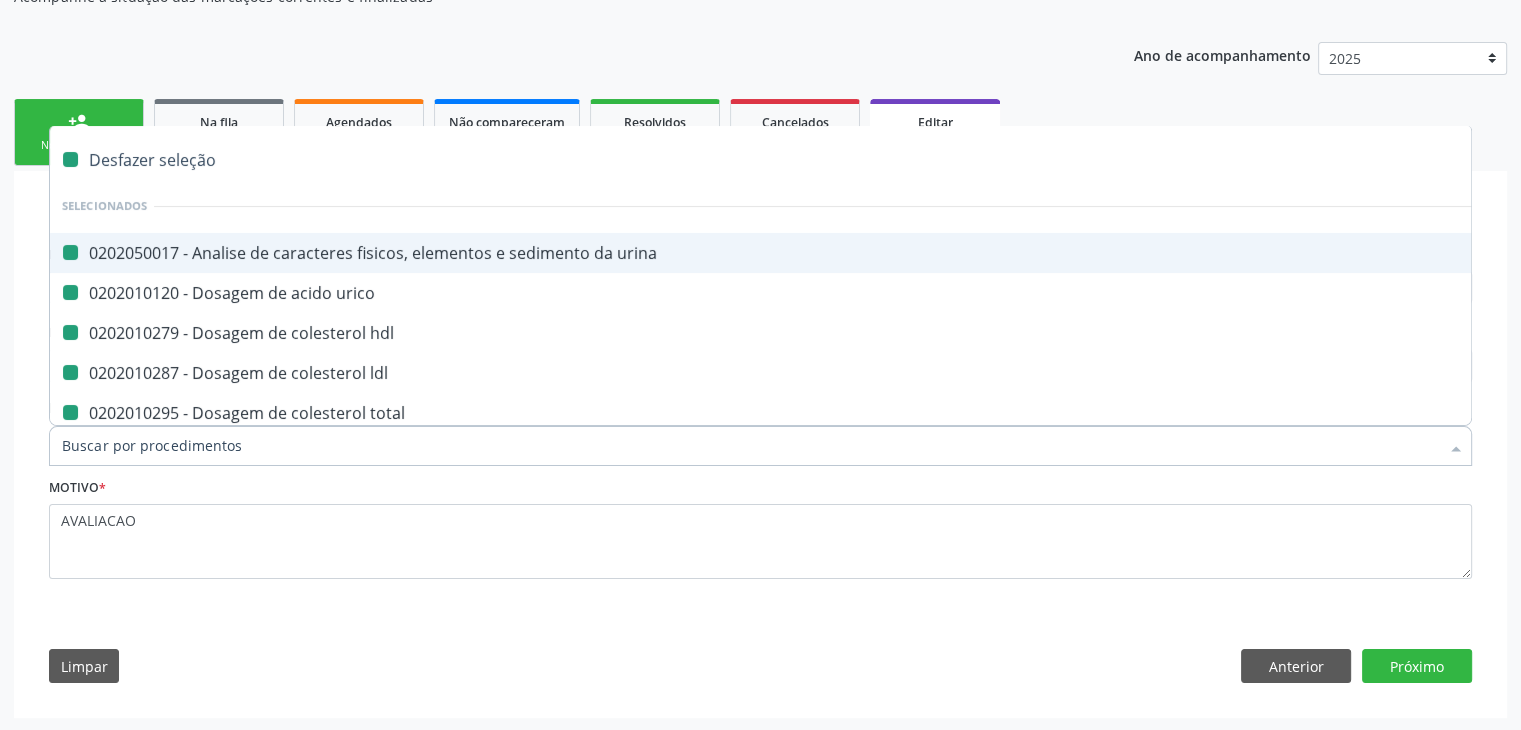 checkbox on "false" 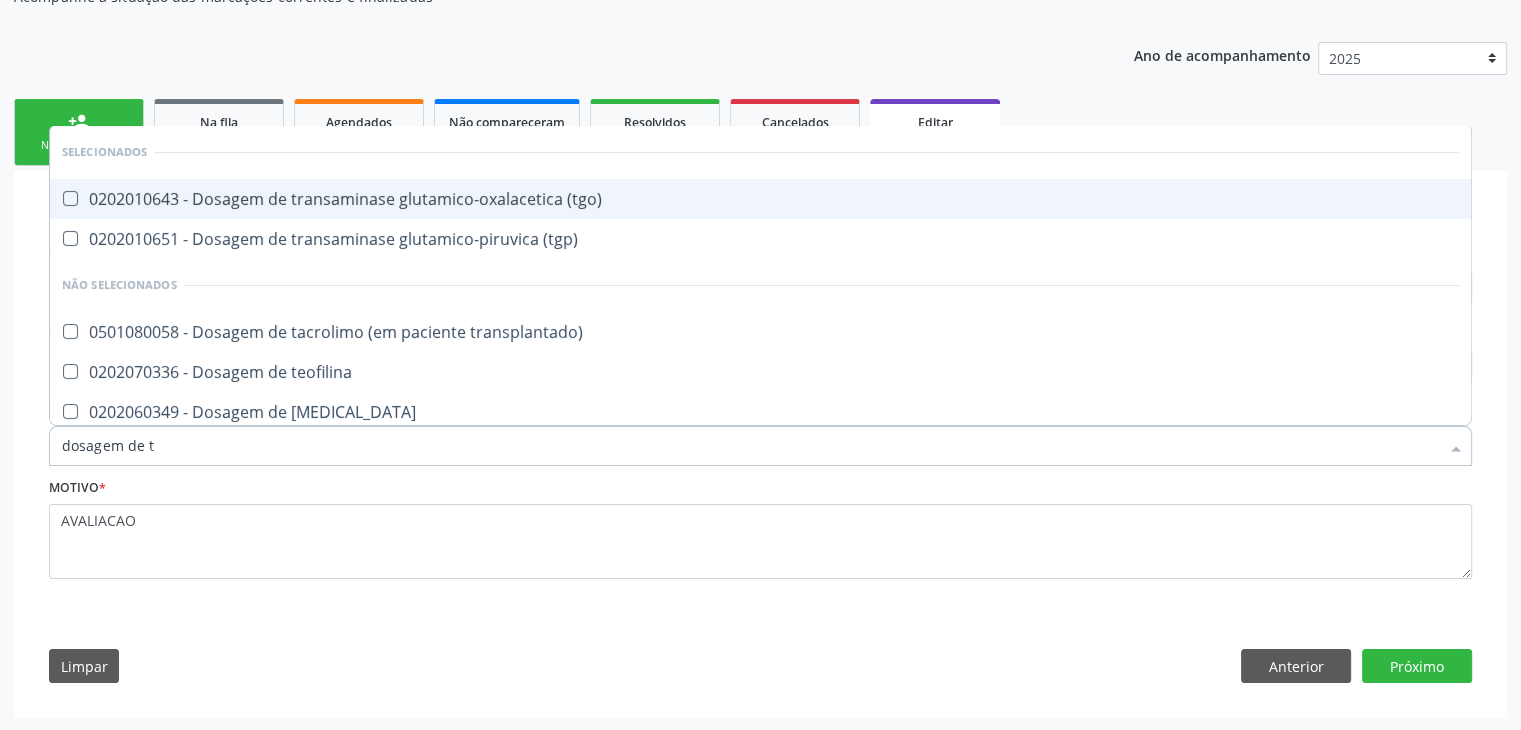 type on "dosagem de ts" 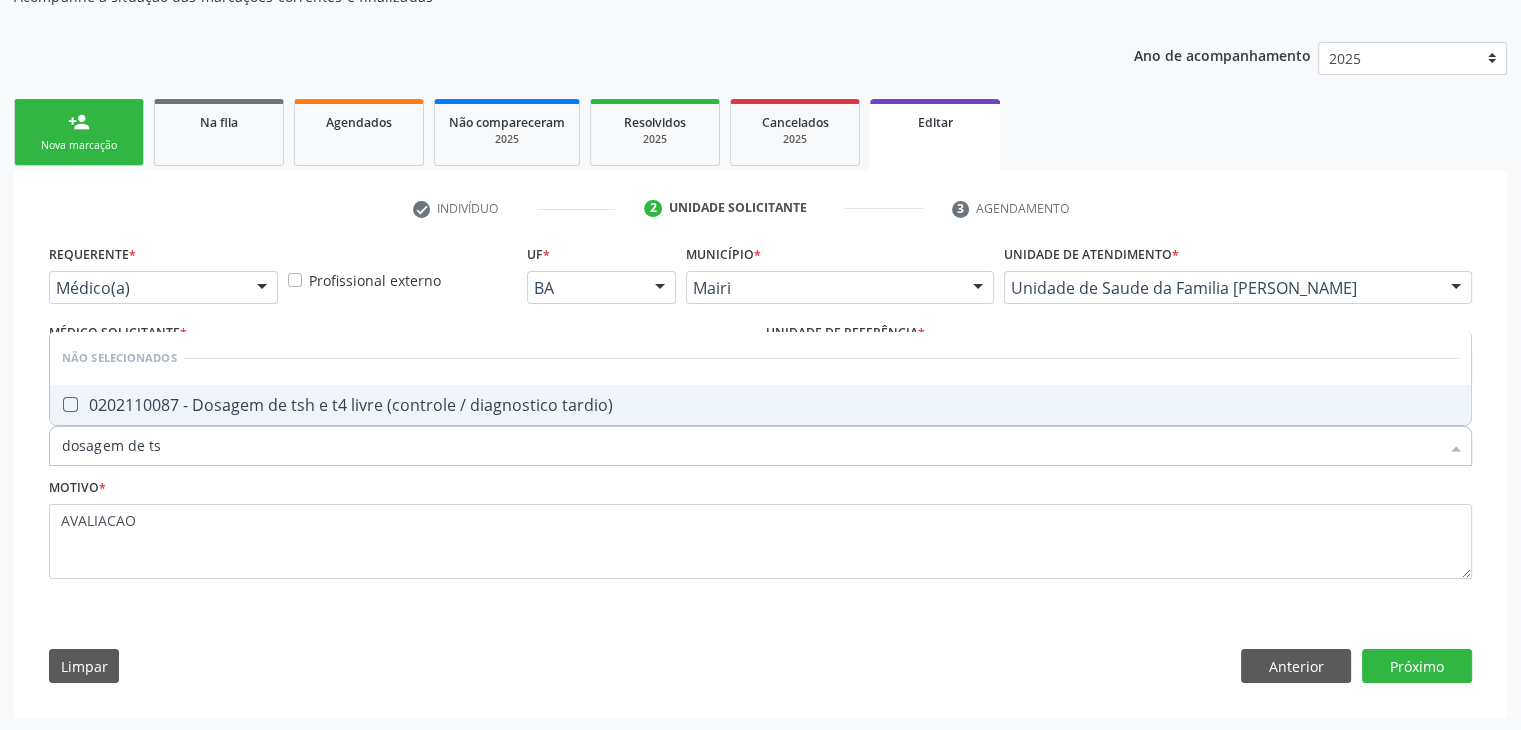 click on "0202110087 - Dosagem de tsh e t4 livre (controle / diagnostico tardio)" at bounding box center (760, 405) 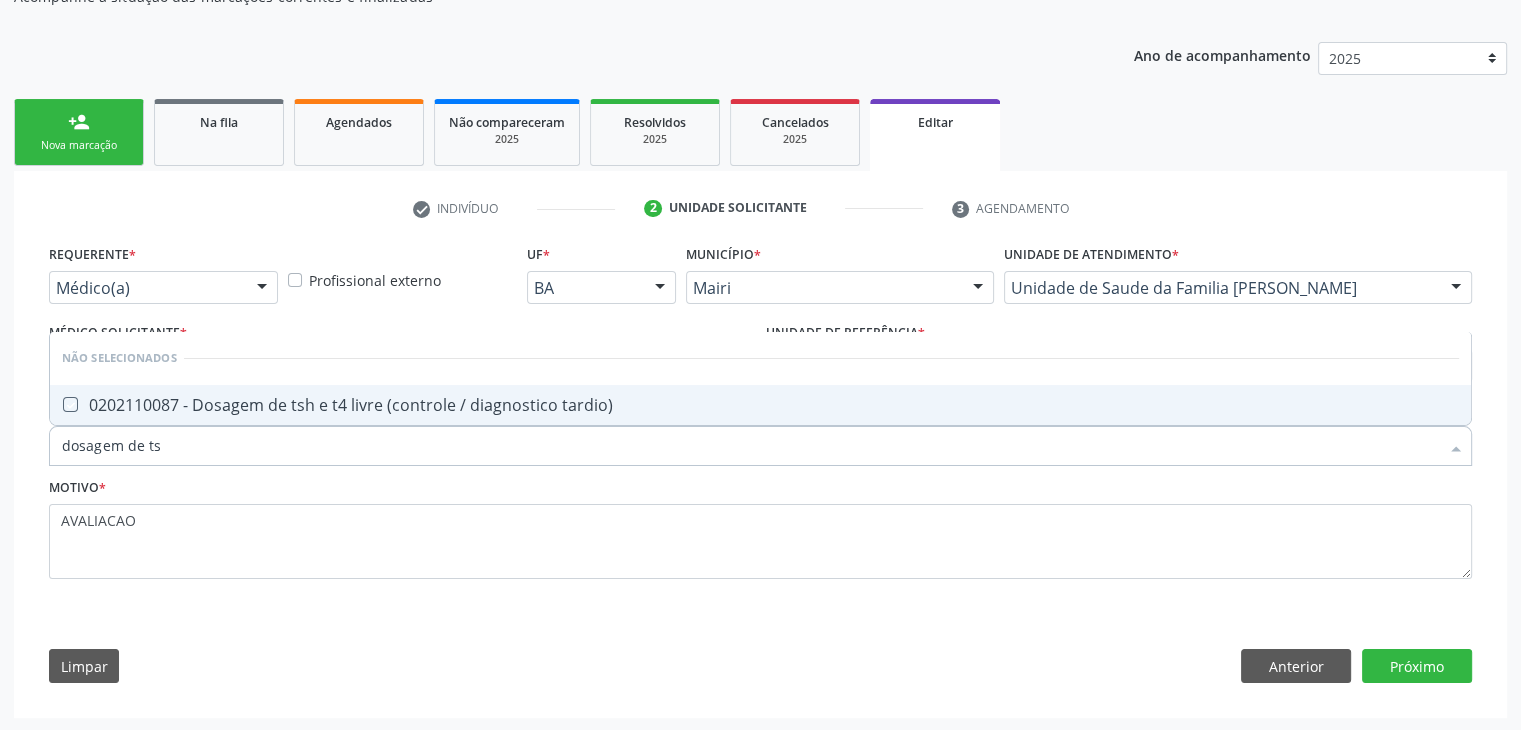 checkbox on "true" 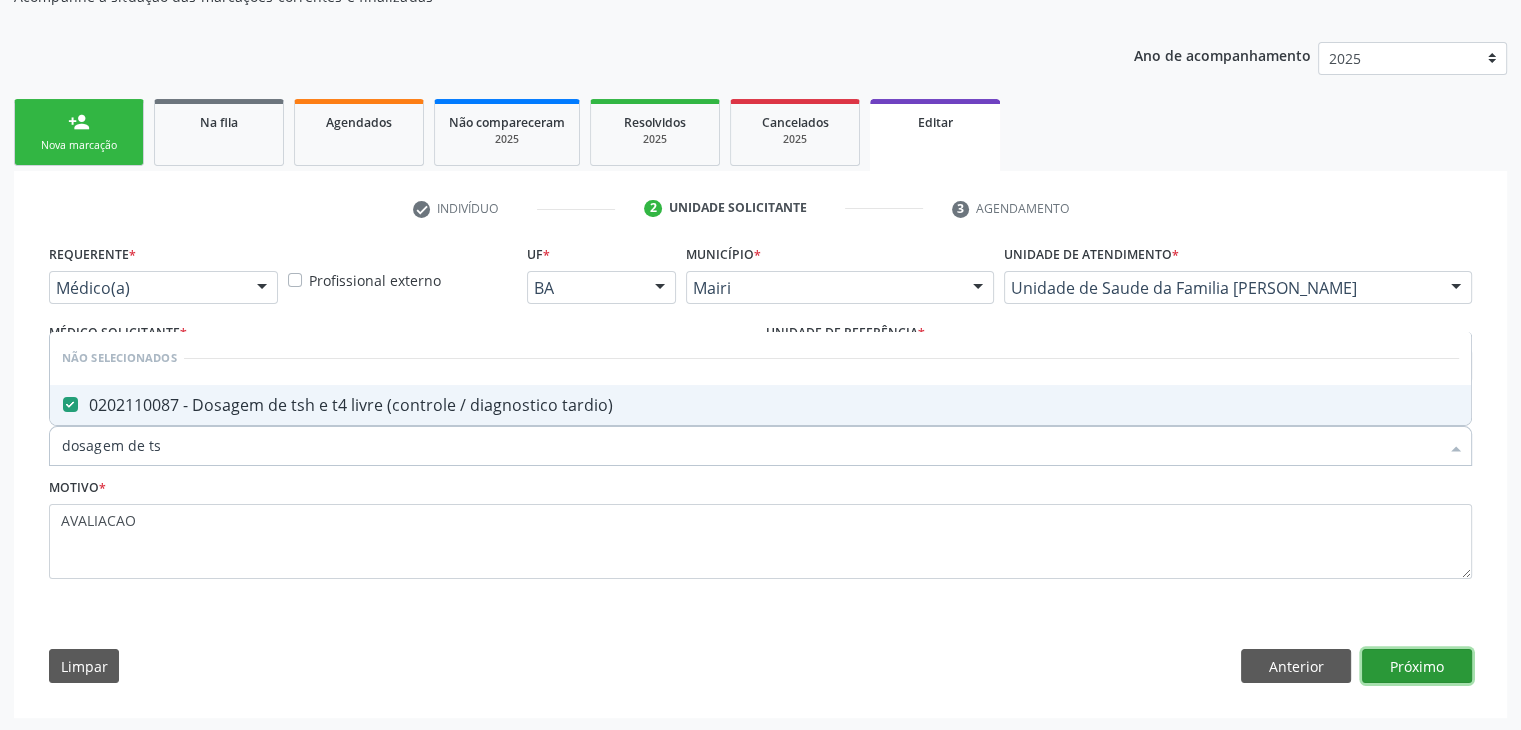 click on "Próximo" at bounding box center (1417, 666) 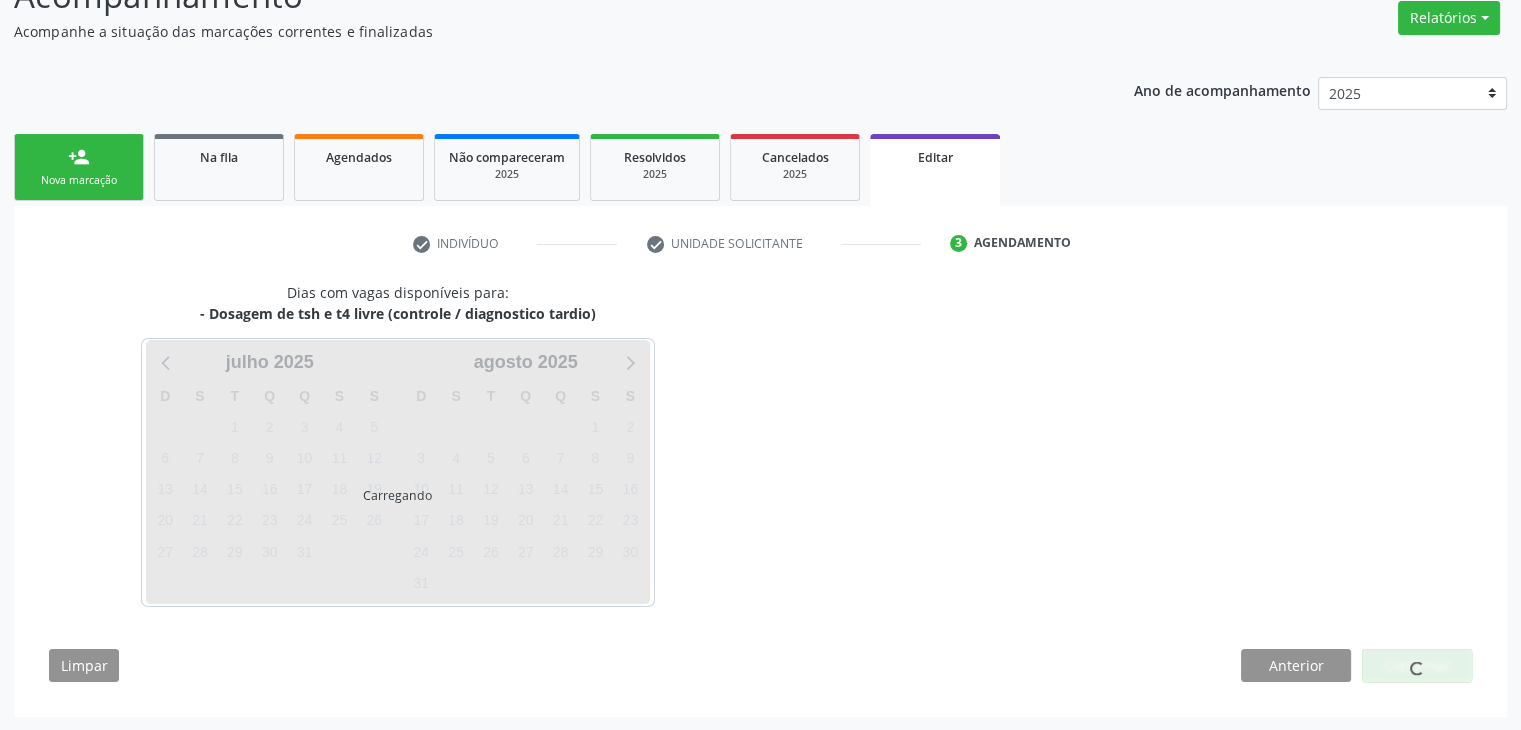 scroll, scrollTop: 165, scrollLeft: 0, axis: vertical 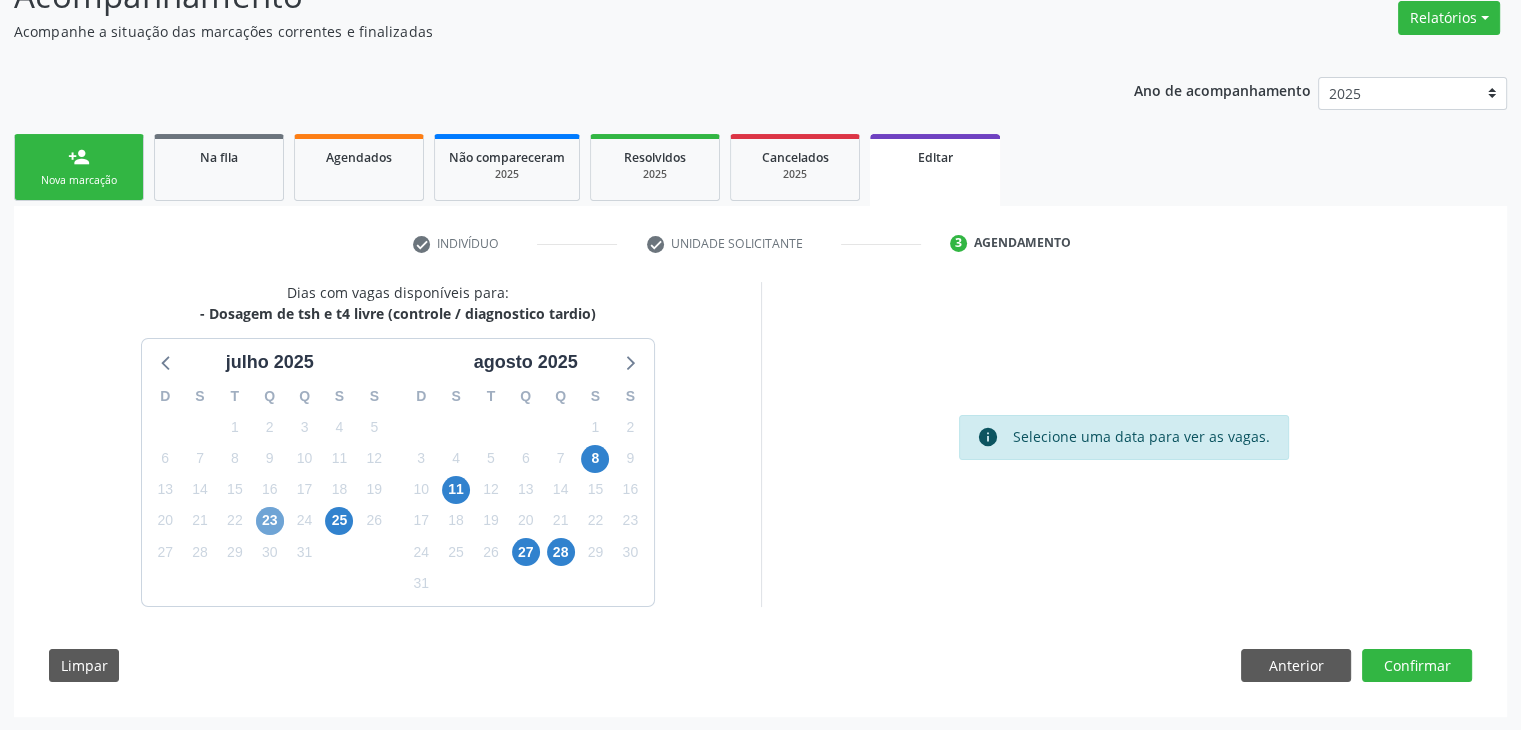 click on "23" at bounding box center [270, 521] 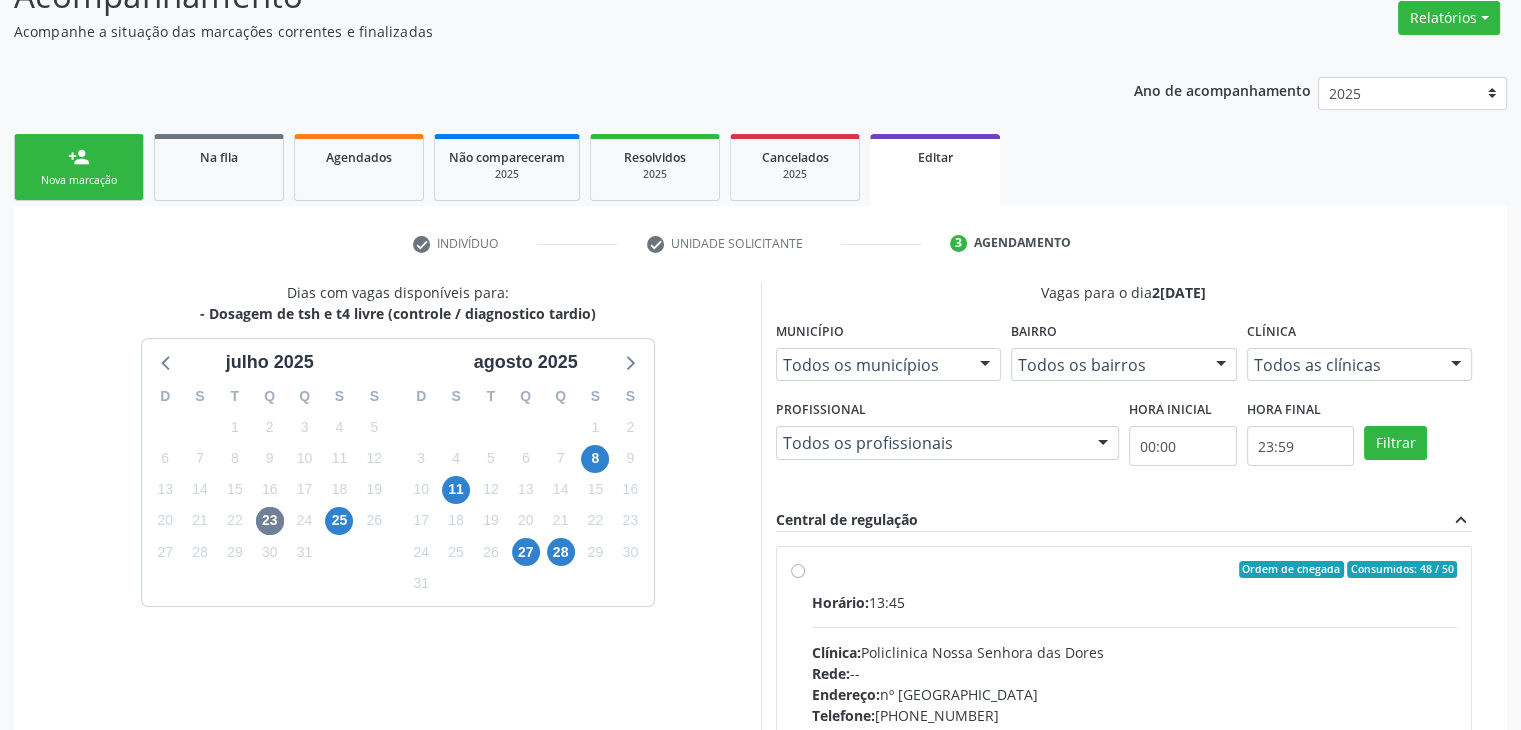 click on "Ordem de chegada
Consumidos: 48 / 50
Horário:   13:45
Clínica:  Policlinica [GEOGRAPHIC_DATA]
Rede:
--
Endereço:   [STREET_ADDRESS]
Telefone:   [PHONE_NUMBER]
Profissional:
--
Informações adicionais sobre o atendimento
Idade de atendimento:
Sem restrição
Gênero(s) atendido(s):
Sem restrição
Informações adicionais:
--" at bounding box center (1135, 714) 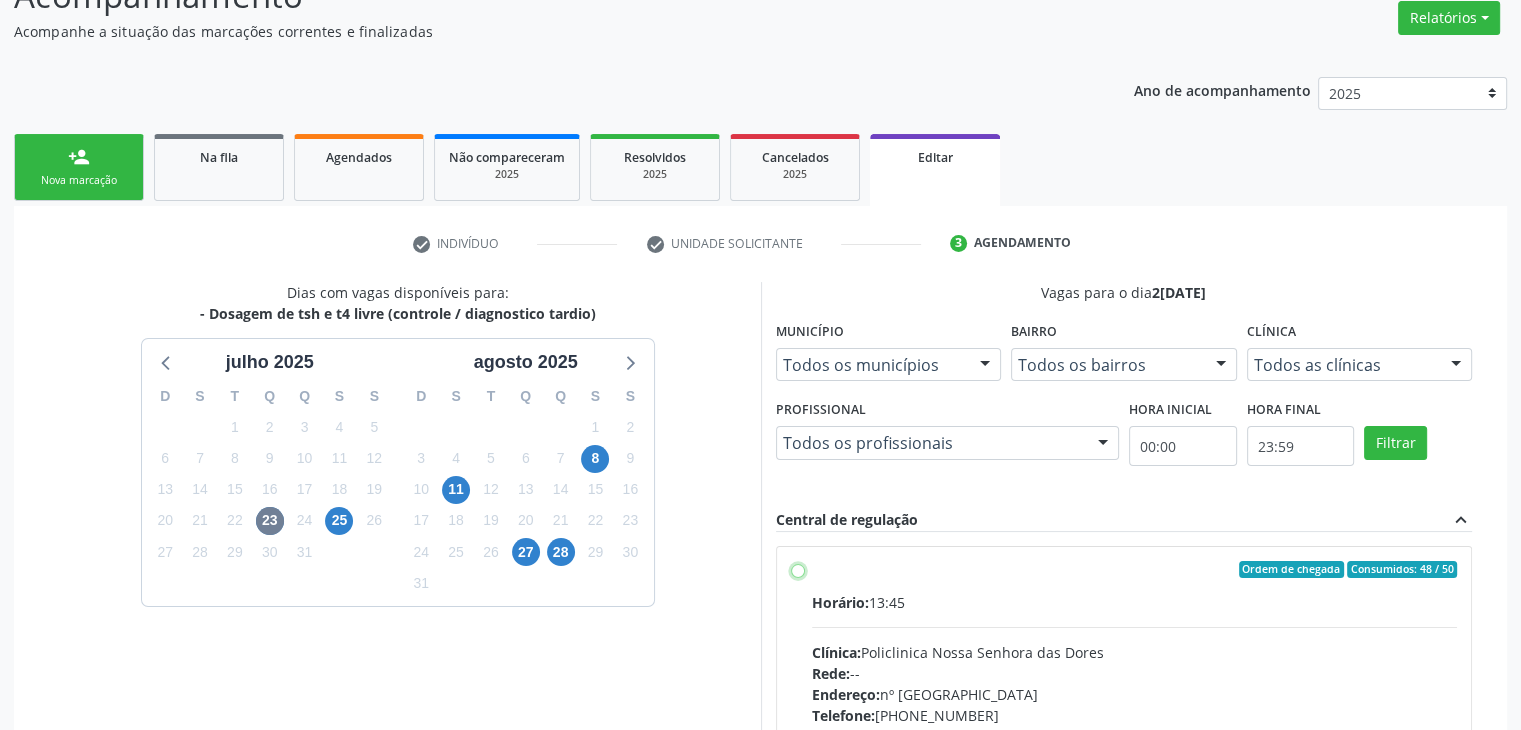 click on "Ordem de chegada
Consumidos: 48 / 50
Horário:   13:45
Clínica:  Policlinica [GEOGRAPHIC_DATA]
Rede:
--
Endereço:   [STREET_ADDRESS]
Telefone:   [PHONE_NUMBER]
Profissional:
--
Informações adicionais sobre o atendimento
Idade de atendimento:
Sem restrição
Gênero(s) atendido(s):
Sem restrição
Informações adicionais:
--" at bounding box center (798, 570) 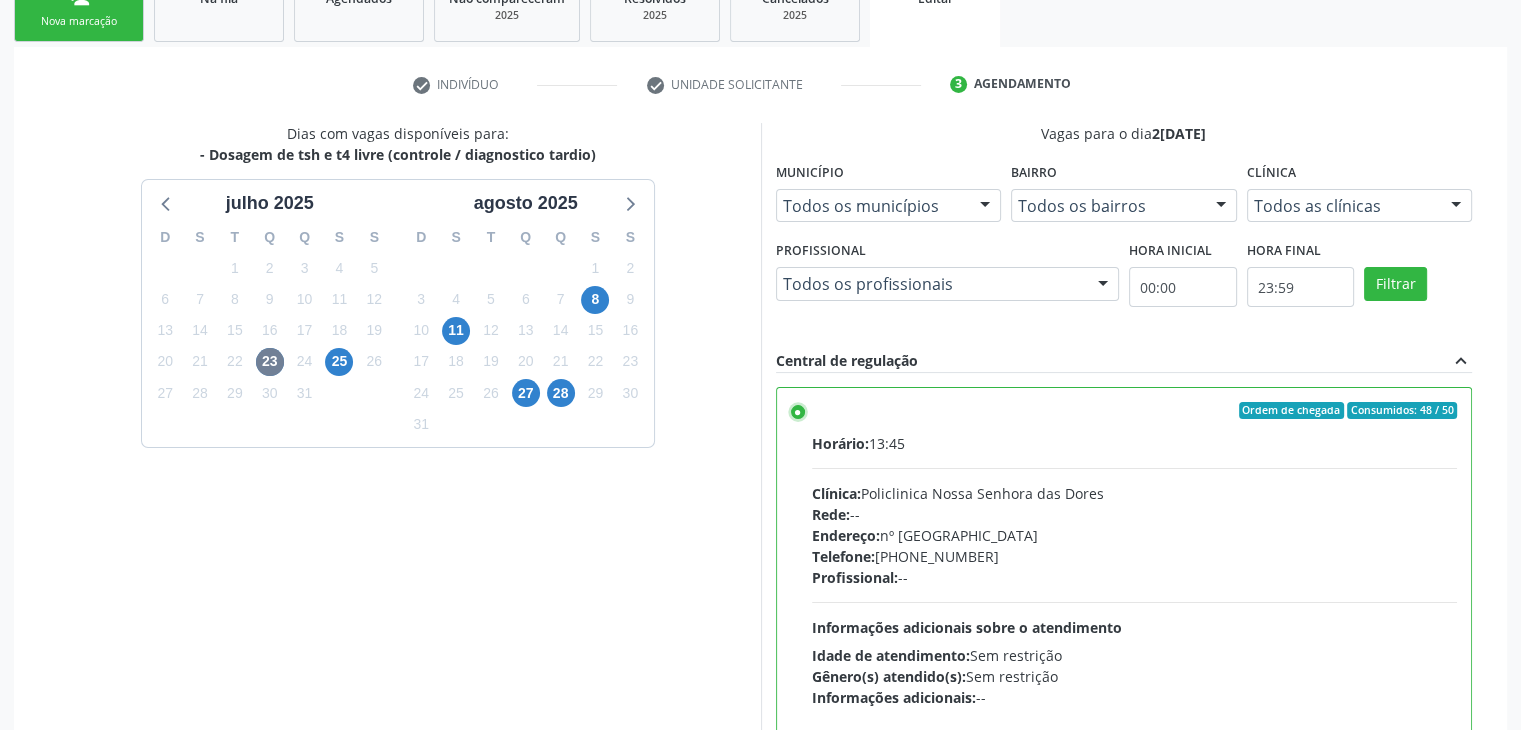 scroll, scrollTop: 490, scrollLeft: 0, axis: vertical 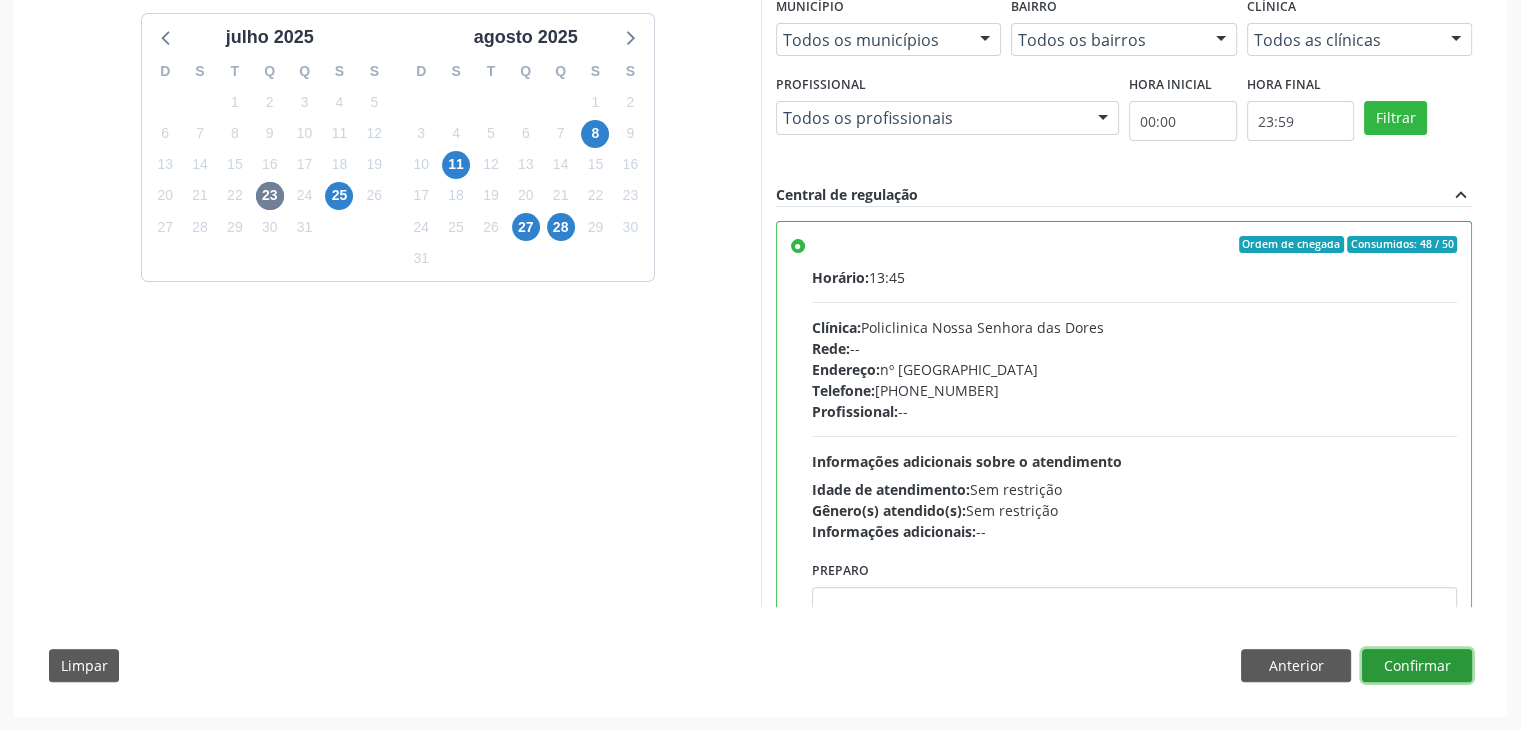 click on "Confirmar" at bounding box center [1417, 666] 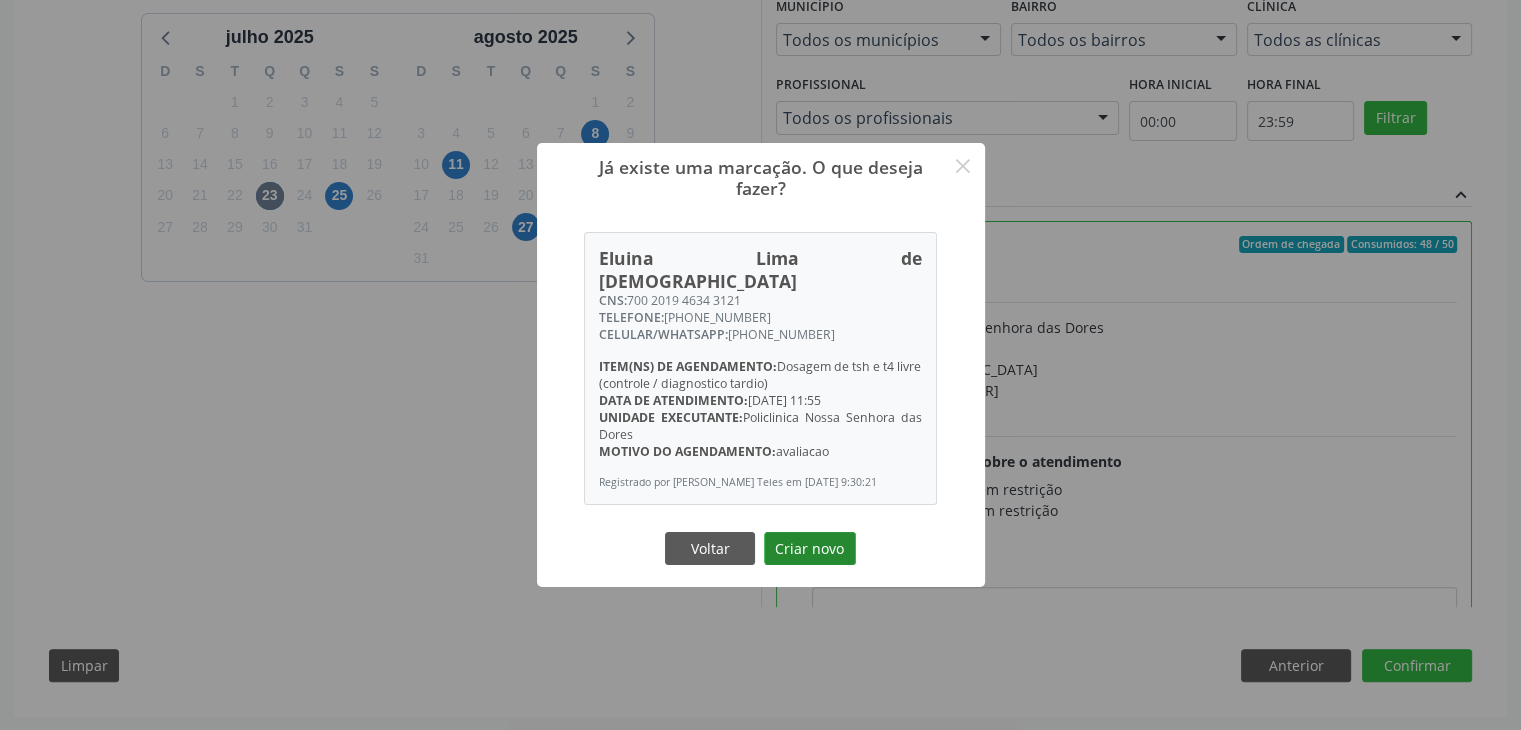 click on "Voltar Criar novo" at bounding box center (761, 548) 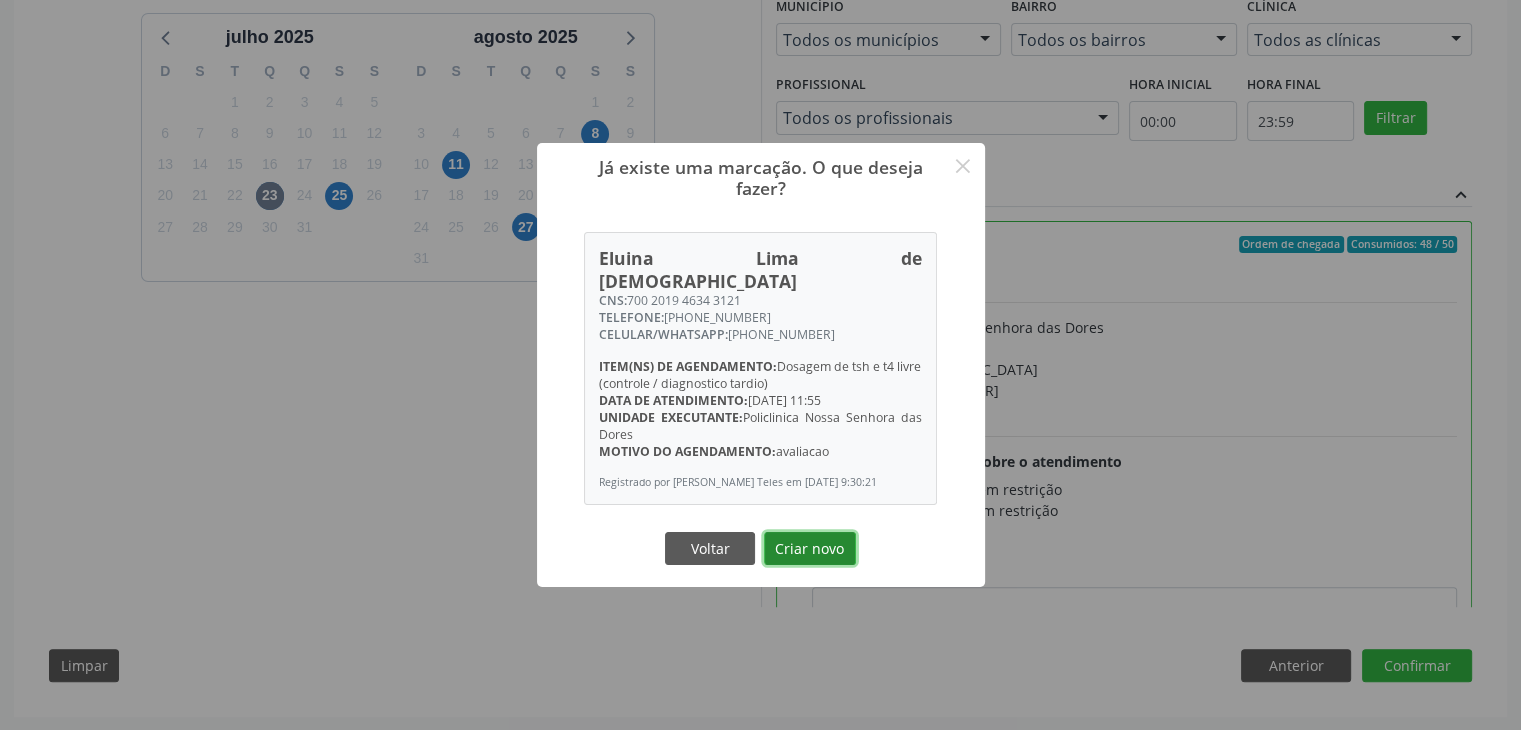 click on "Criar novo" at bounding box center [810, 549] 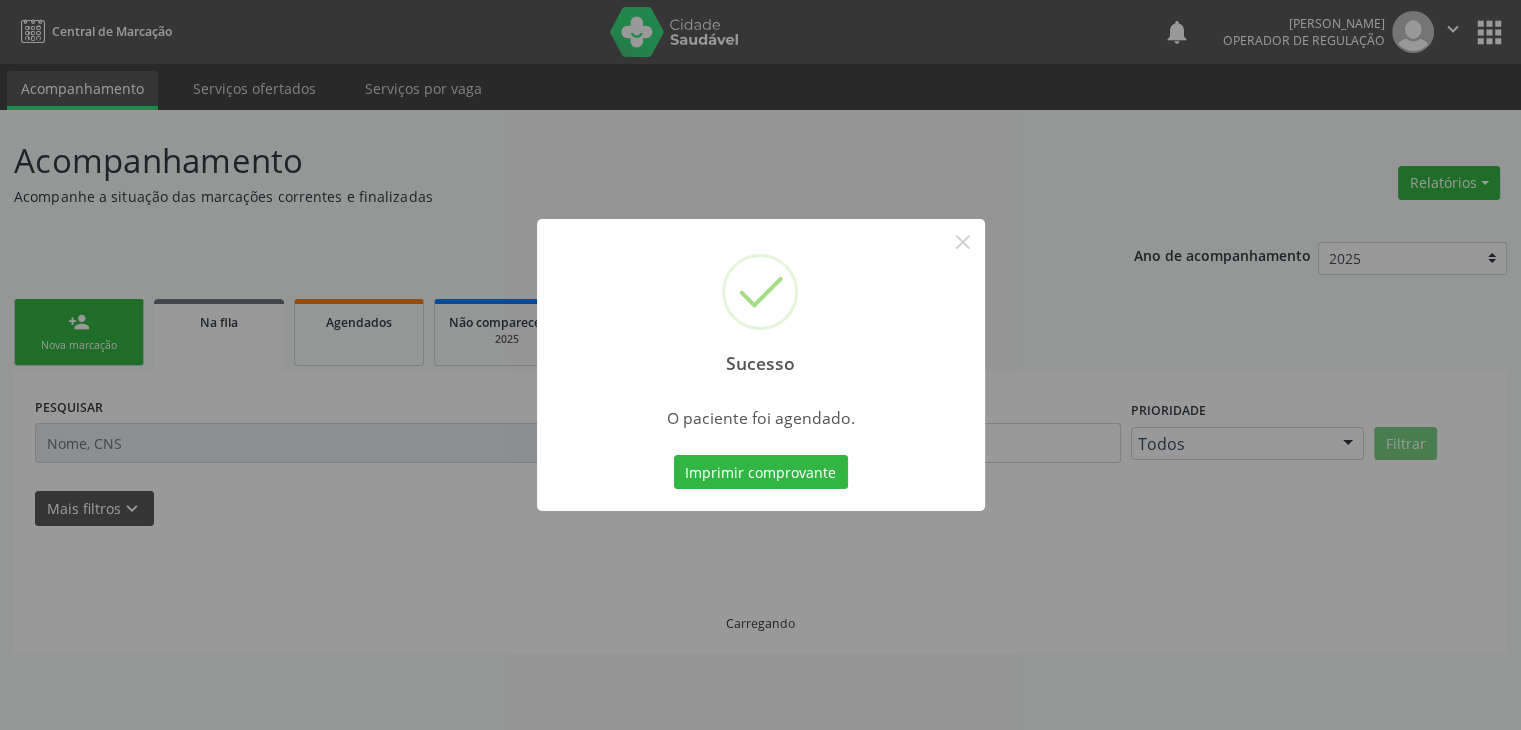 scroll, scrollTop: 0, scrollLeft: 0, axis: both 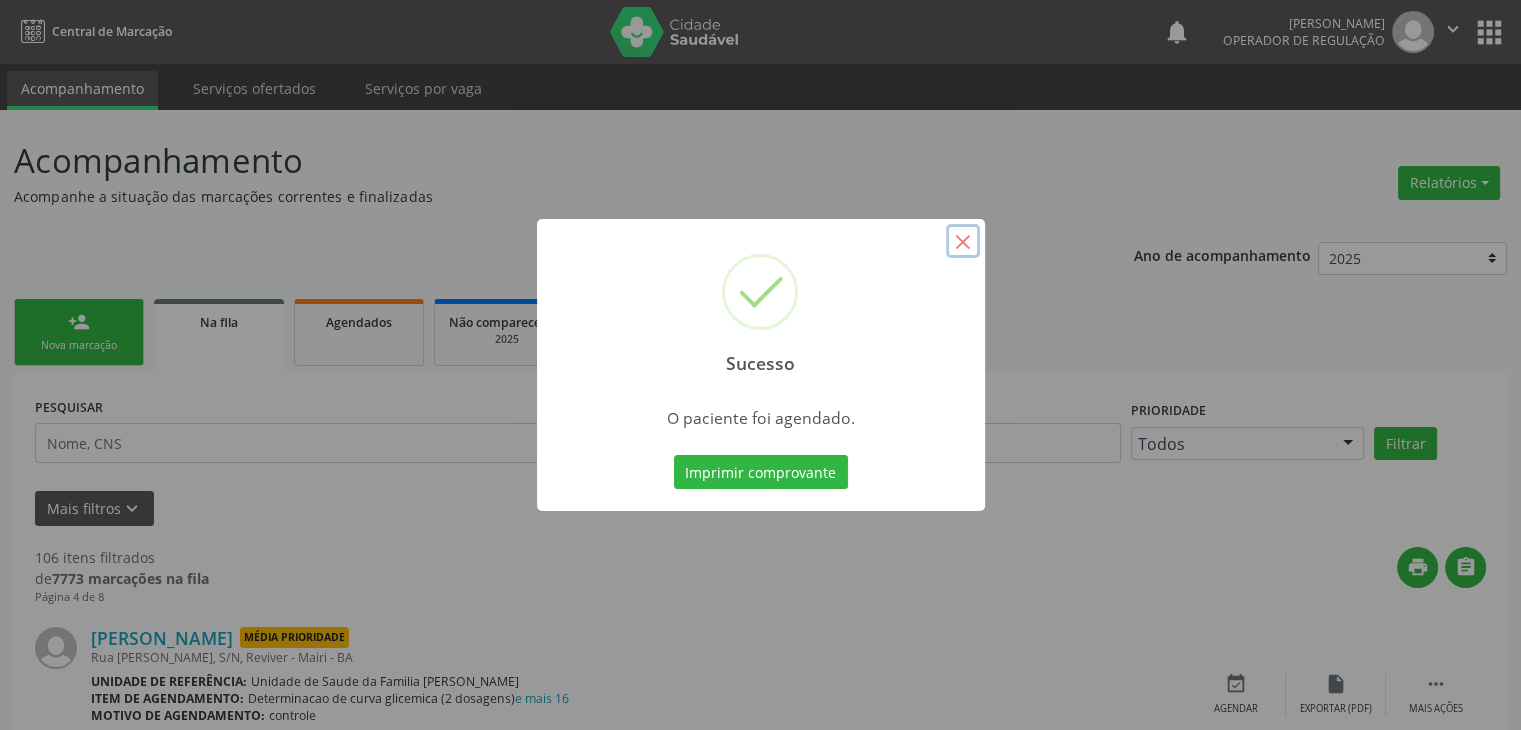 click on "×" at bounding box center [963, 241] 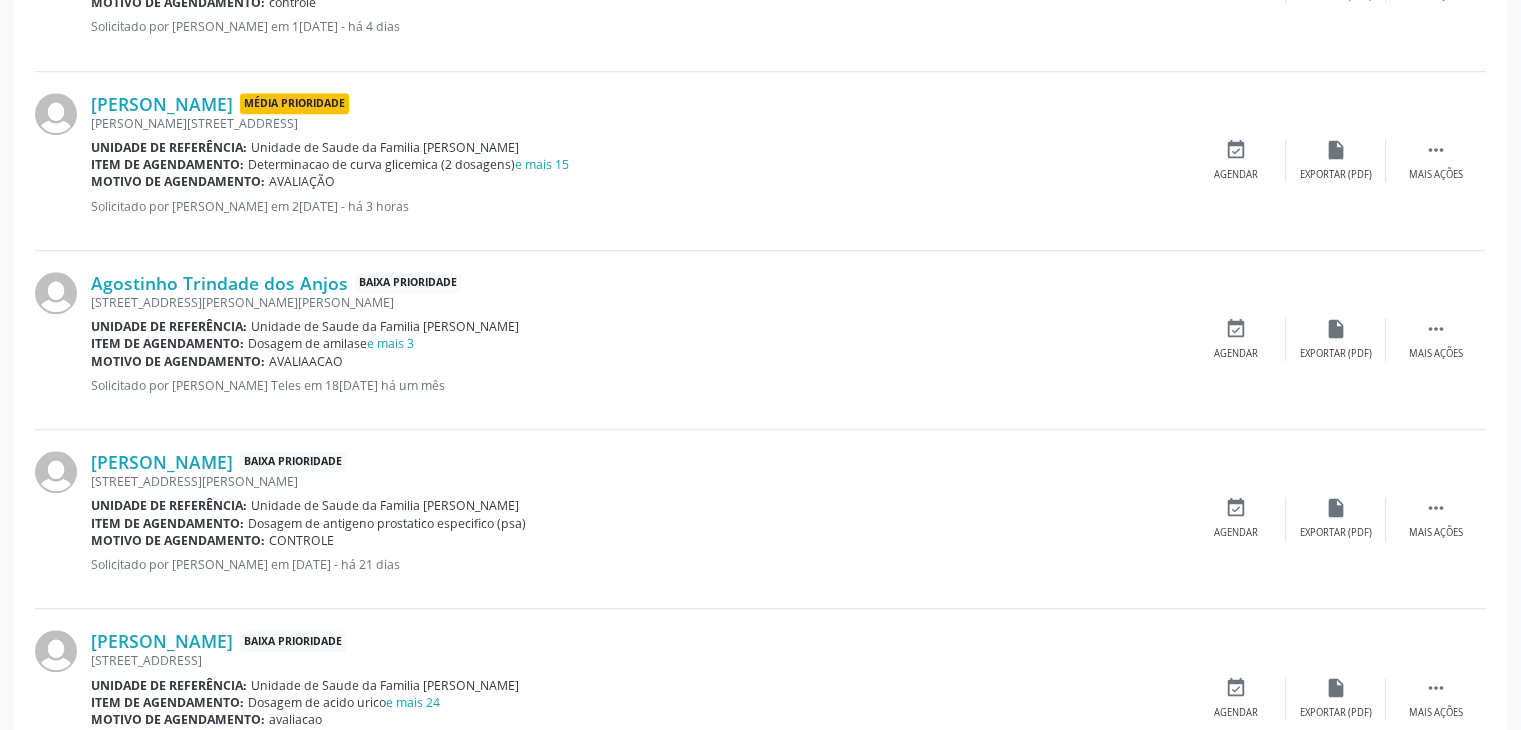 scroll, scrollTop: 1400, scrollLeft: 0, axis: vertical 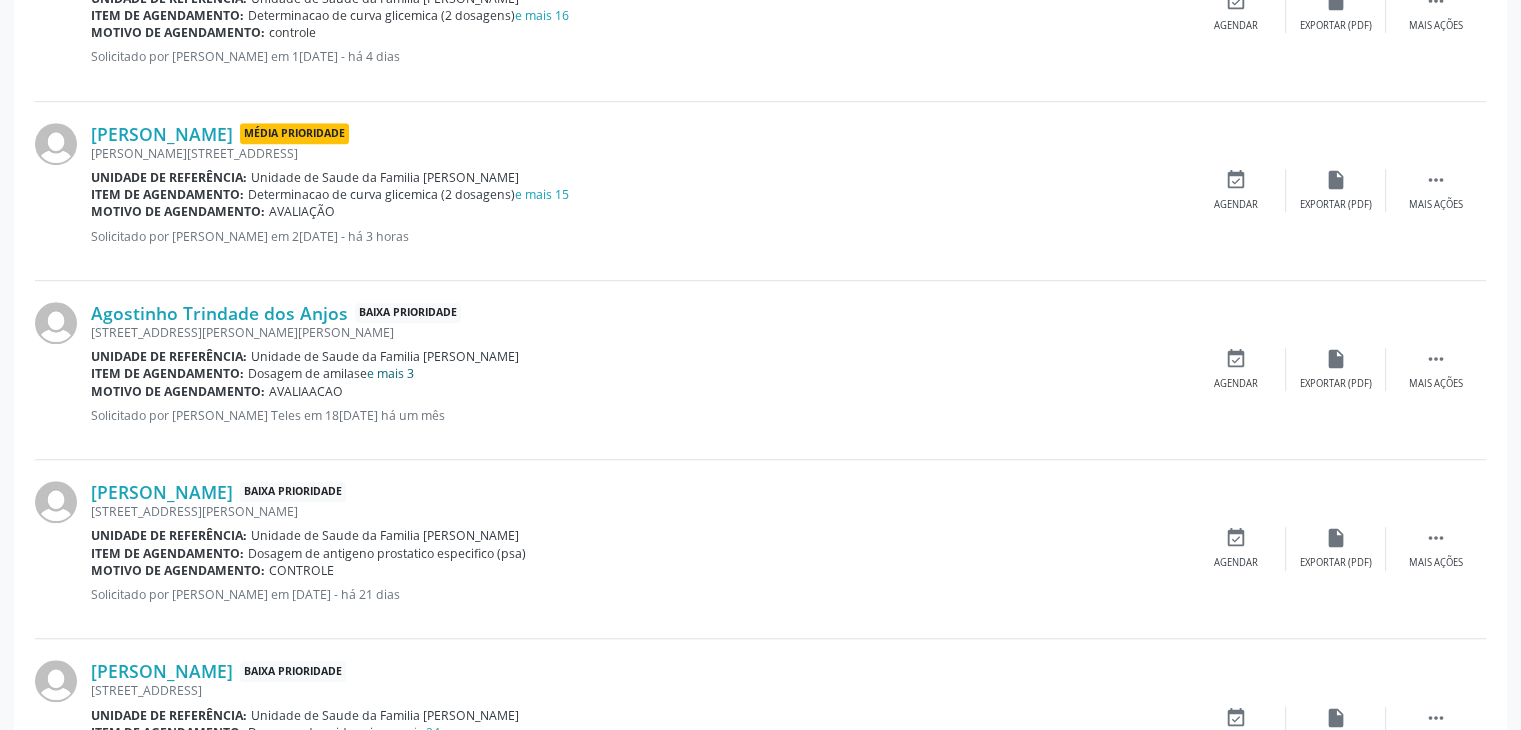 click on "e mais 3" at bounding box center [390, 373] 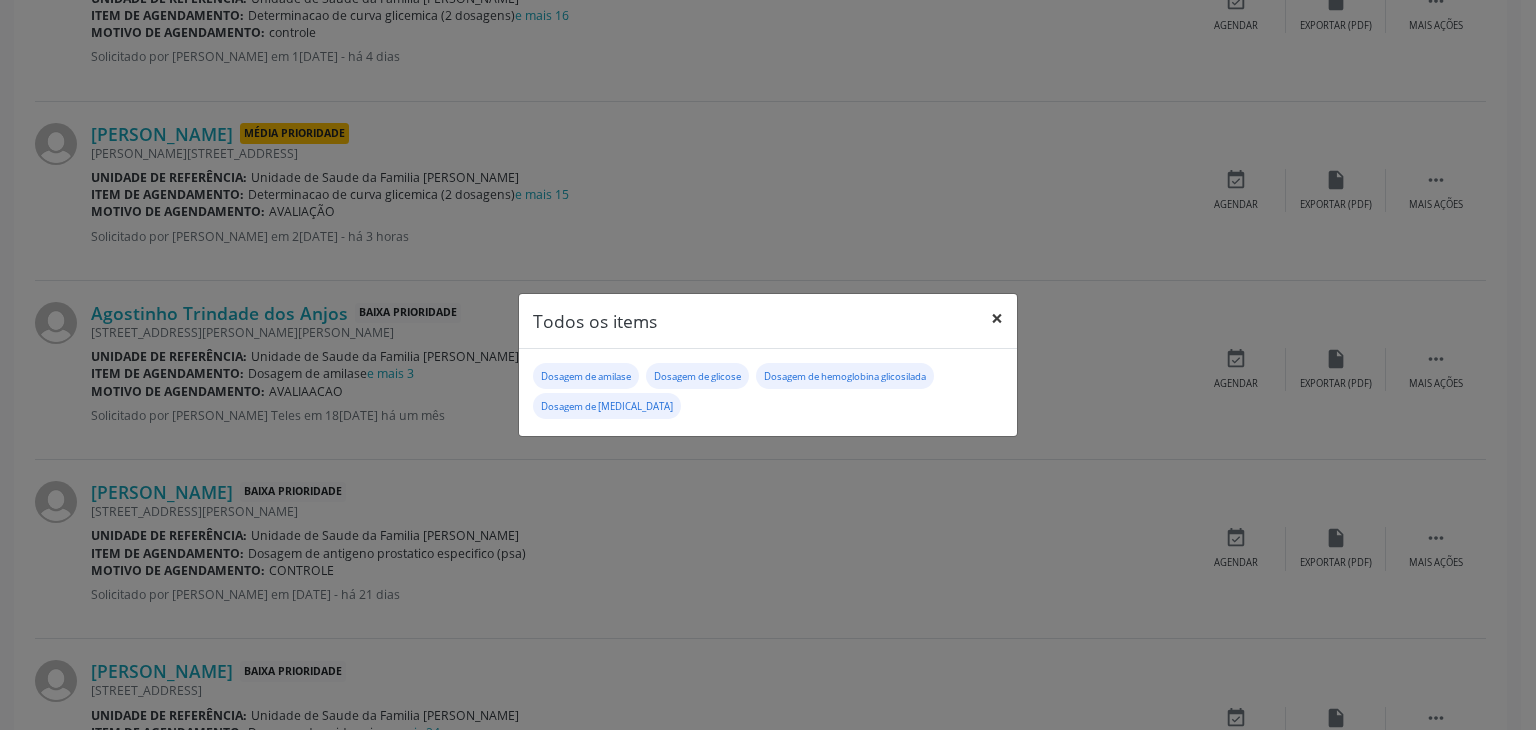 click on "×" at bounding box center (997, 318) 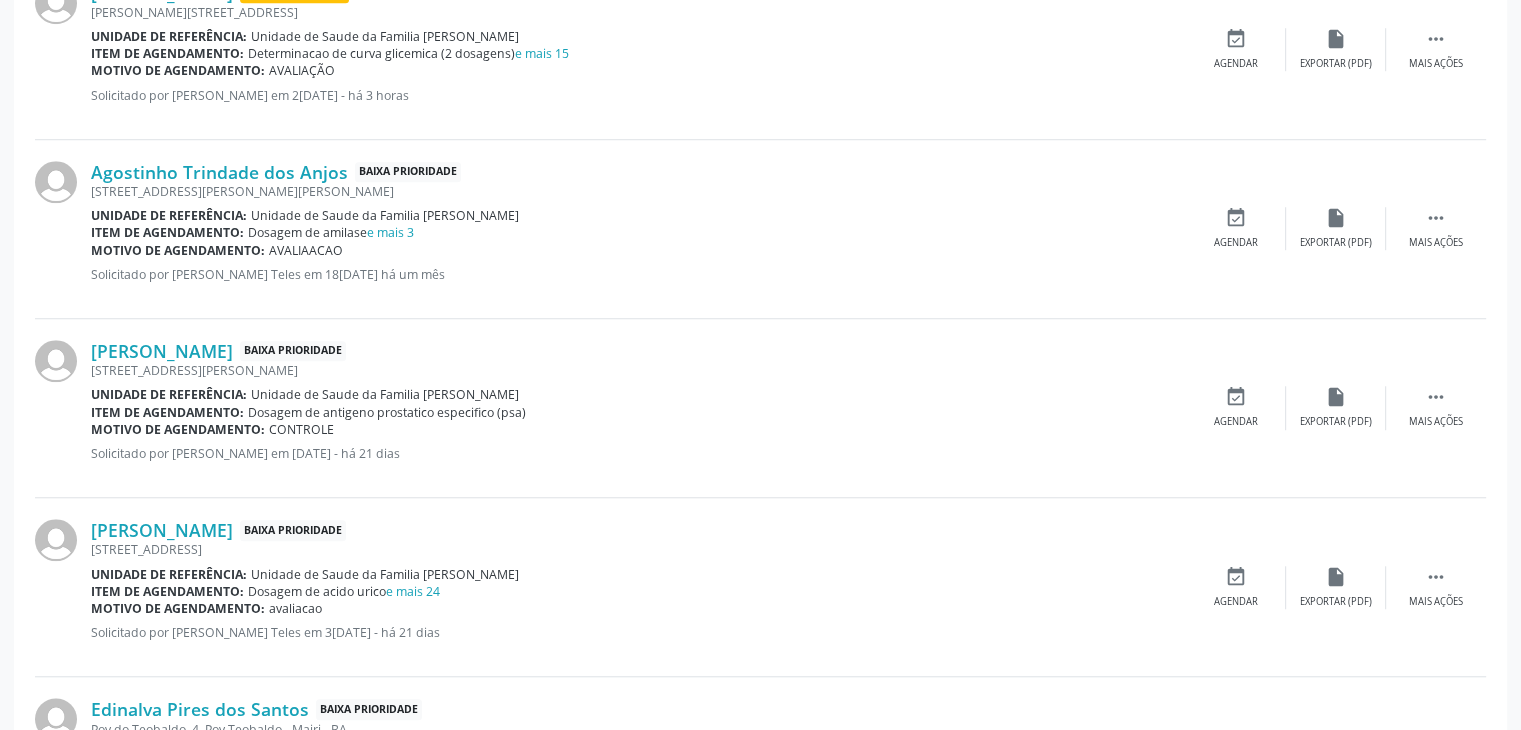 scroll, scrollTop: 1400, scrollLeft: 0, axis: vertical 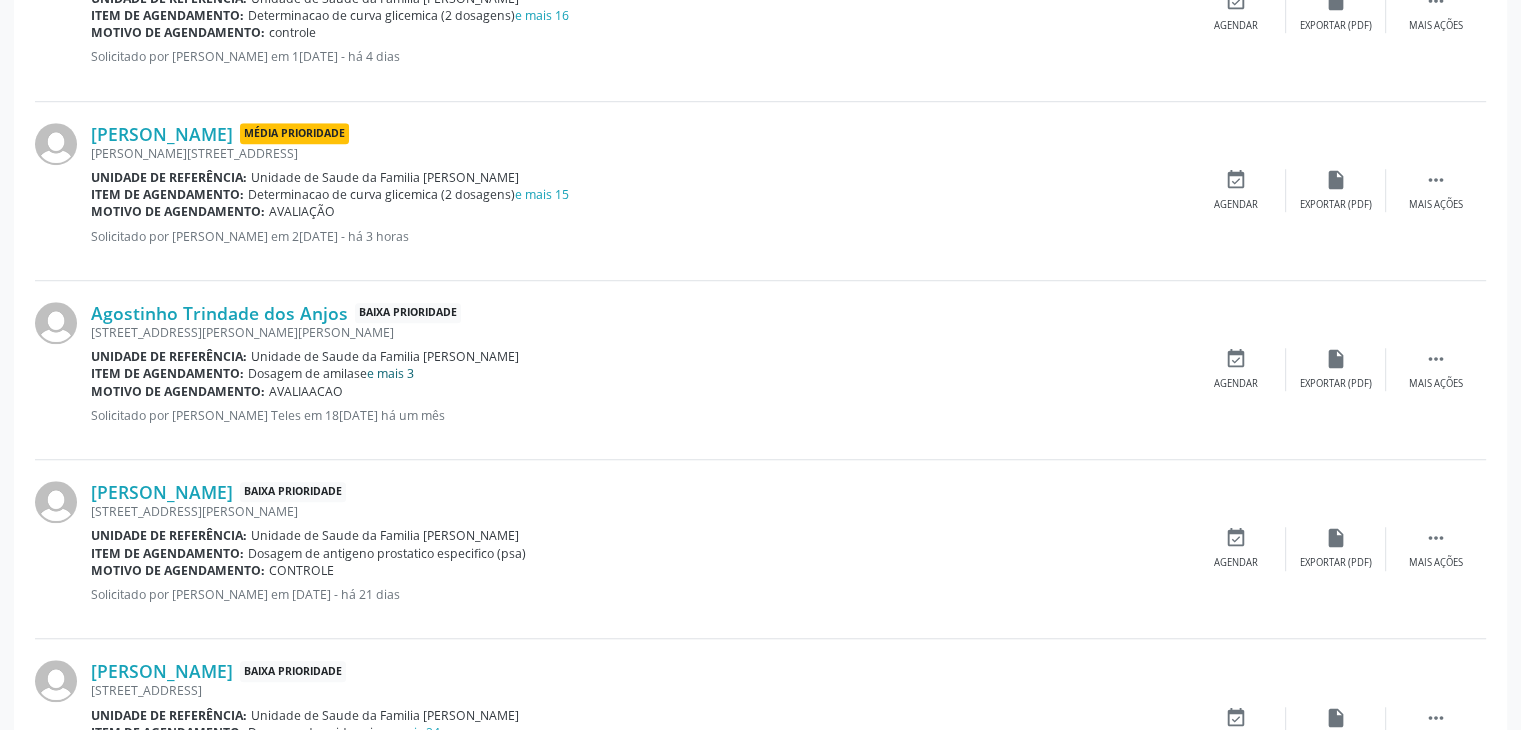 click on "e mais 3" at bounding box center (390, 373) 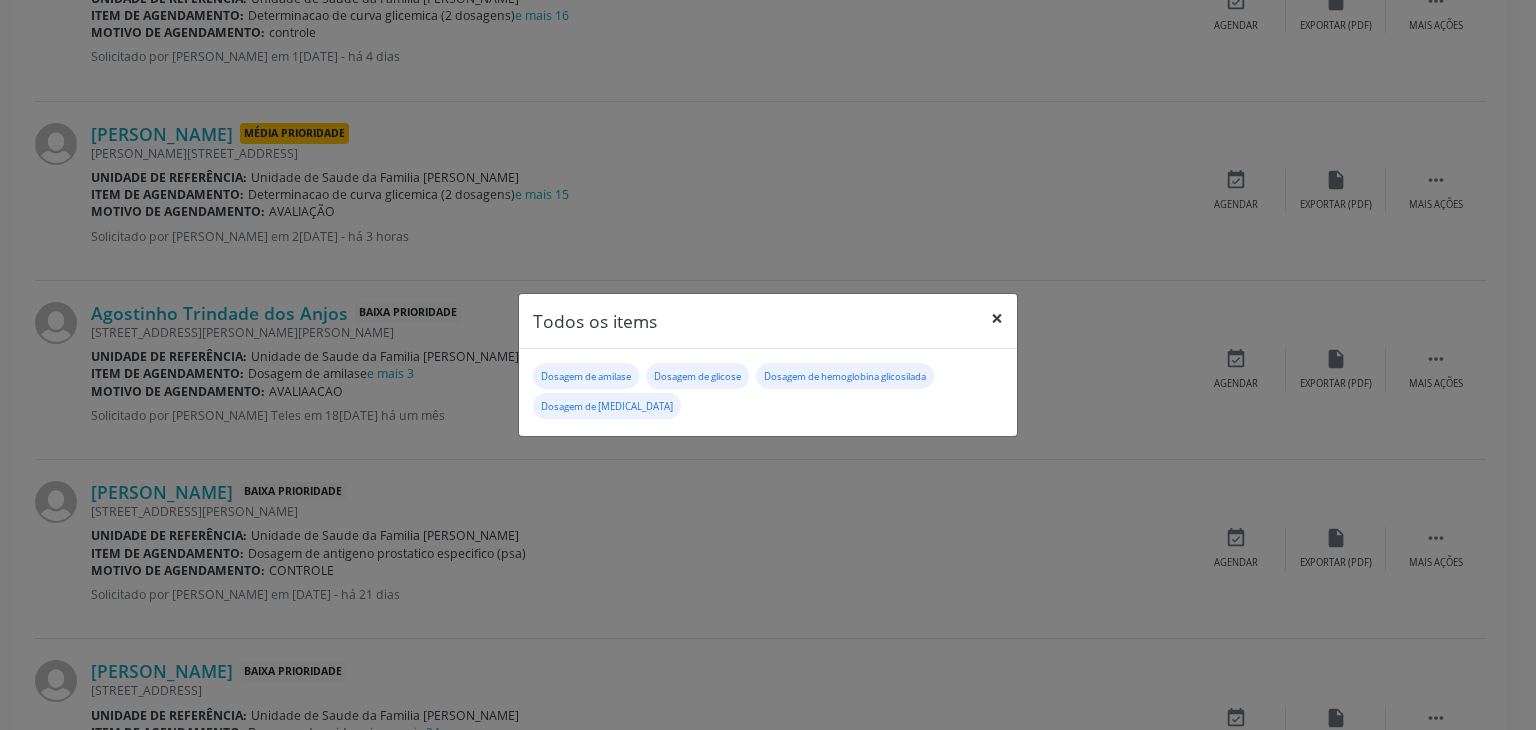 click on "×" at bounding box center [997, 318] 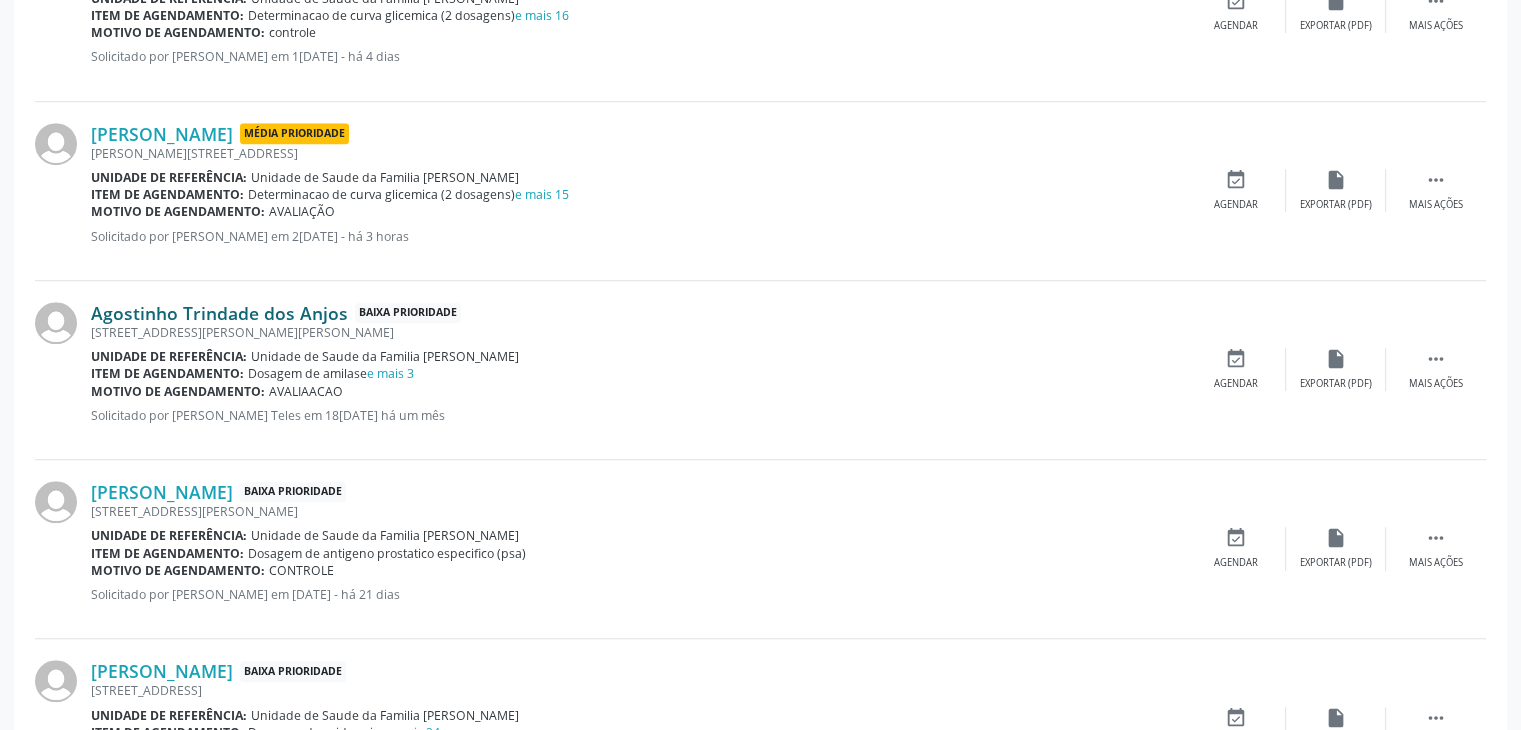 click on "Agostinho Trindade dos Anjos" at bounding box center (219, 313) 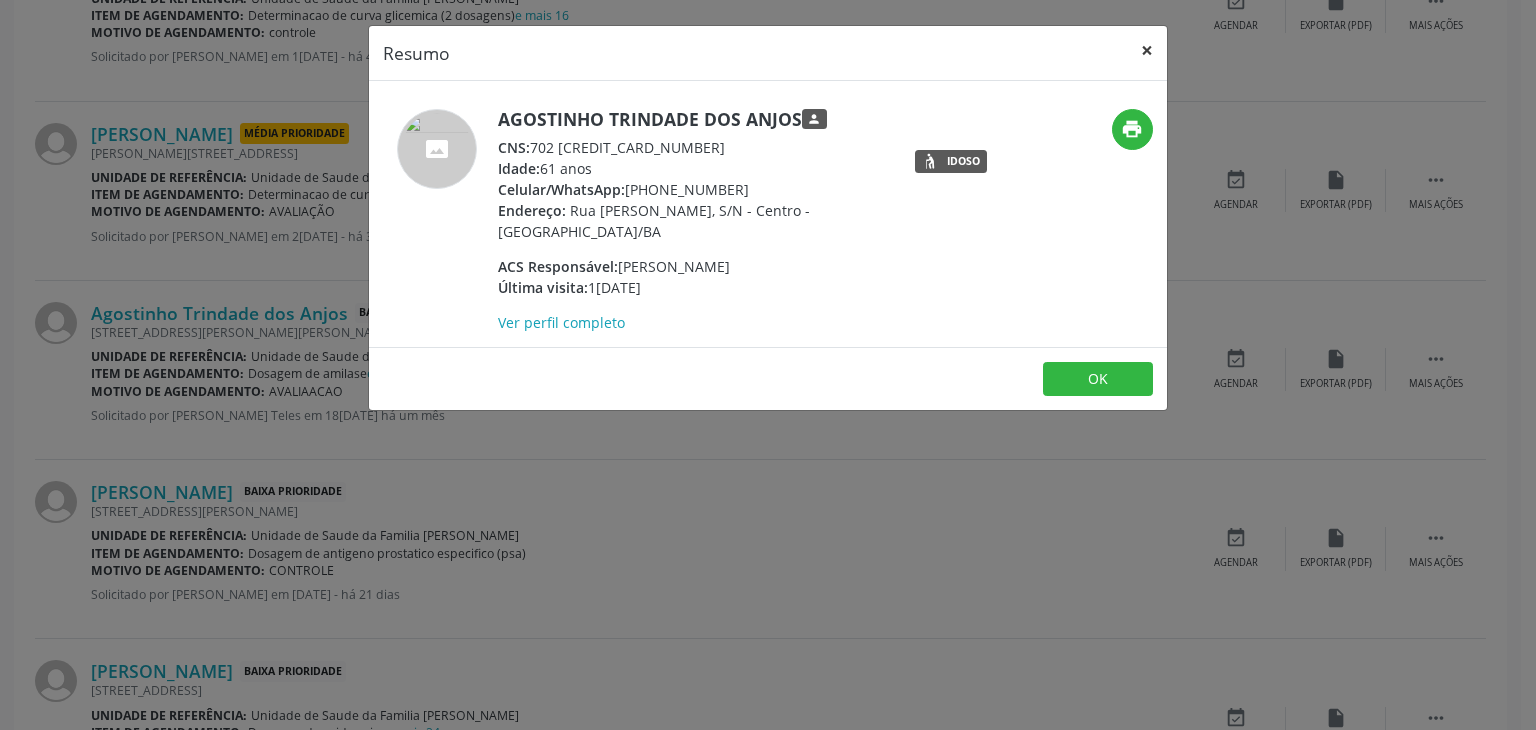 click on "×" at bounding box center (1147, 50) 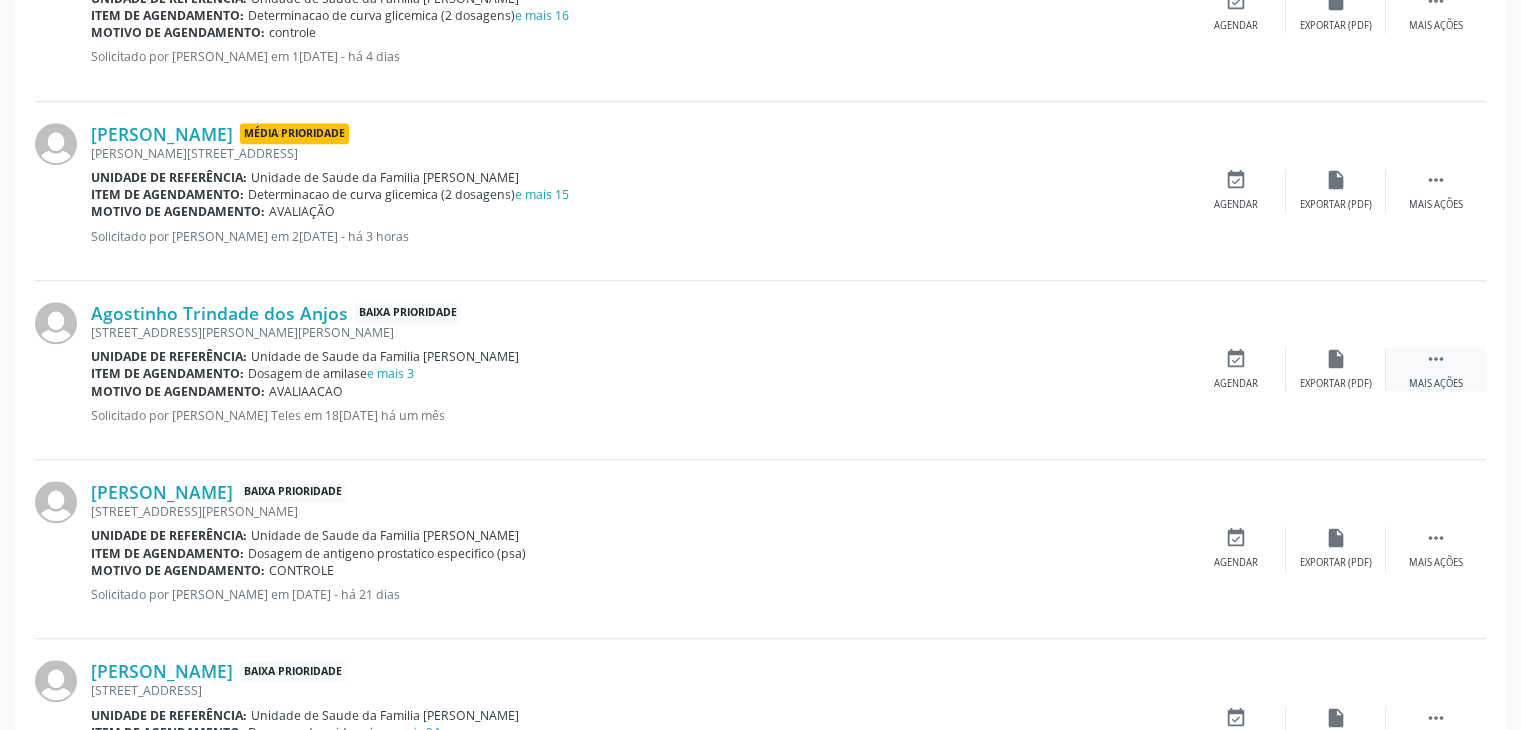 click on "" at bounding box center [1436, 359] 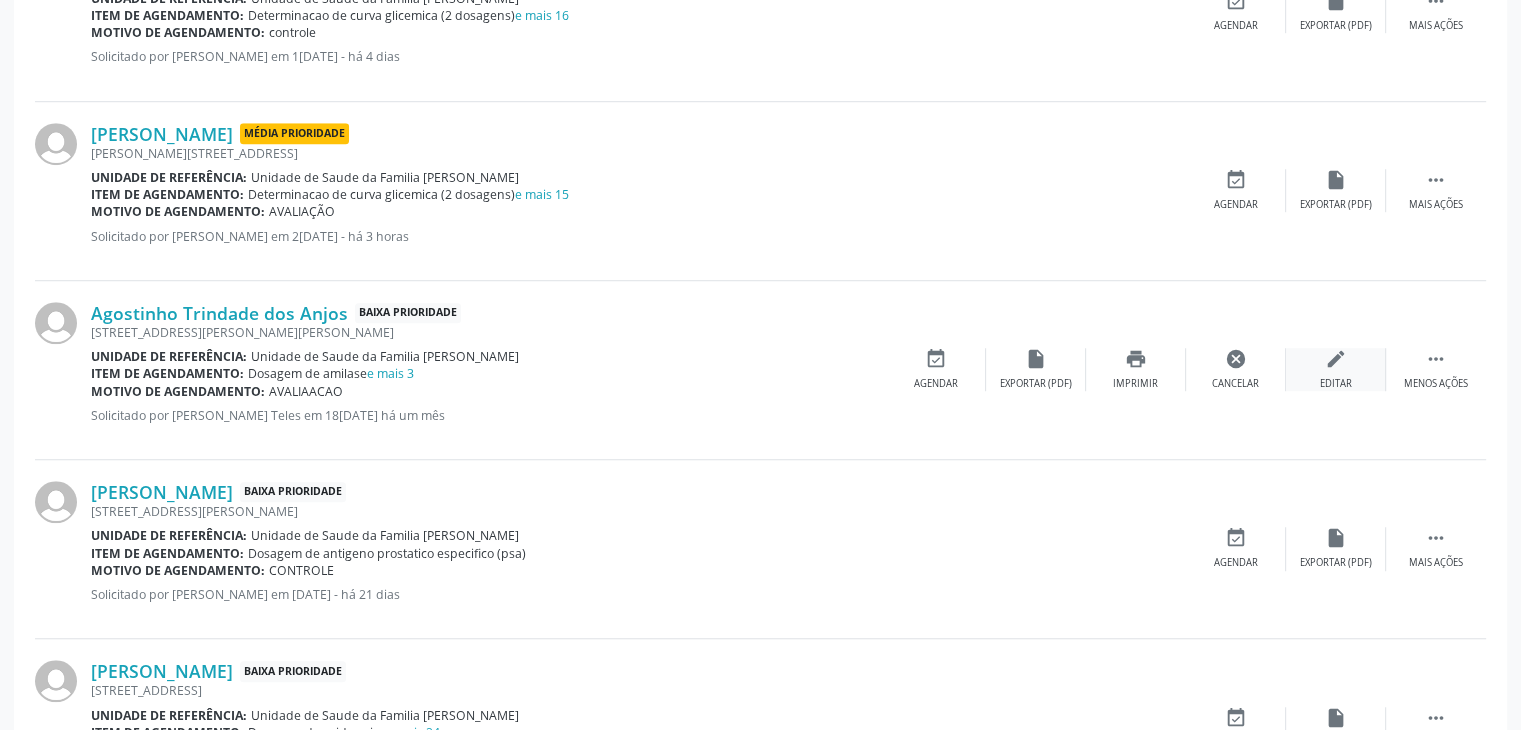 click on "Editar" at bounding box center [1336, 384] 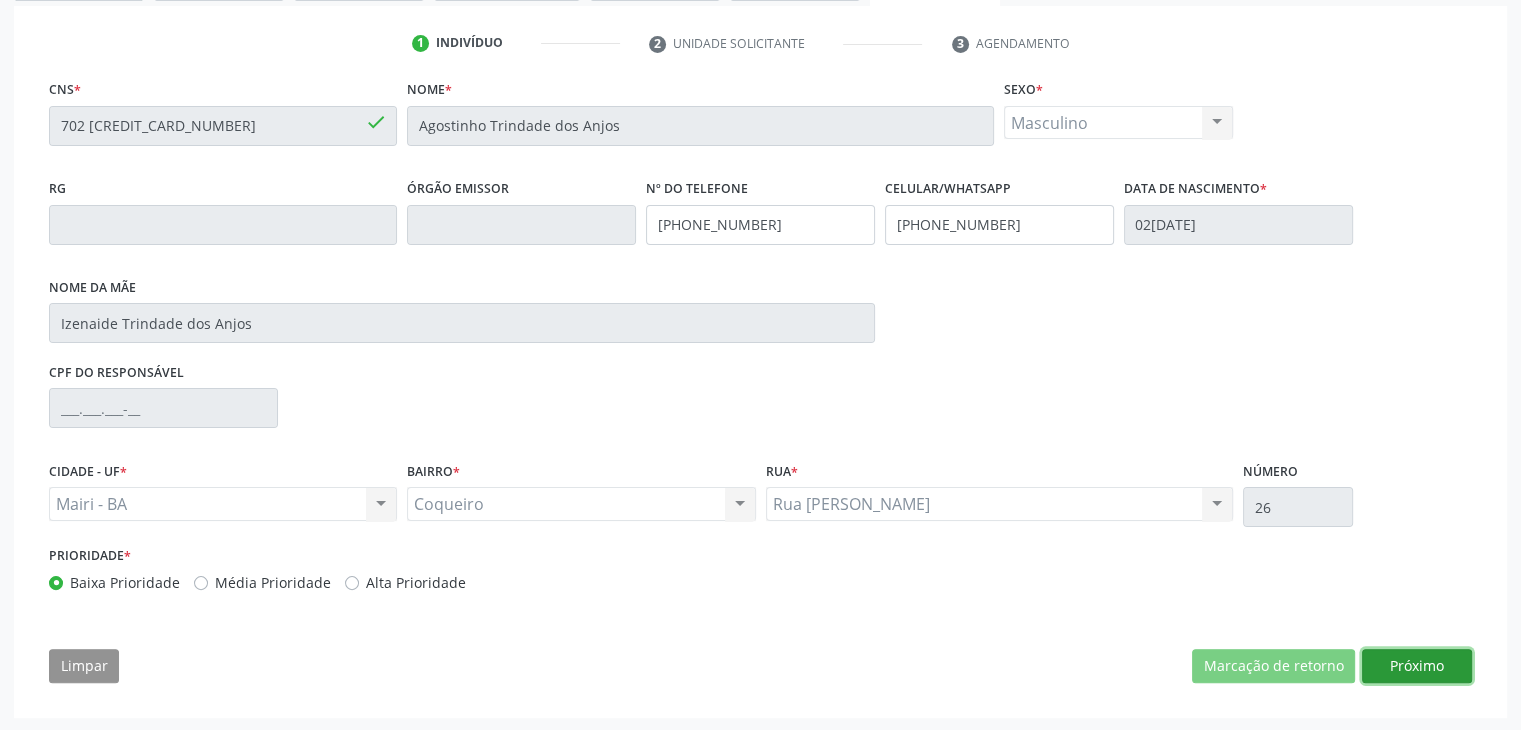 click on "Próximo" at bounding box center [1417, 666] 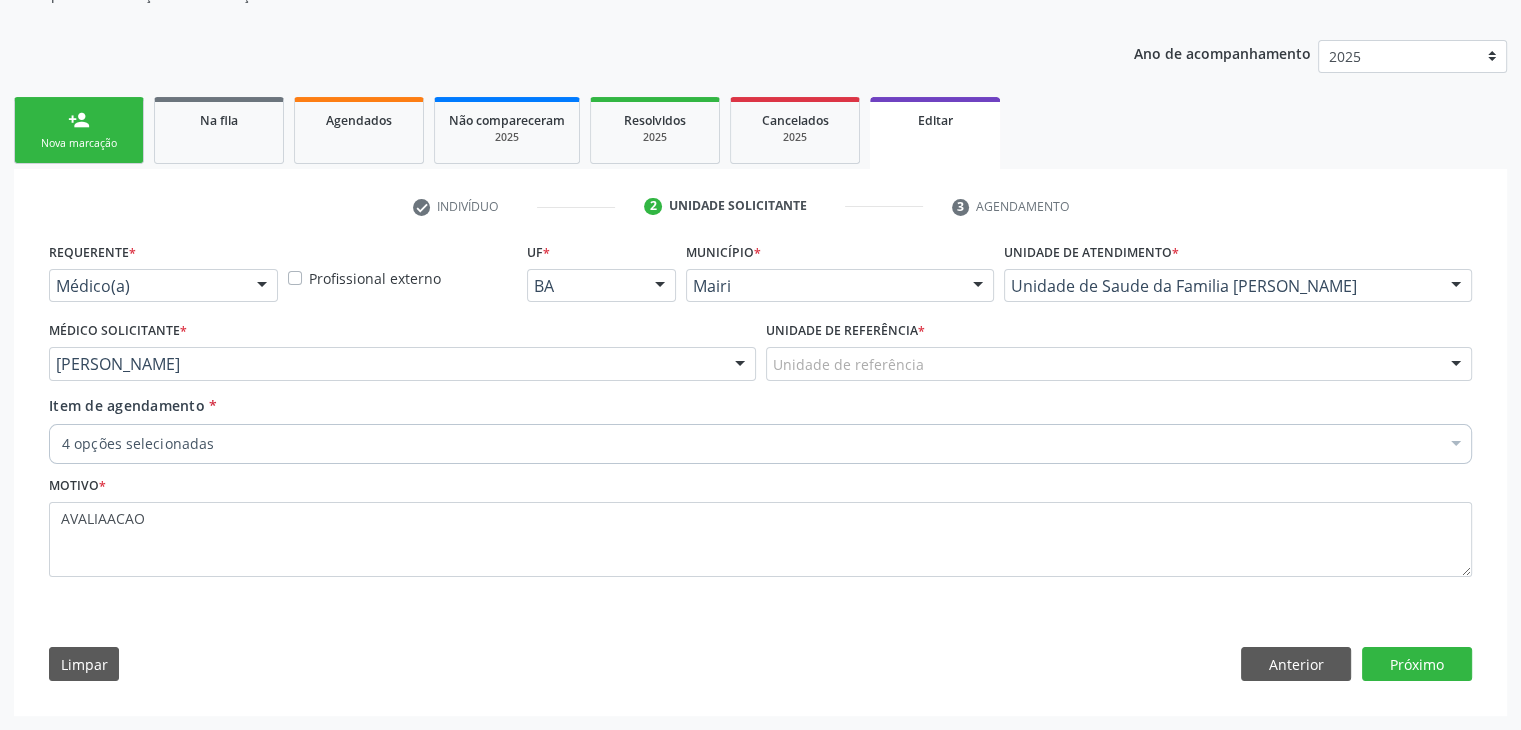 scroll, scrollTop: 200, scrollLeft: 0, axis: vertical 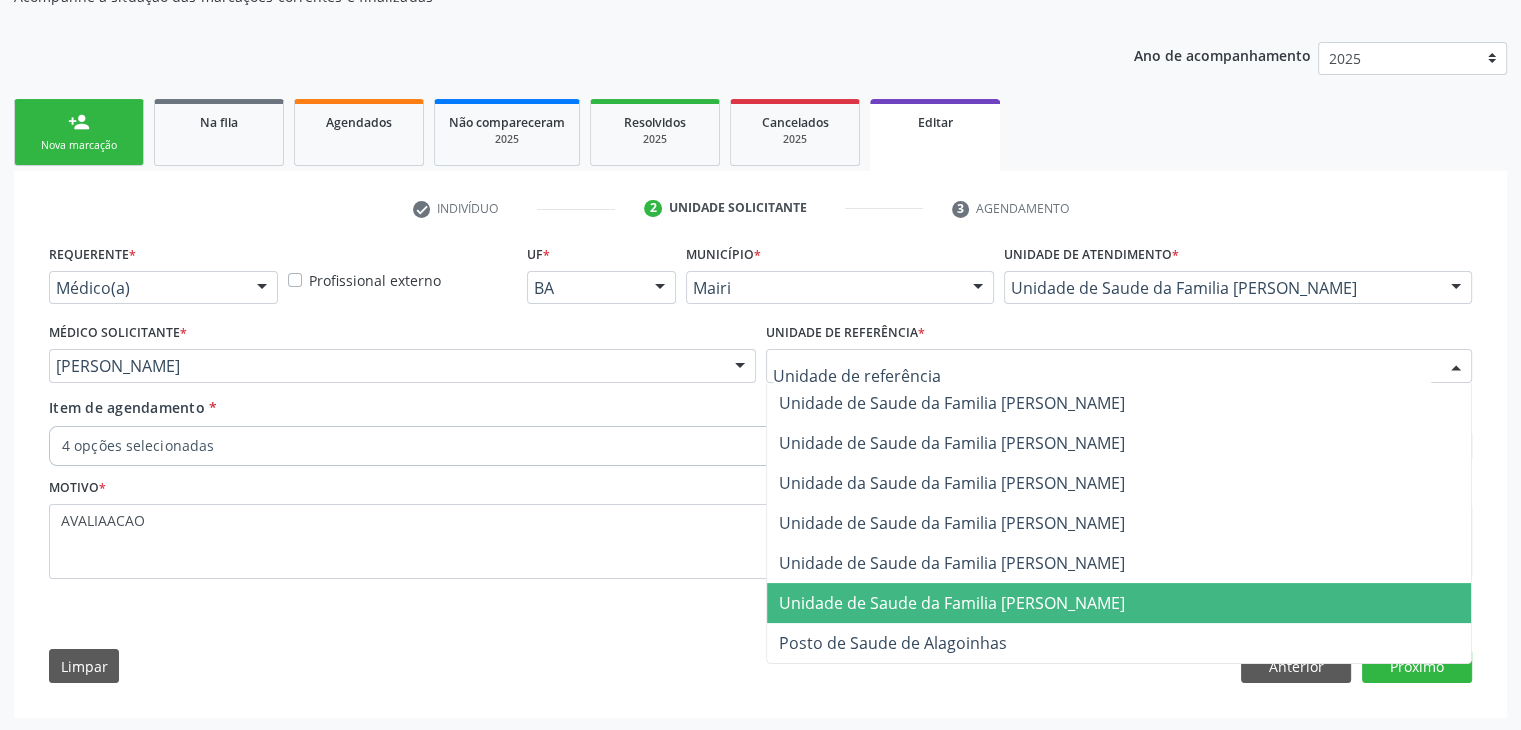 click on "Unidade de Saude da Familia [PERSON_NAME]" at bounding box center (952, 603) 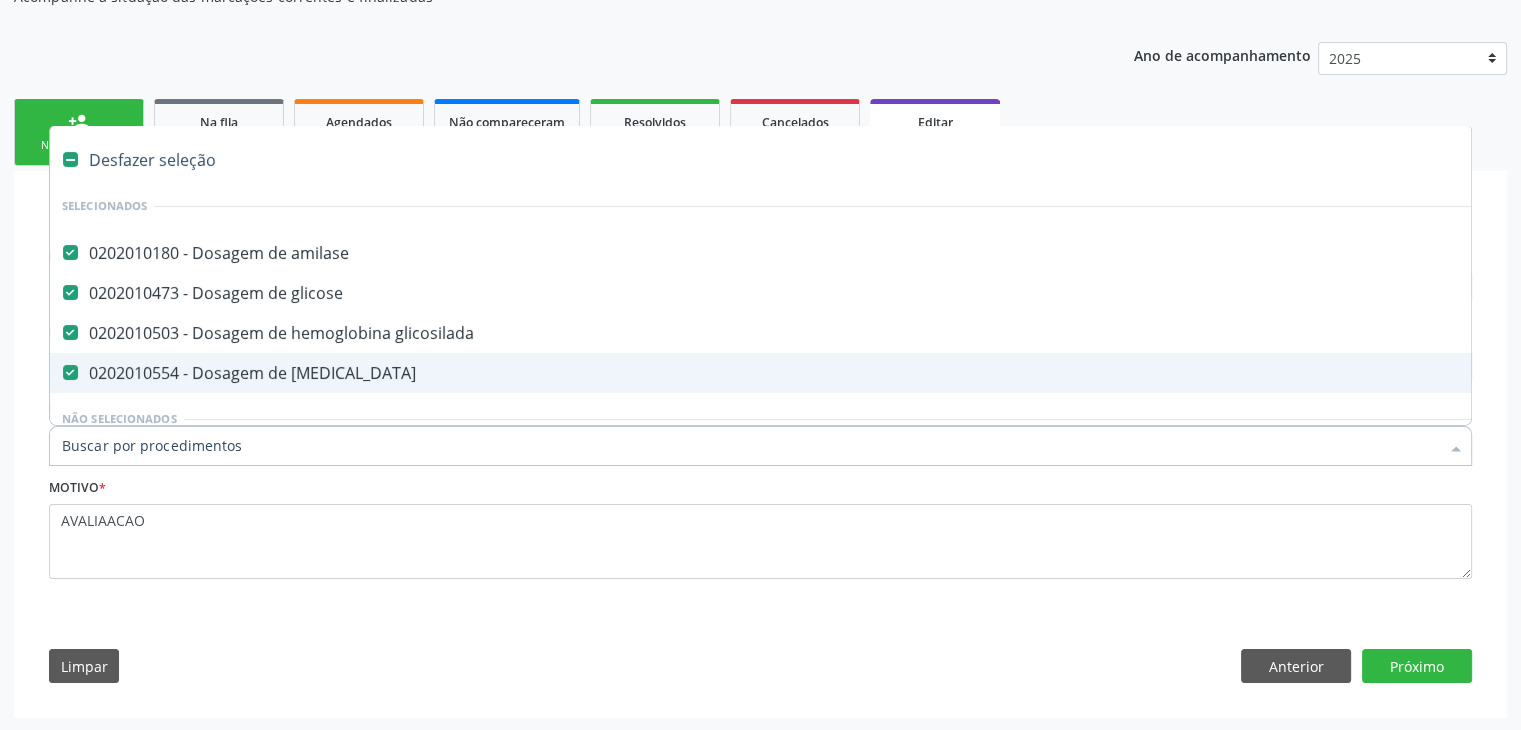 click on "Desfazer seleção" at bounding box center [831, 160] 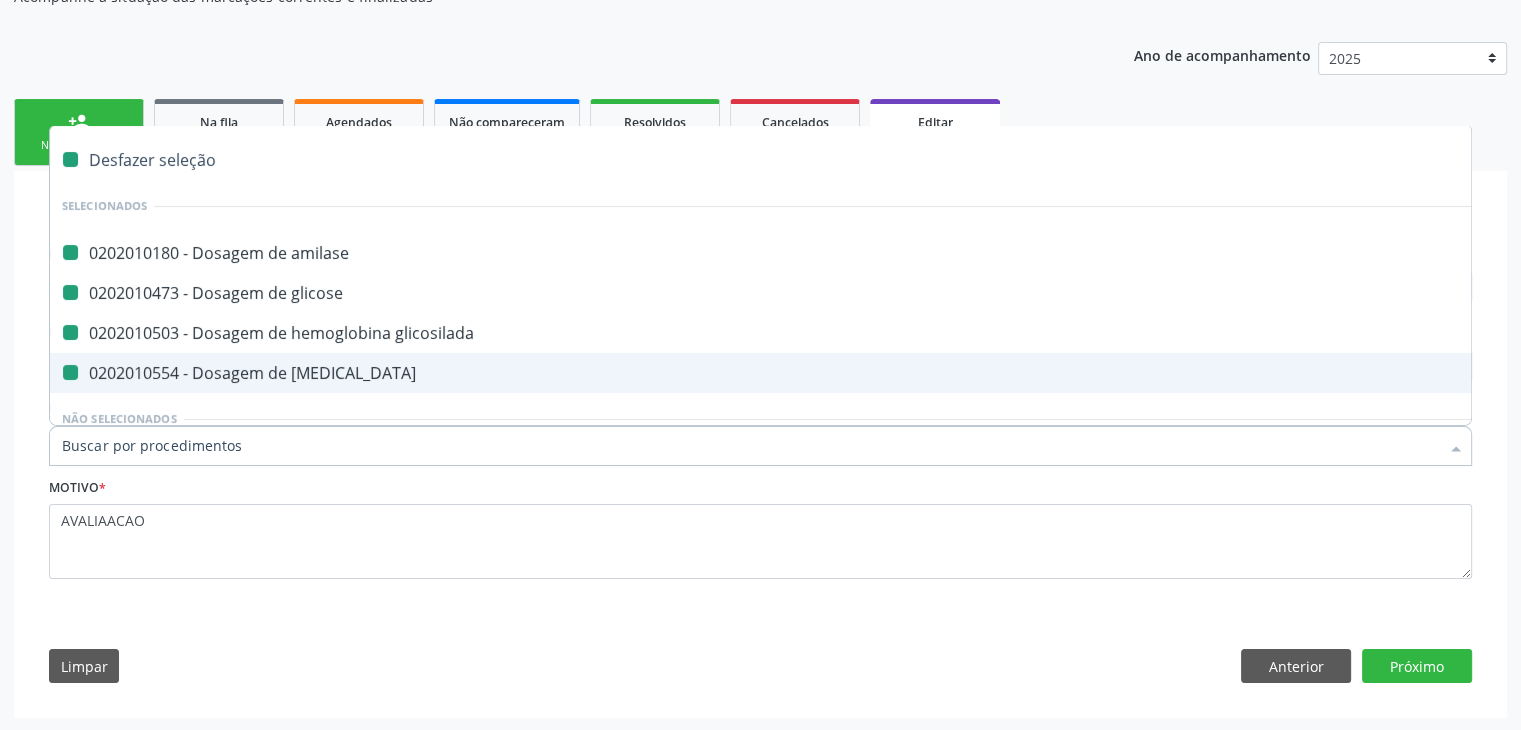 checkbox on "false" 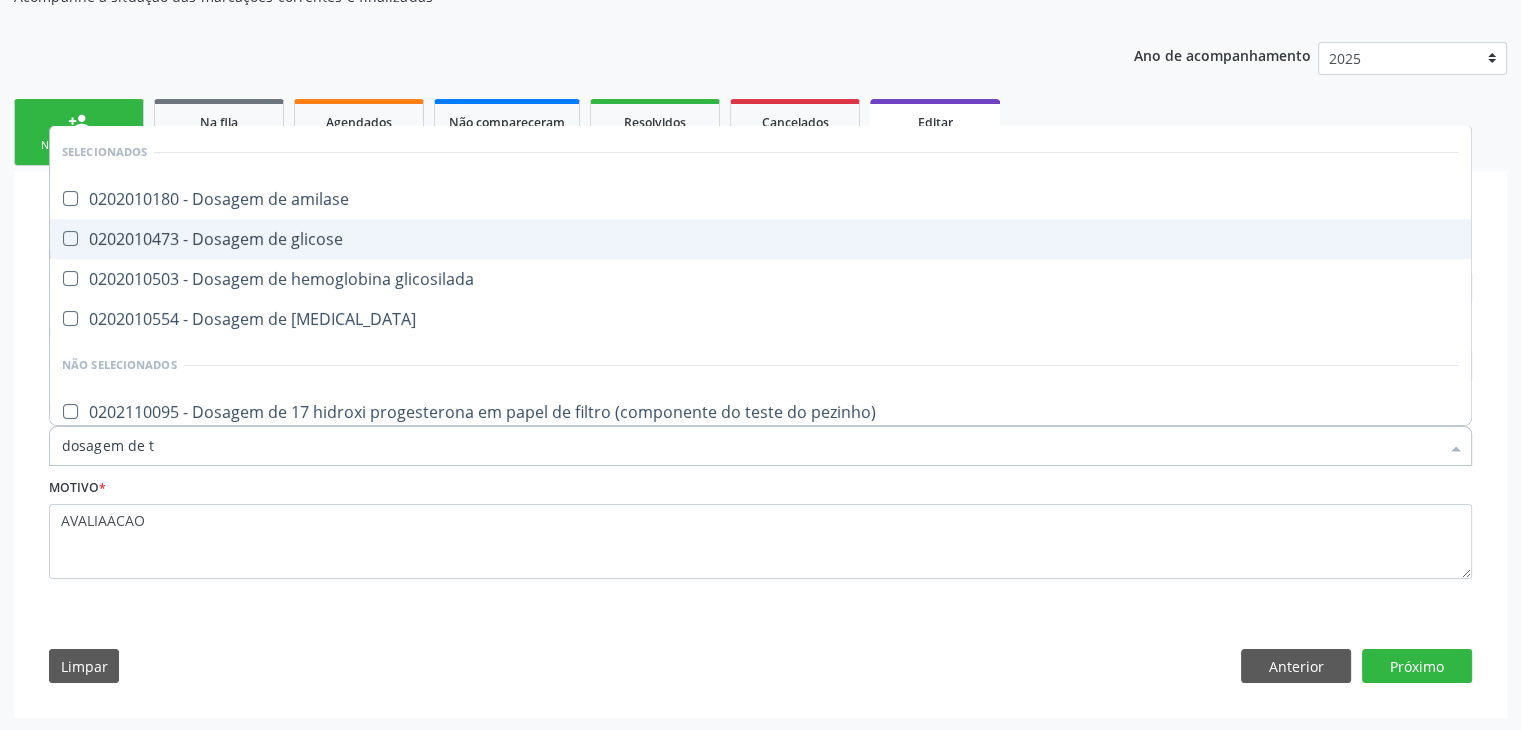 type on "dosagem de ts" 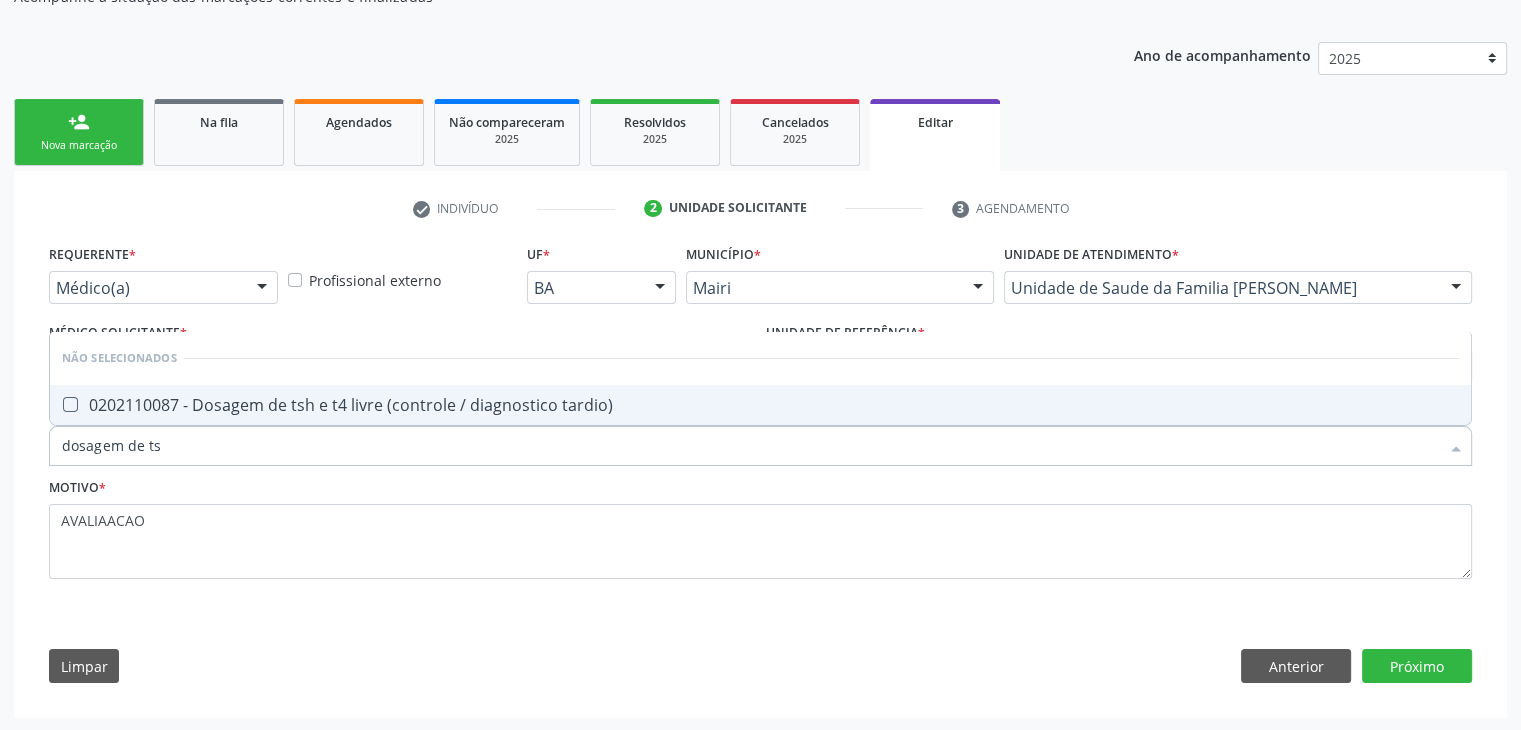 click on "0202110087 - Dosagem de tsh e t4 livre (controle / diagnostico tardio)" at bounding box center (760, 405) 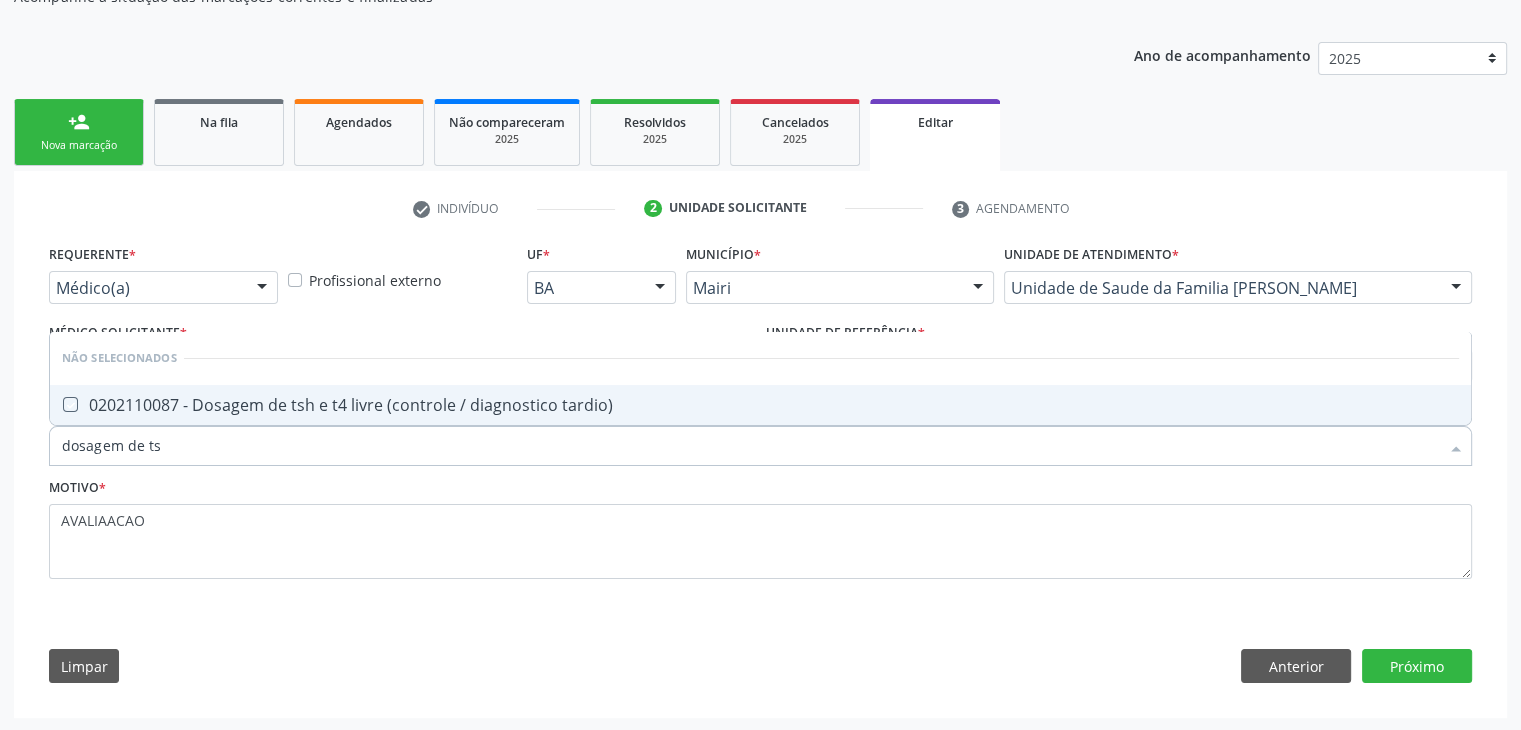 checkbox on "true" 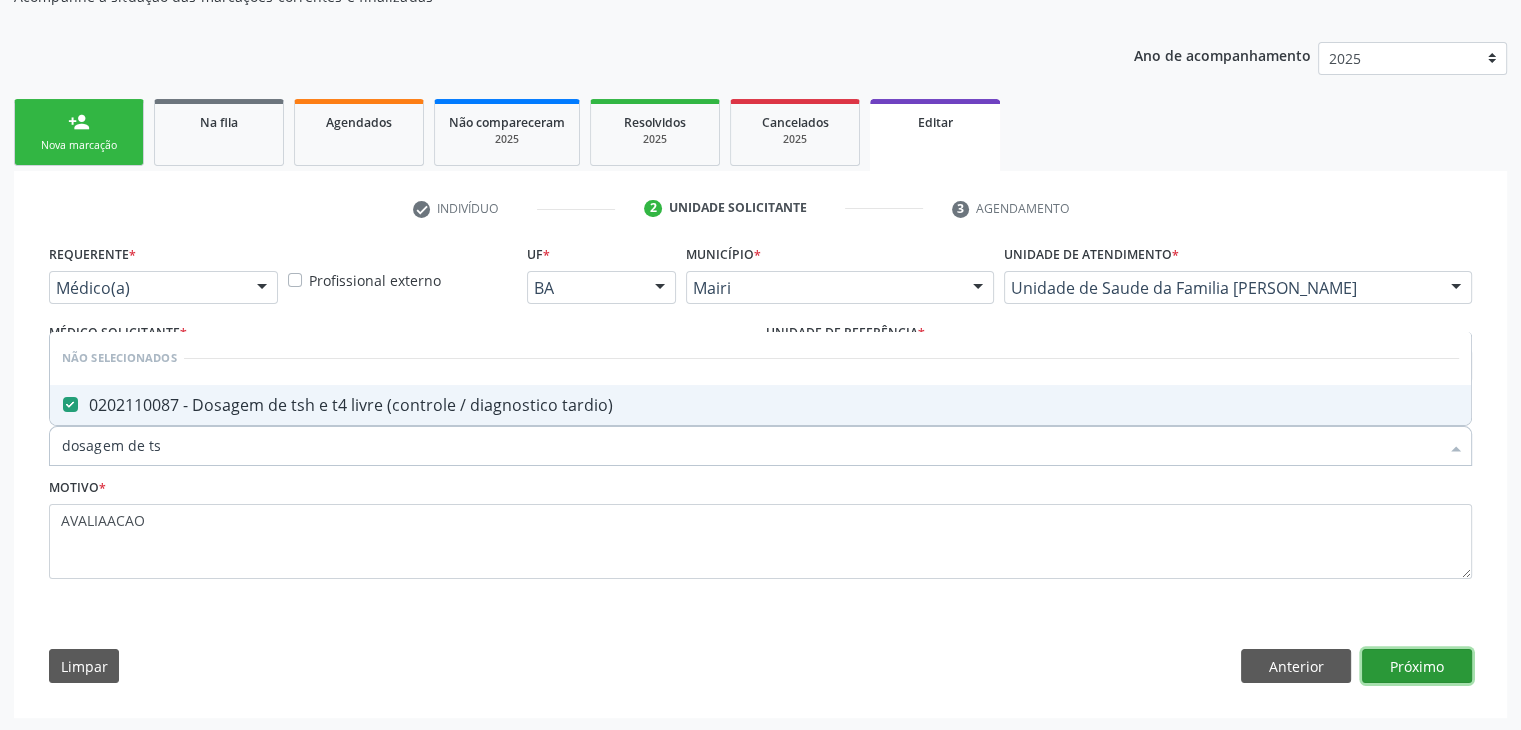 click on "Próximo" at bounding box center [1417, 666] 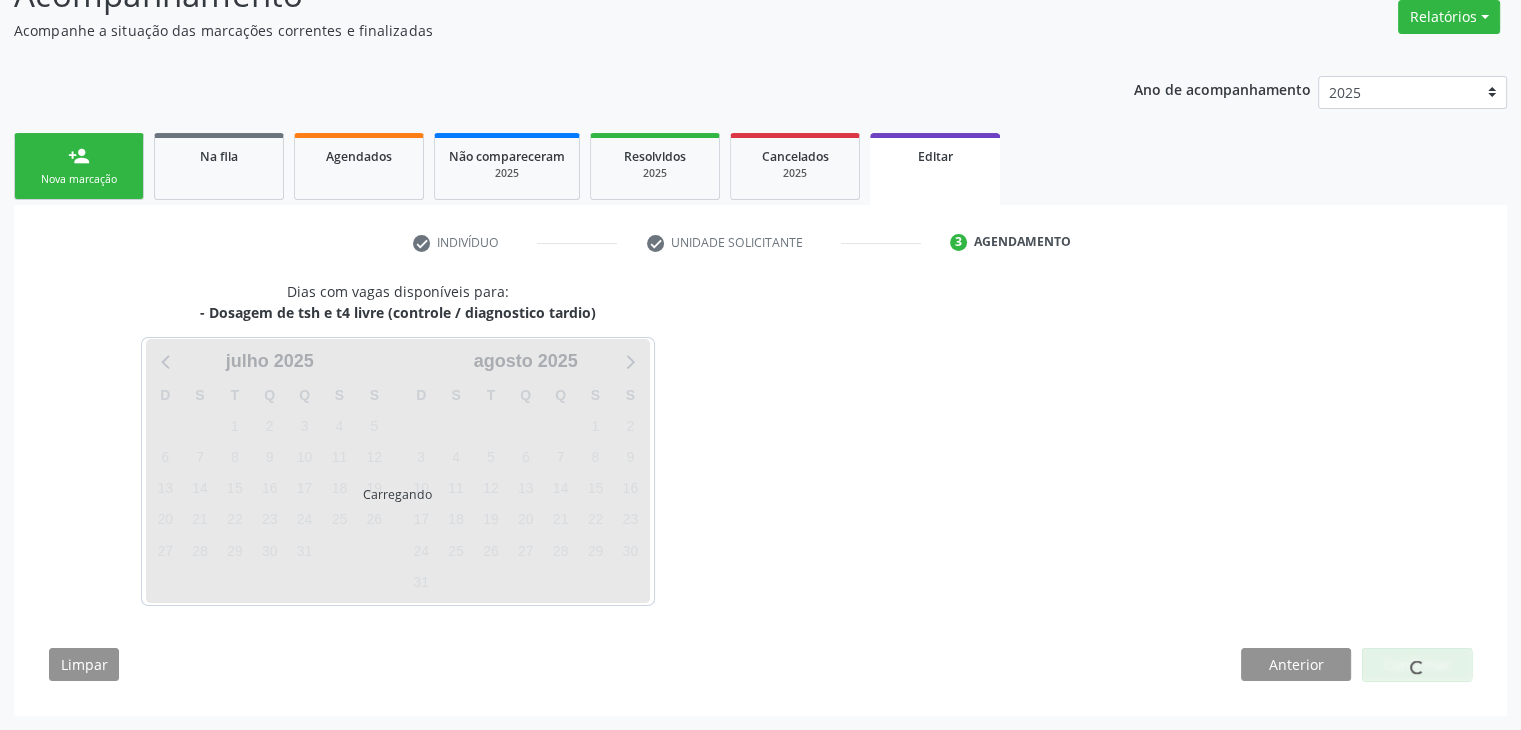 scroll, scrollTop: 165, scrollLeft: 0, axis: vertical 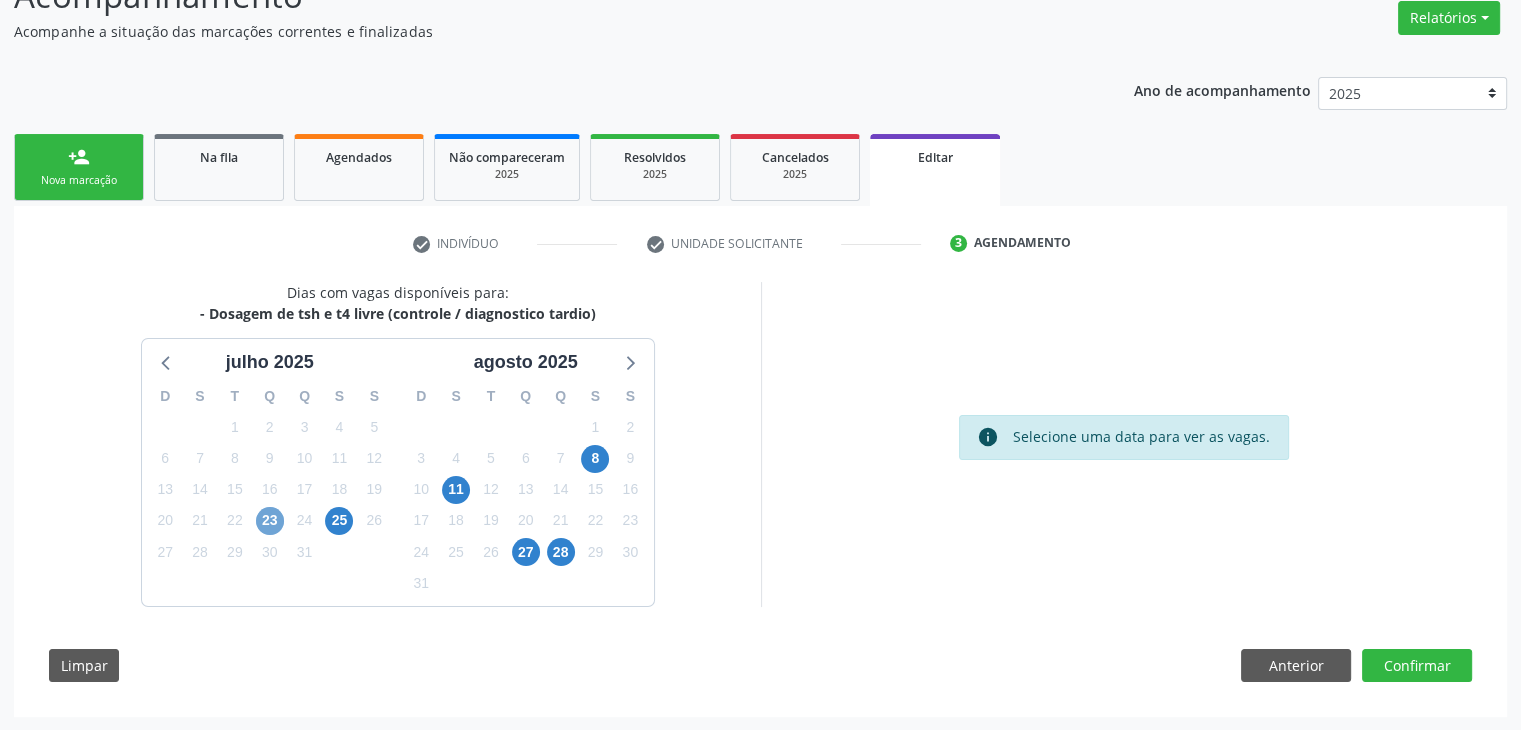 click on "23" at bounding box center [270, 521] 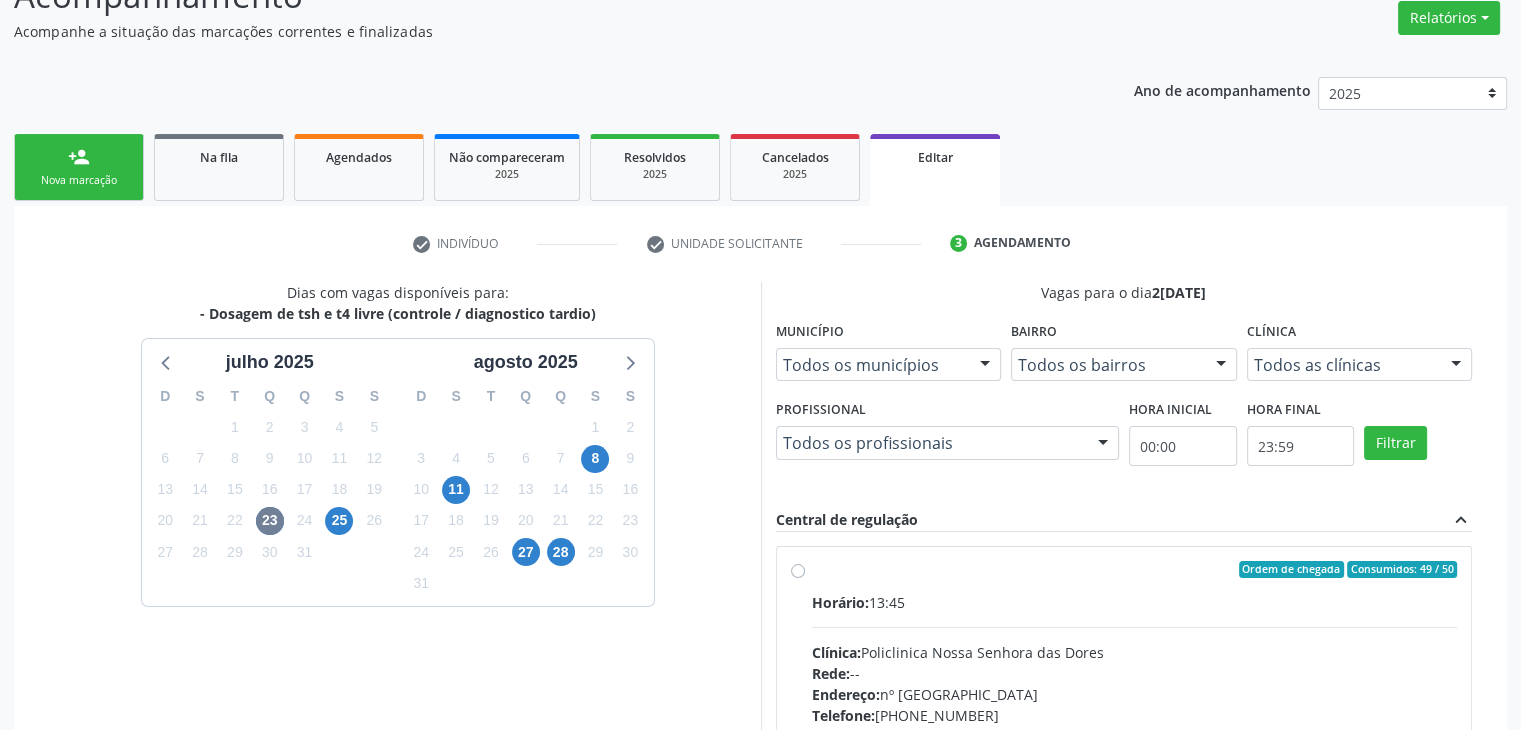 click on "Horário:   13:45" at bounding box center (1135, 602) 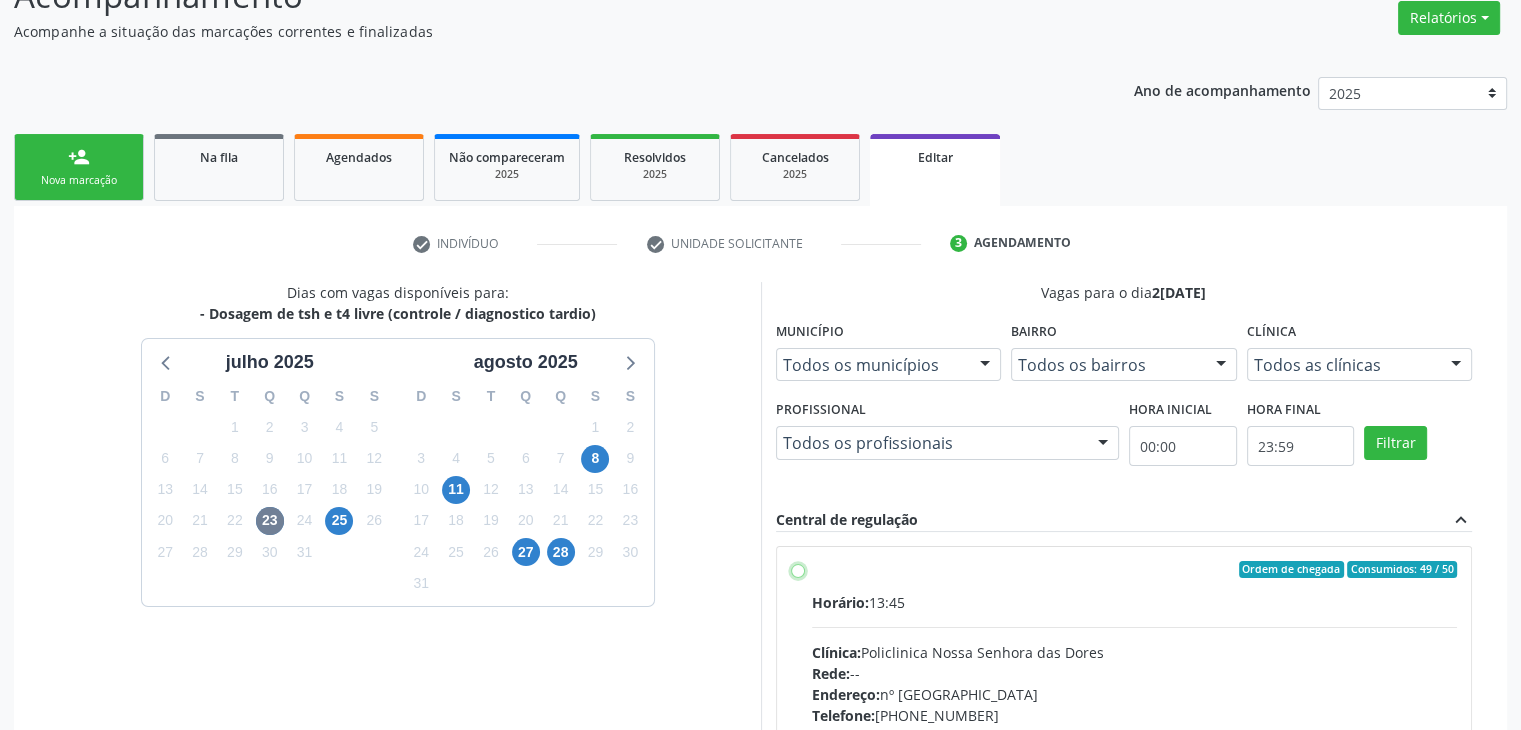 click on "Ordem de chegada
Consumidos: 49 / 50
Horário:   13:45
Clínica:  Policlinica [GEOGRAPHIC_DATA]
Rede:
--
Endereço:   [STREET_ADDRESS]
Telefone:   [PHONE_NUMBER]
Profissional:
--
Informações adicionais sobre o atendimento
Idade de atendimento:
Sem restrição
Gênero(s) atendido(s):
Sem restrição
Informações adicionais:
--" at bounding box center (798, 570) 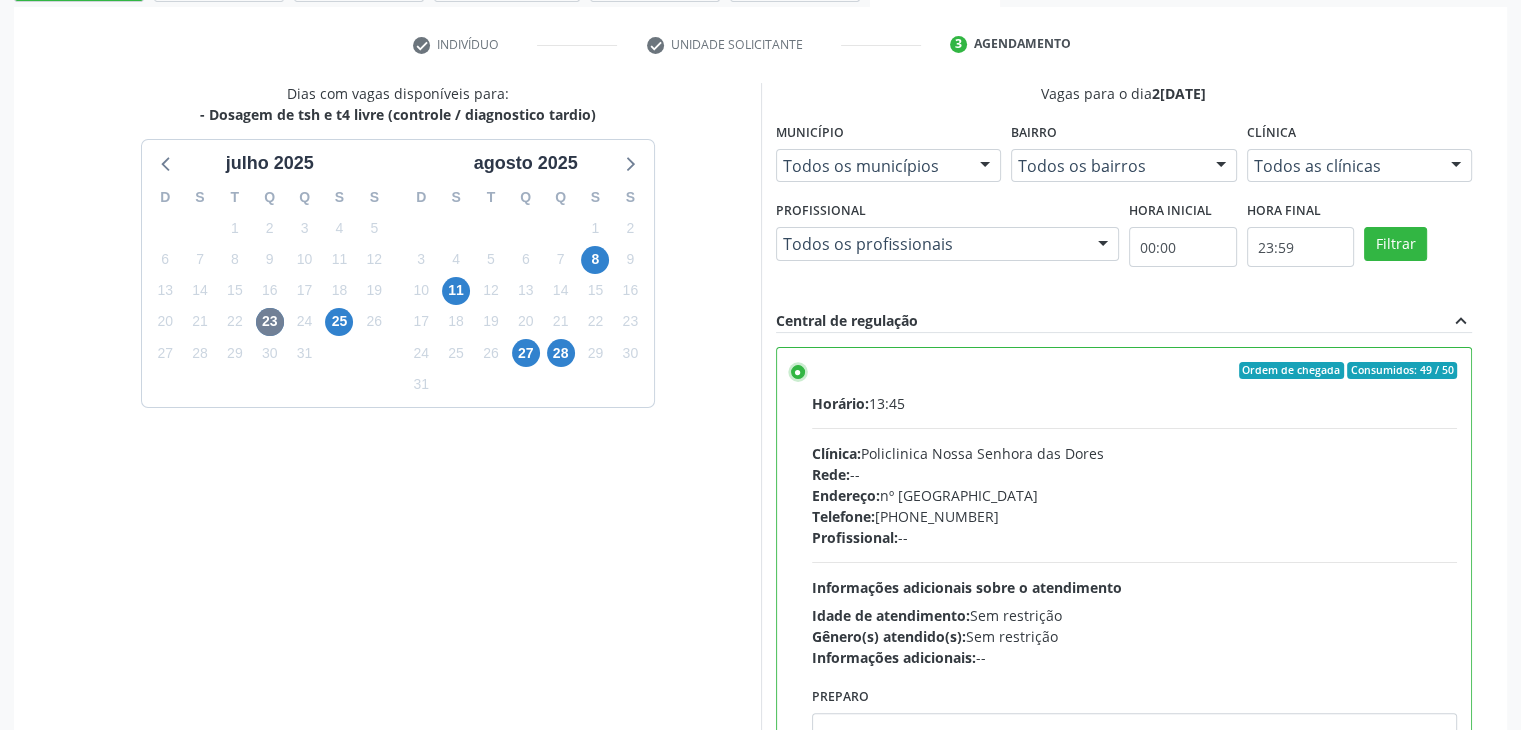 scroll, scrollTop: 490, scrollLeft: 0, axis: vertical 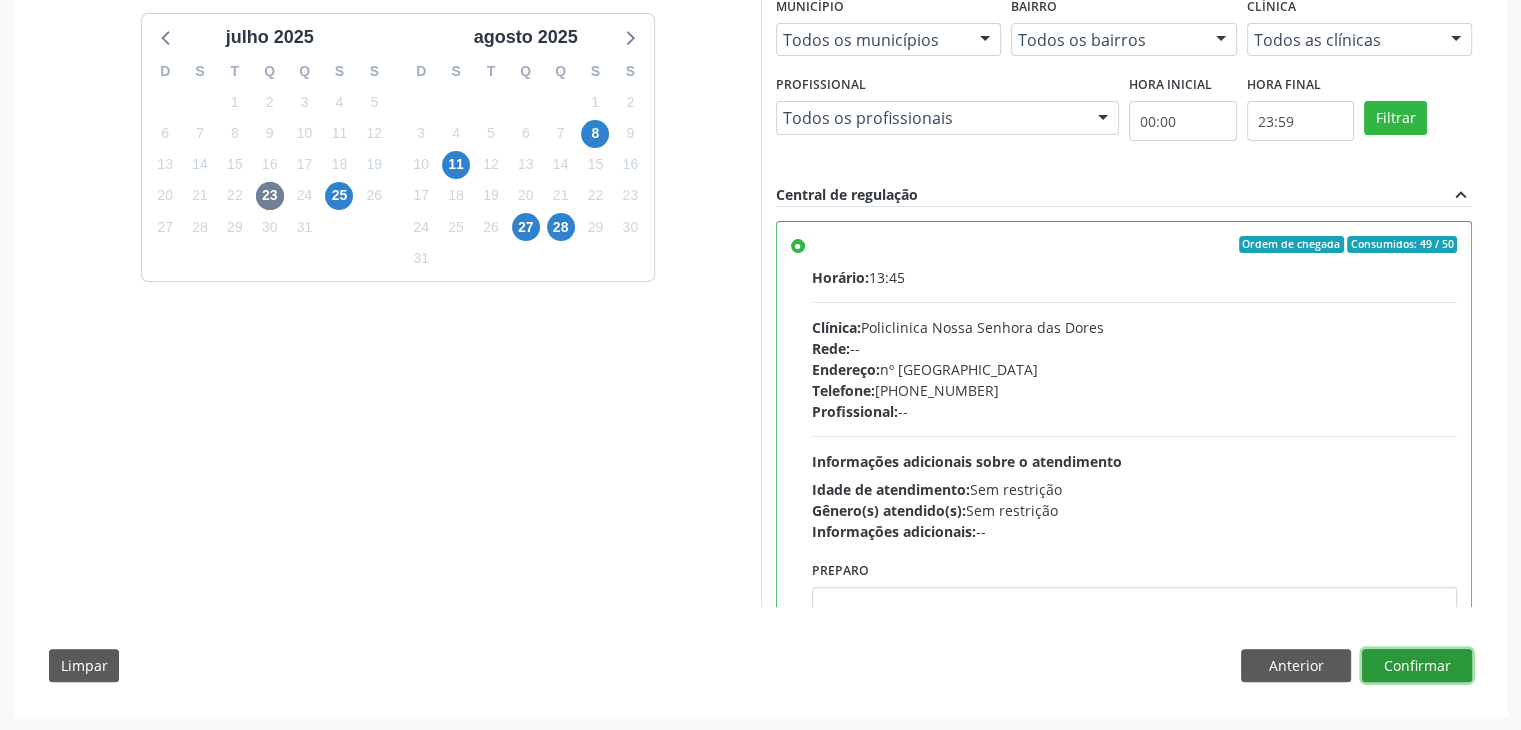 click on "Confirmar" at bounding box center (1417, 666) 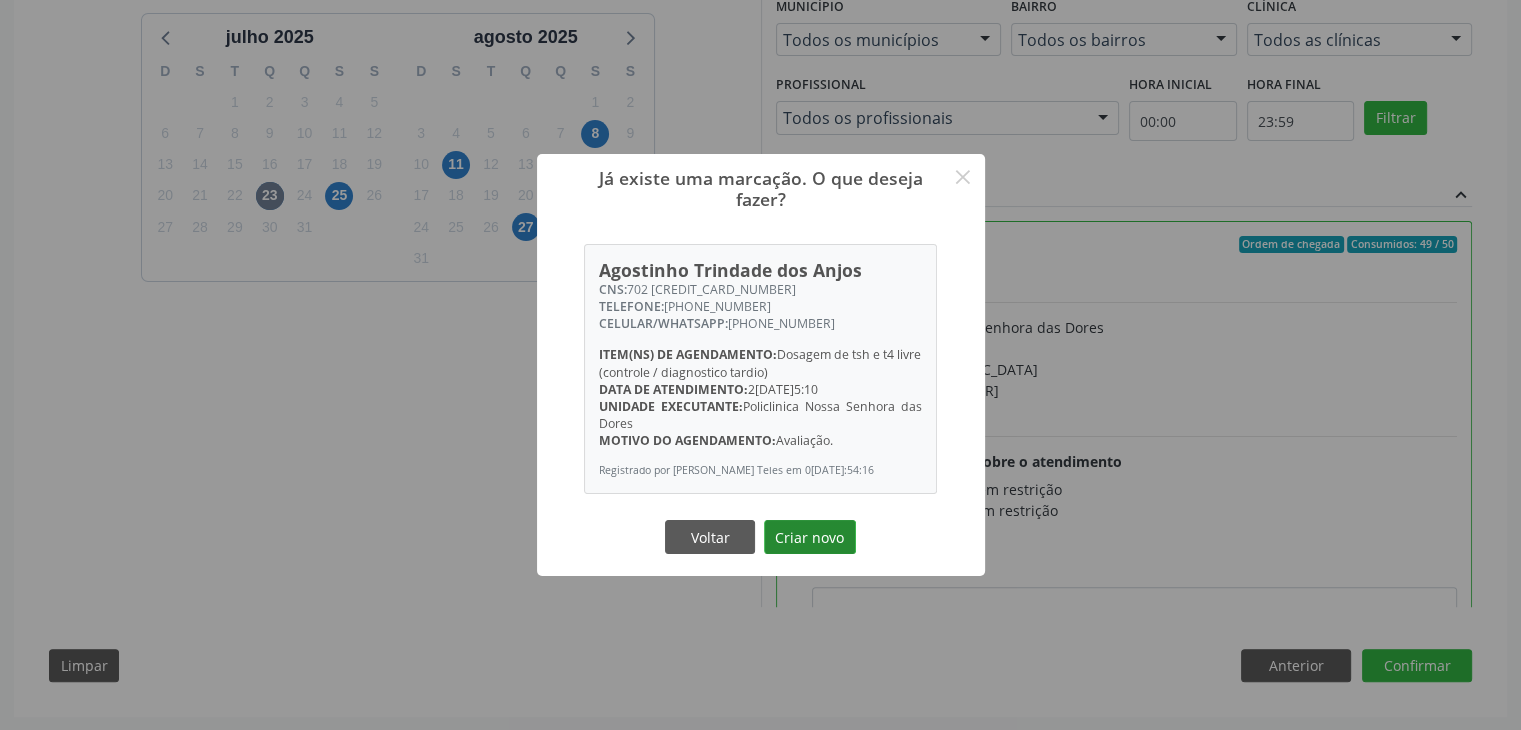 click on "Criar novo" at bounding box center [810, 537] 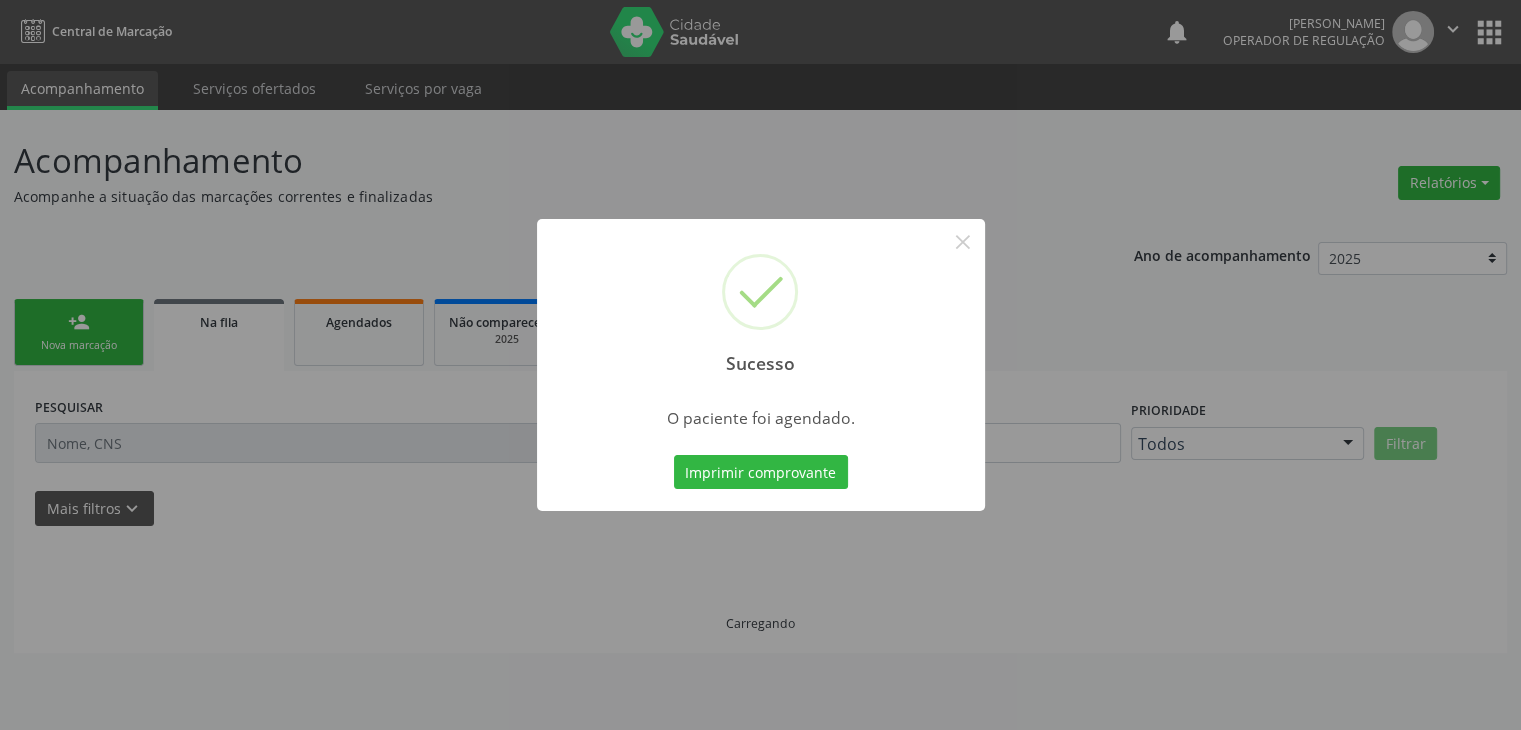 scroll, scrollTop: 0, scrollLeft: 0, axis: both 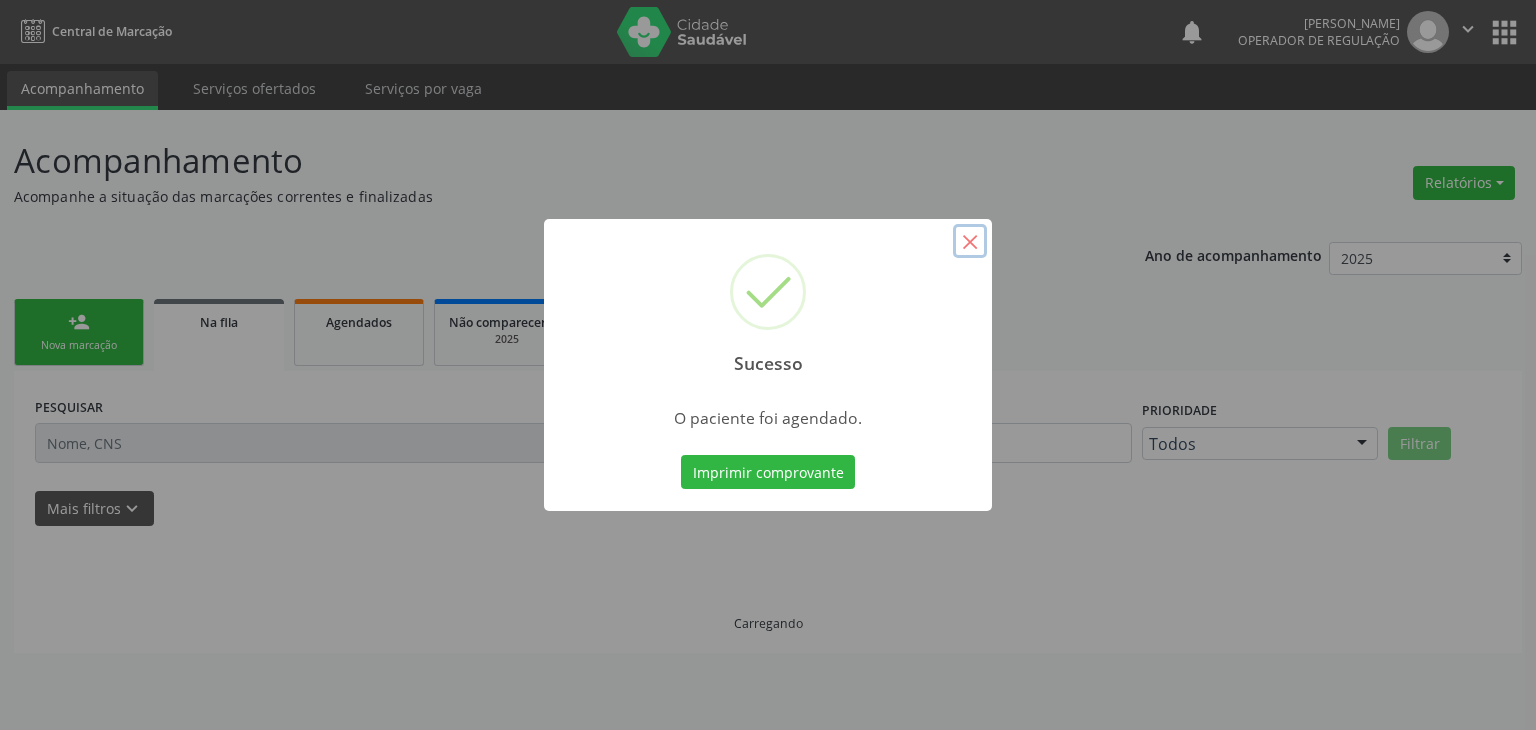 click on "×" at bounding box center [970, 241] 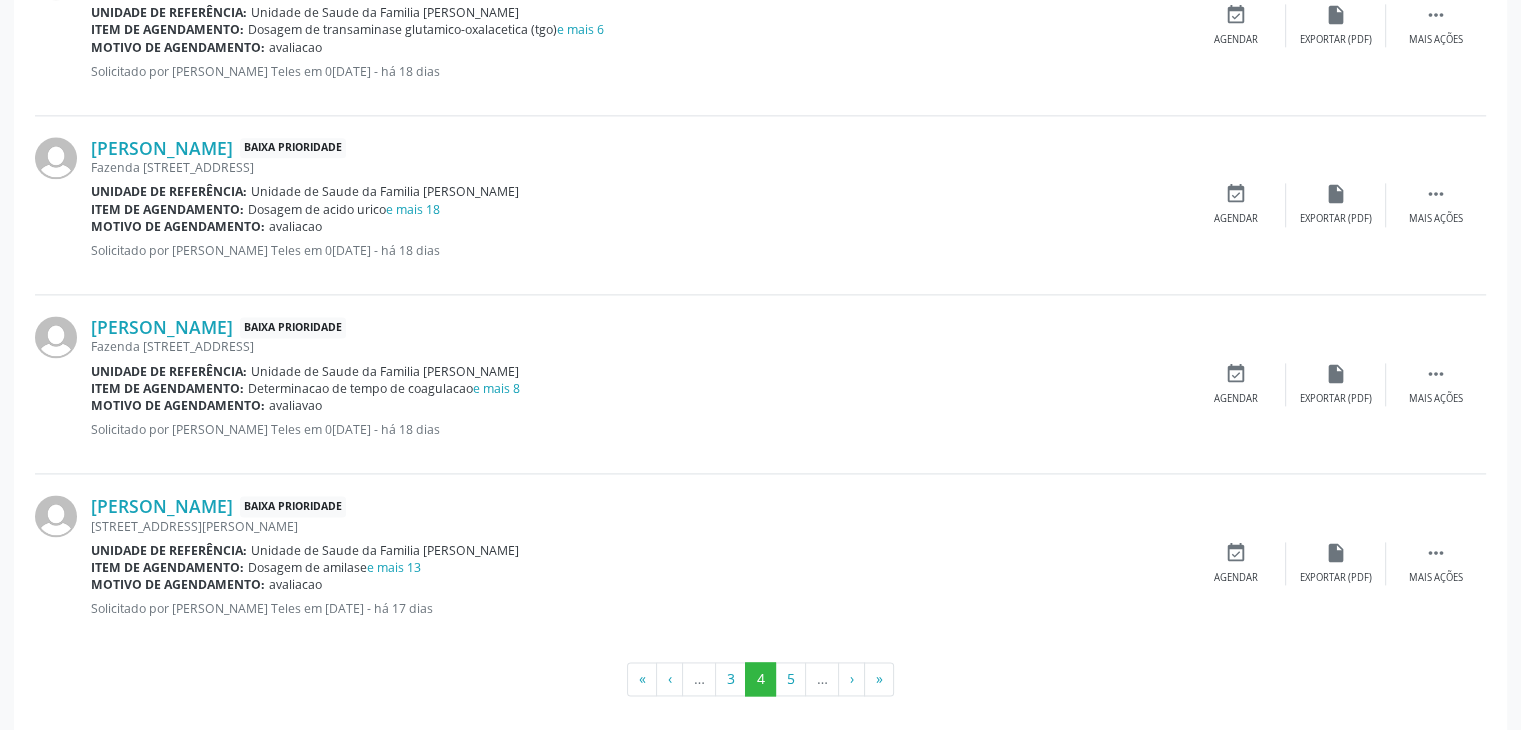 scroll, scrollTop: 2650, scrollLeft: 0, axis: vertical 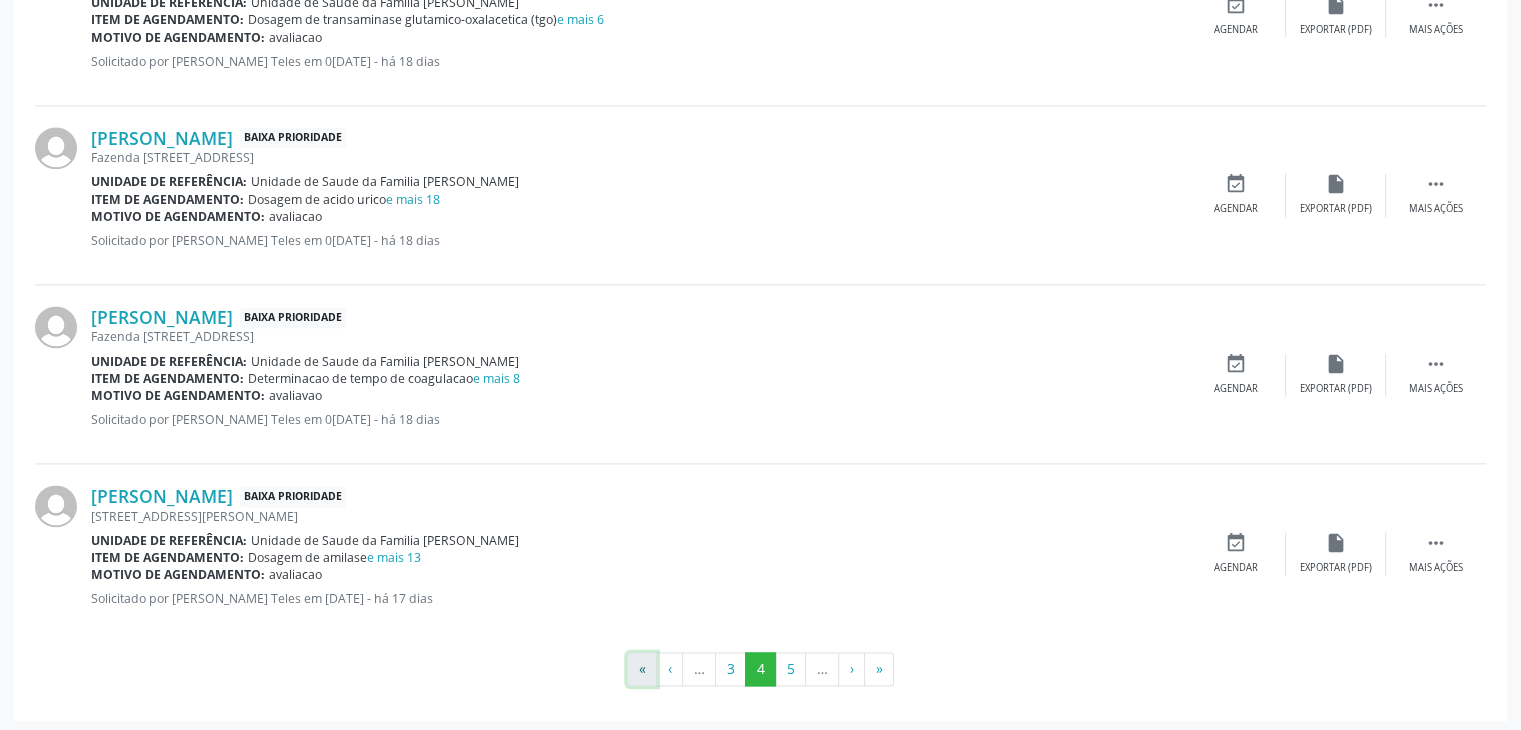 click on "«" at bounding box center (642, 669) 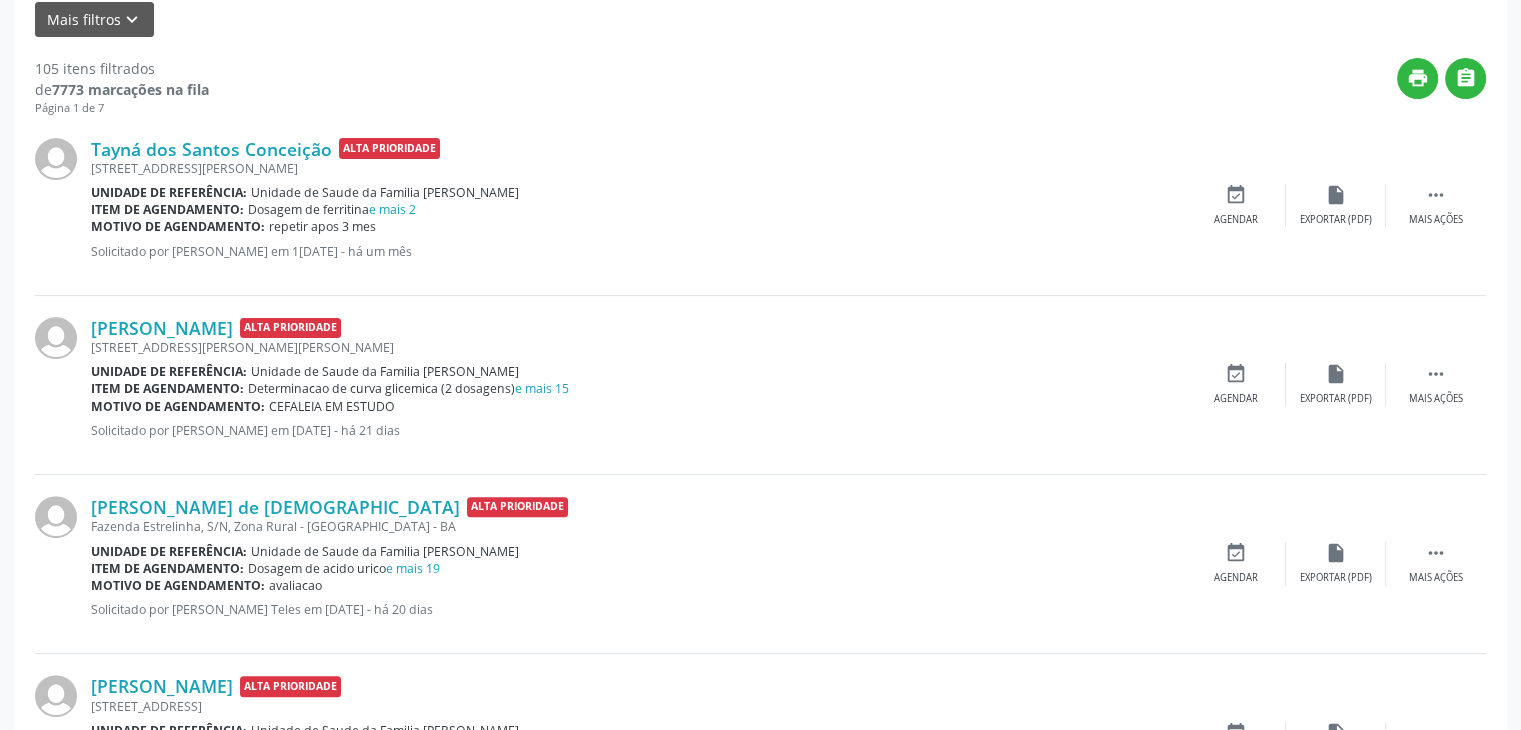 scroll, scrollTop: 500, scrollLeft: 0, axis: vertical 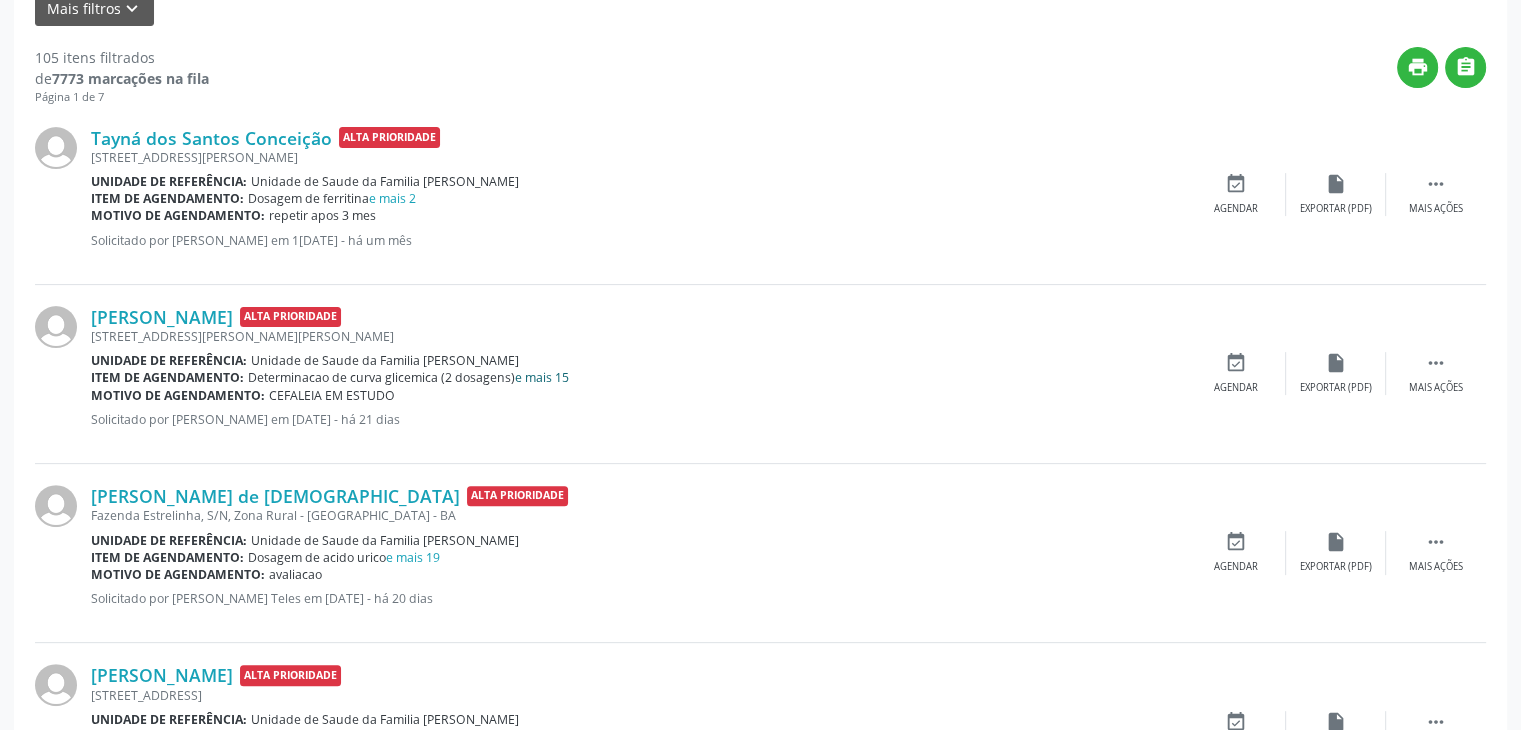 click on "e mais 15" at bounding box center (542, 377) 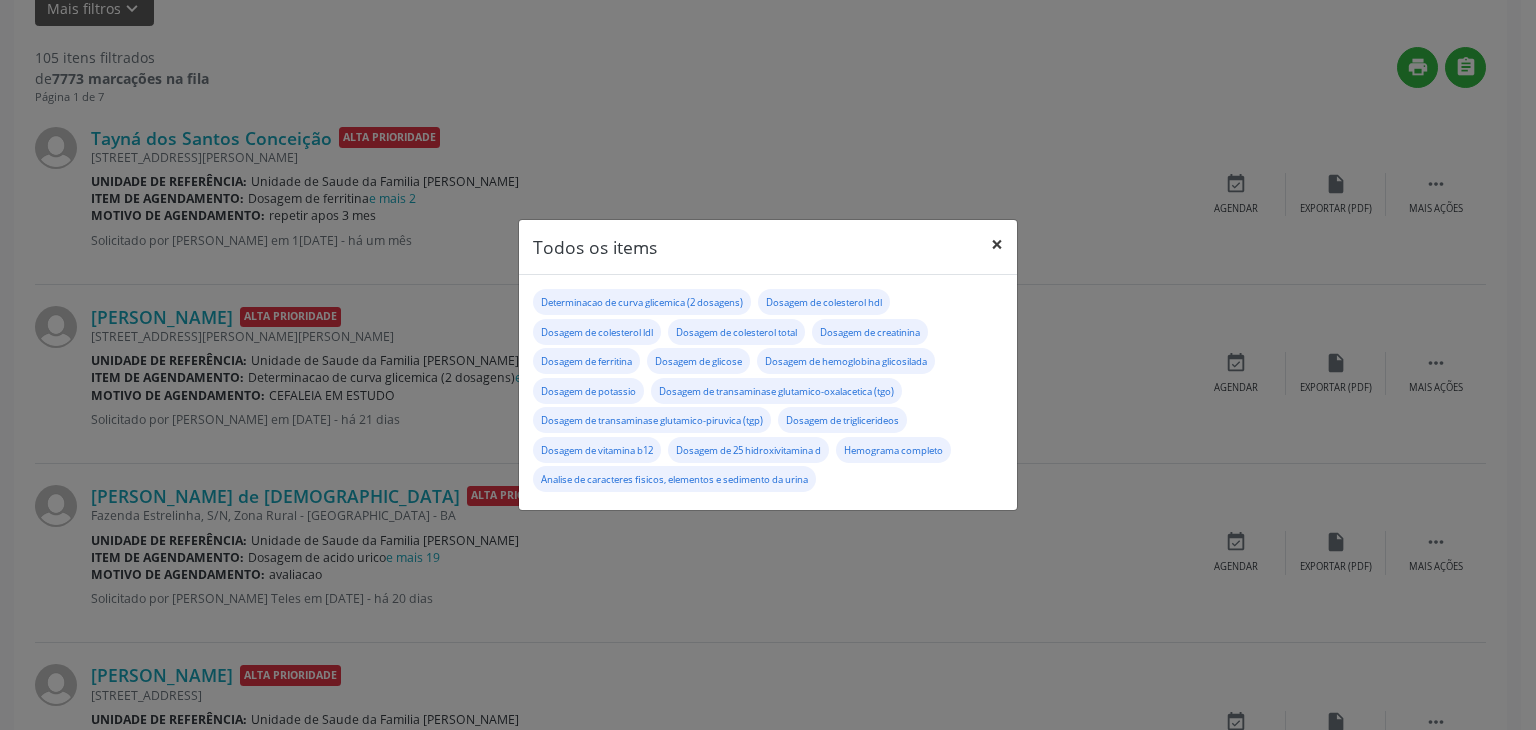 click on "×" at bounding box center (997, 244) 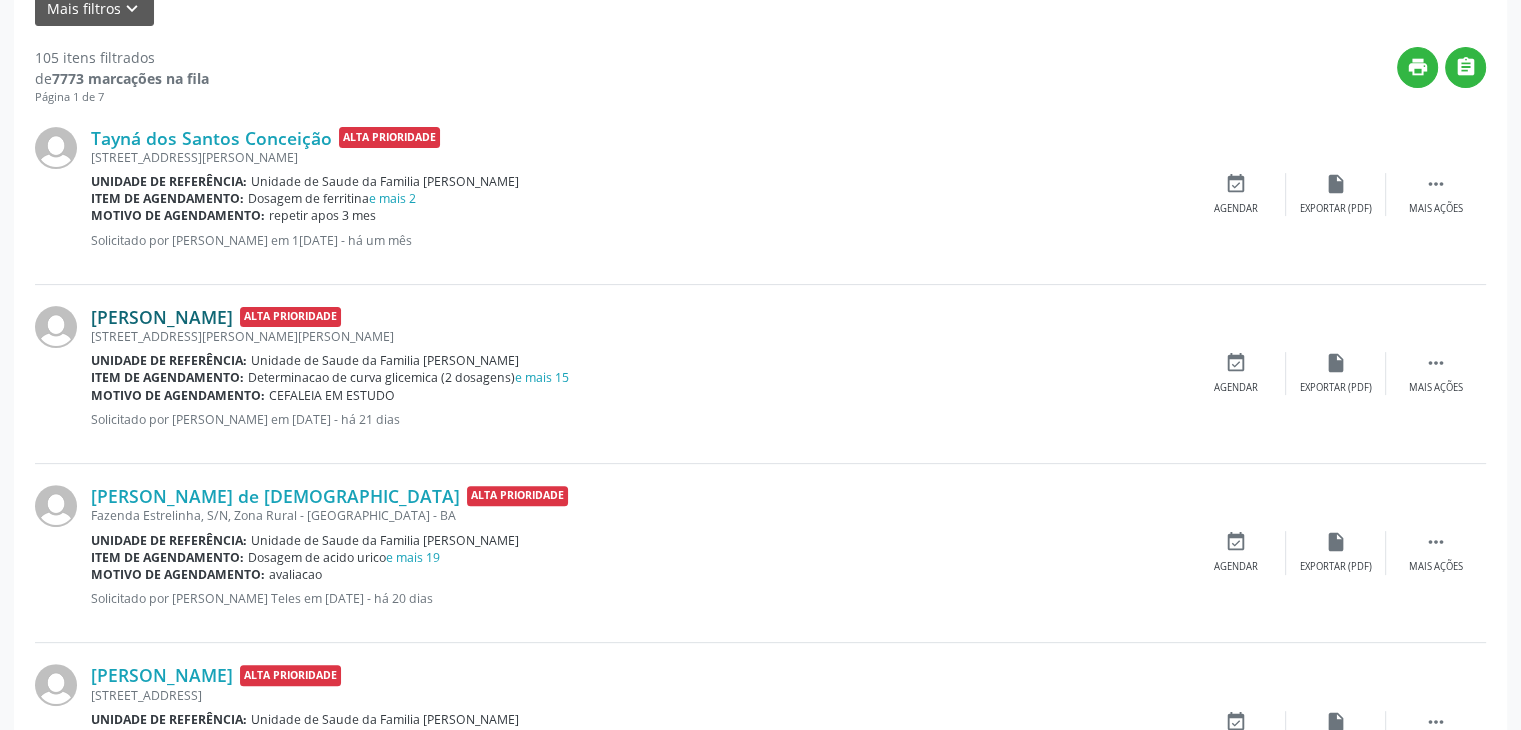 click on "[PERSON_NAME]" at bounding box center [162, 317] 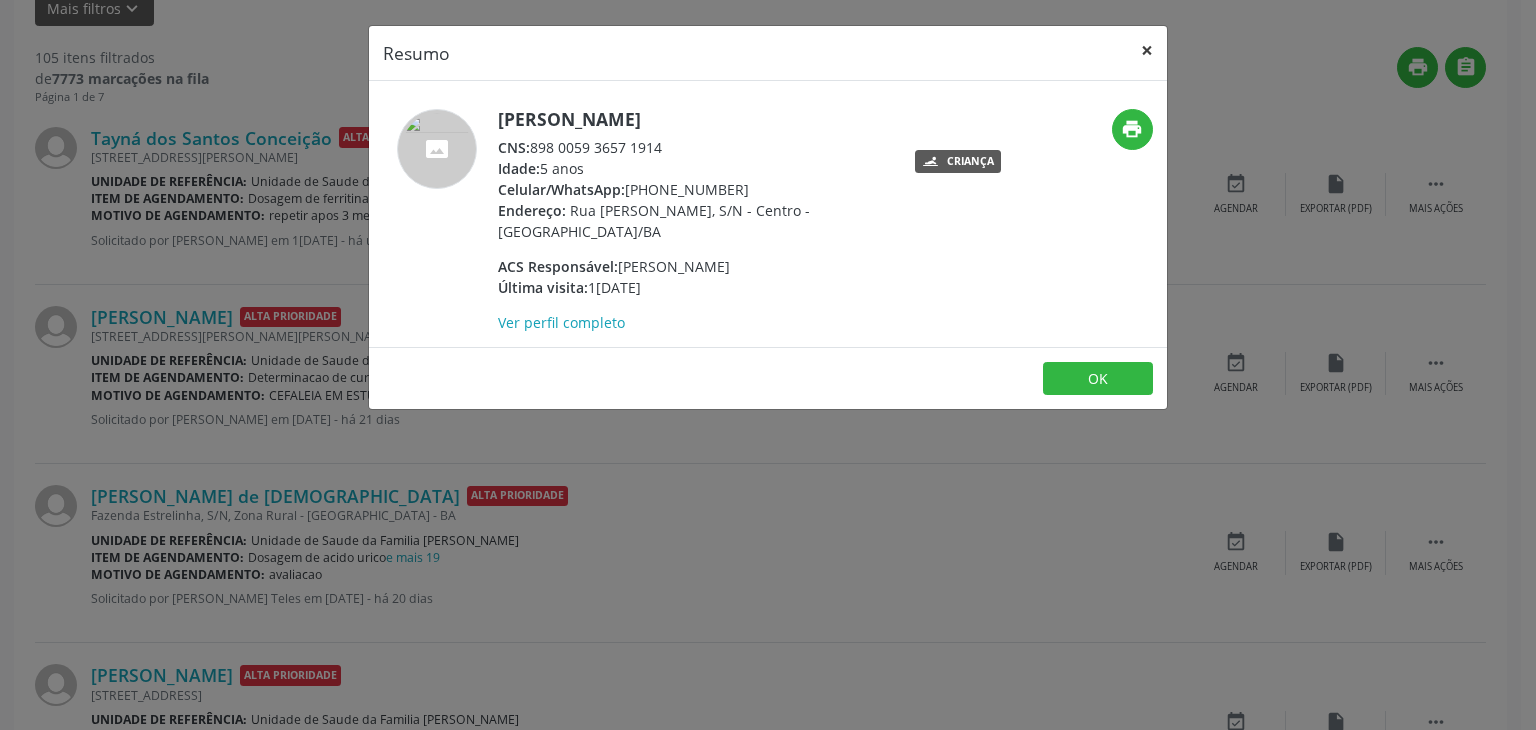 click on "×" at bounding box center (1147, 50) 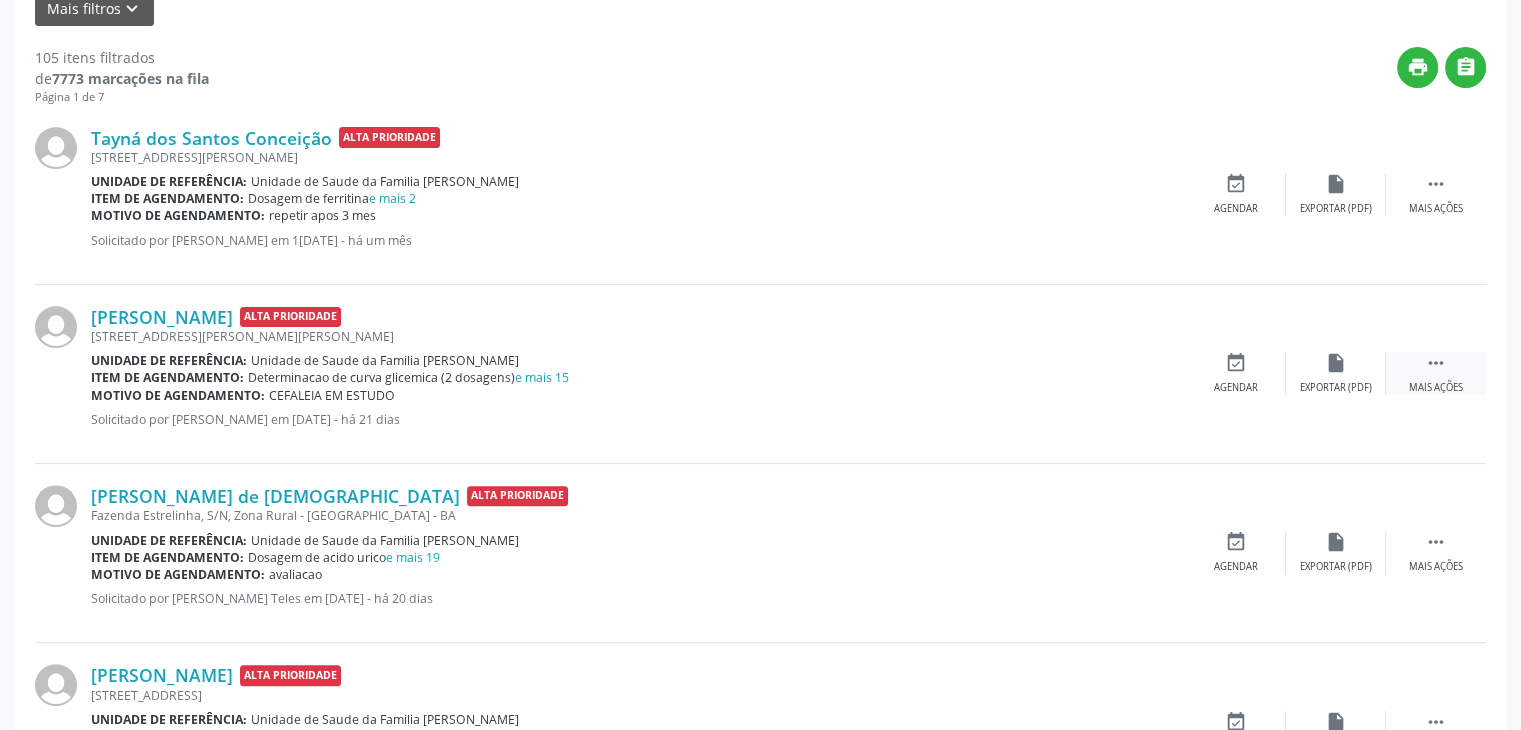 click on "Mais ações" at bounding box center (1436, 388) 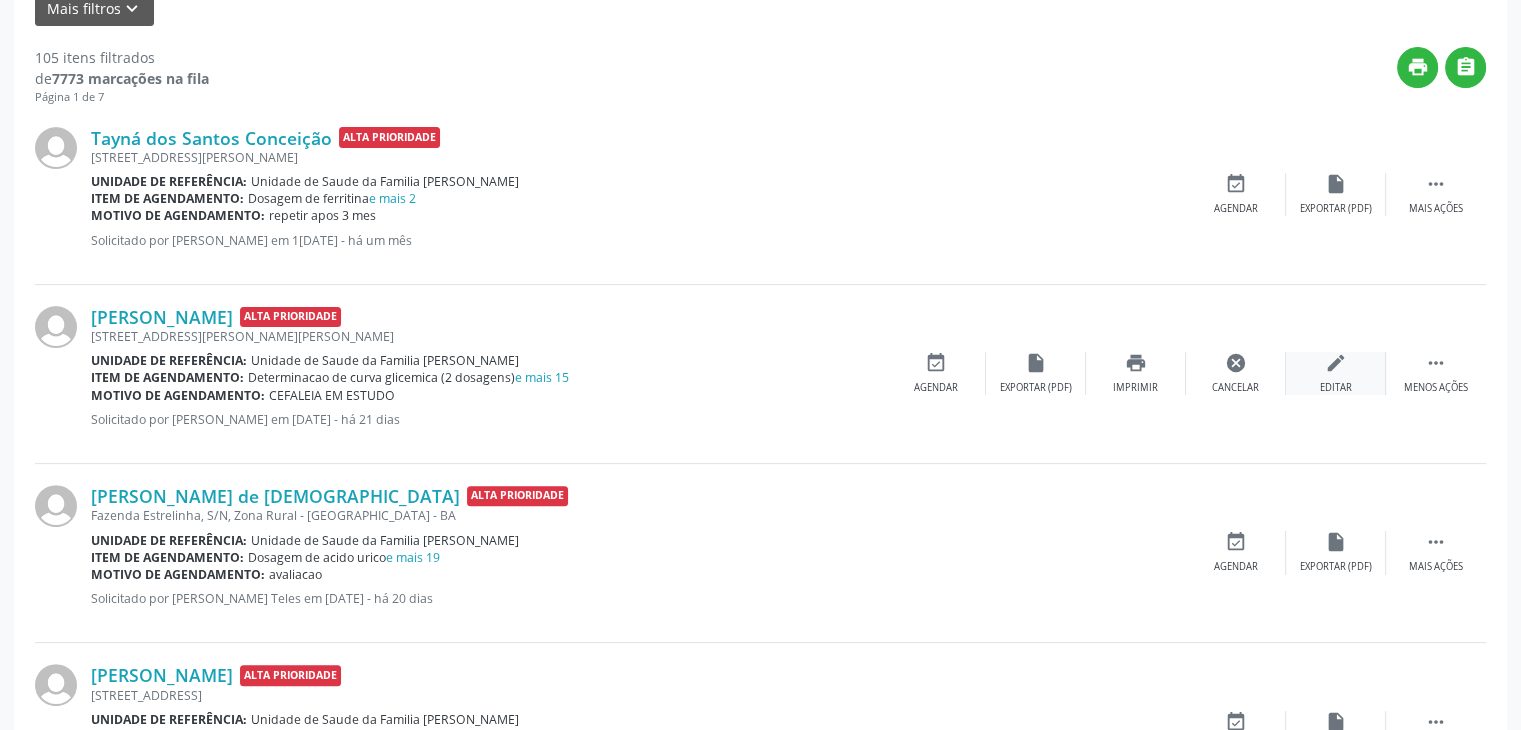 click on "Editar" at bounding box center [1336, 388] 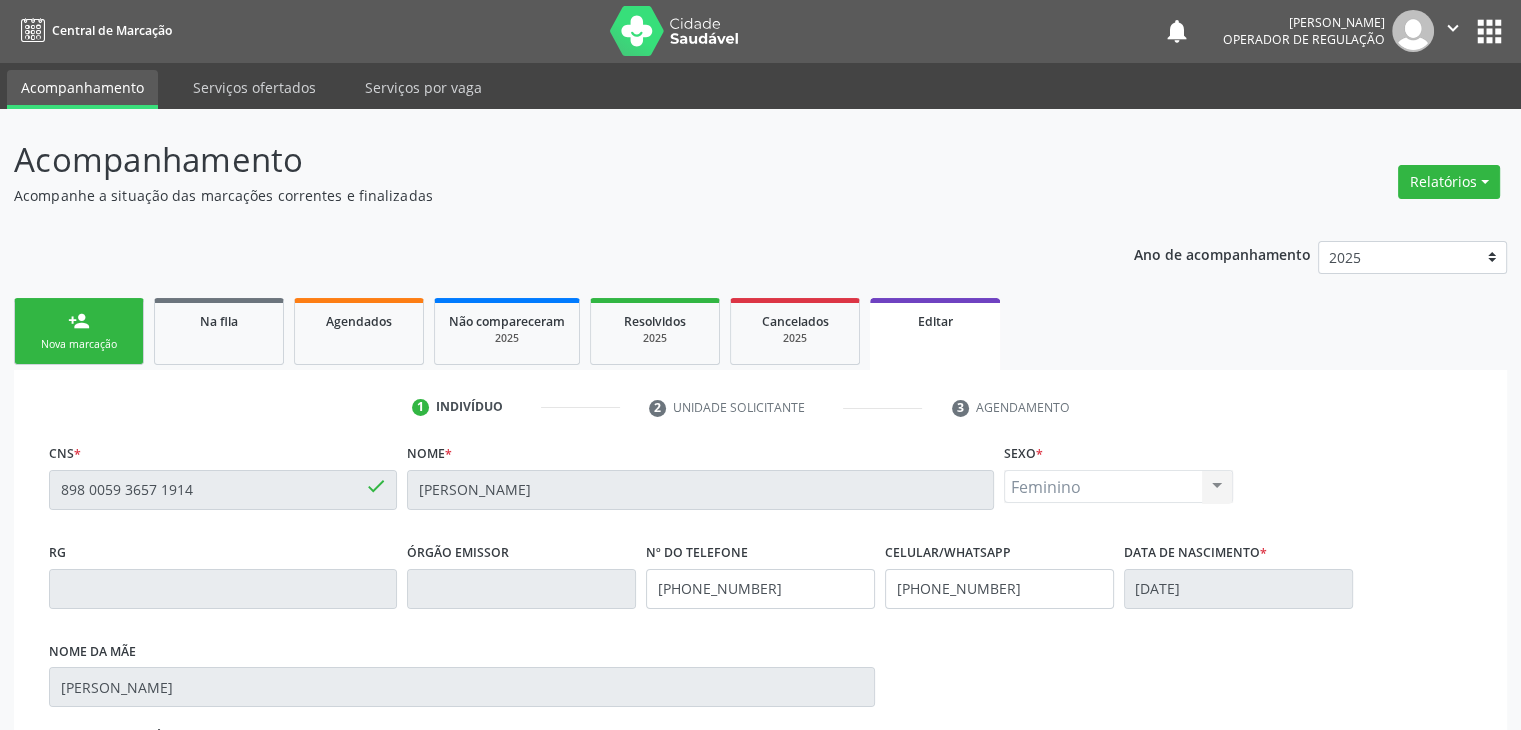 scroll, scrollTop: 365, scrollLeft: 0, axis: vertical 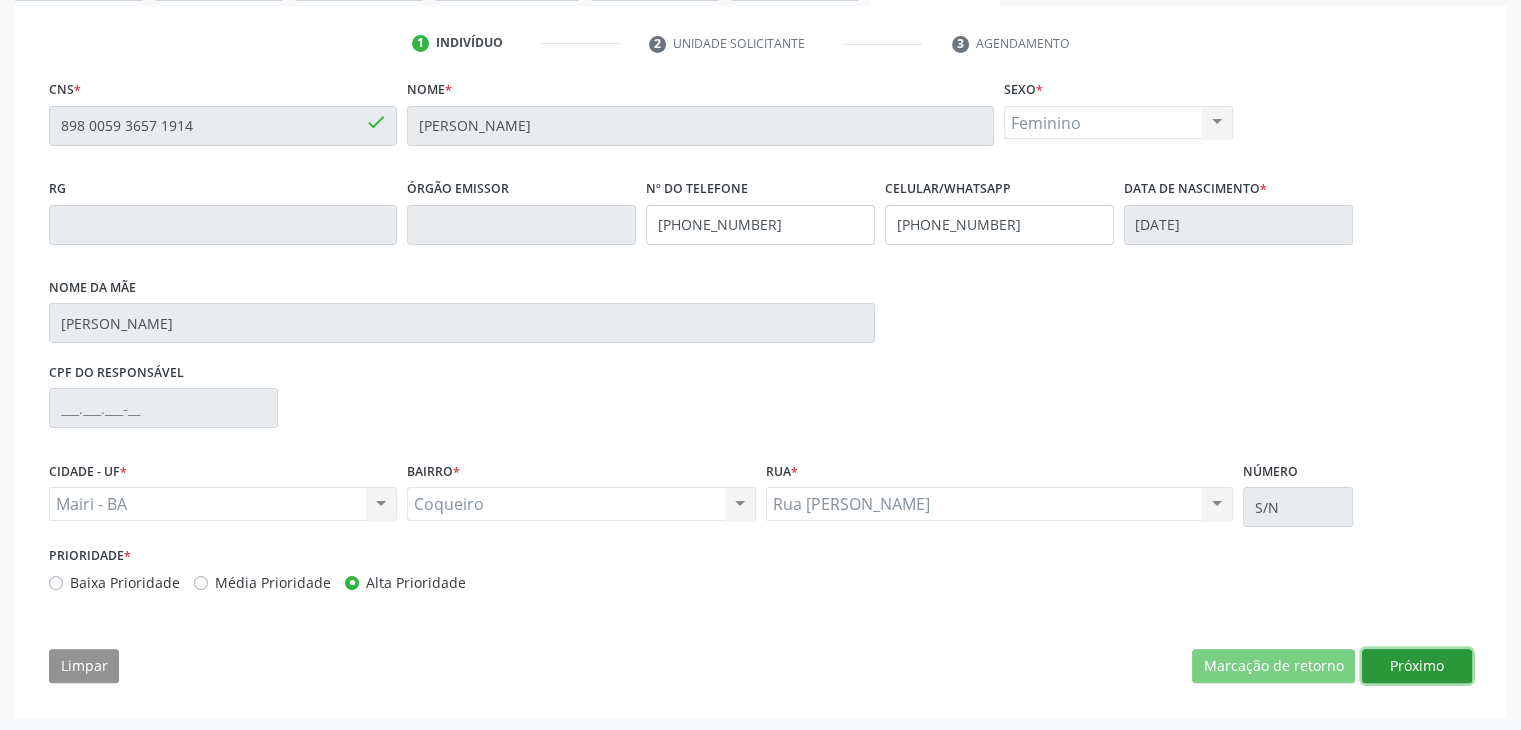 click on "Próximo" at bounding box center [1417, 666] 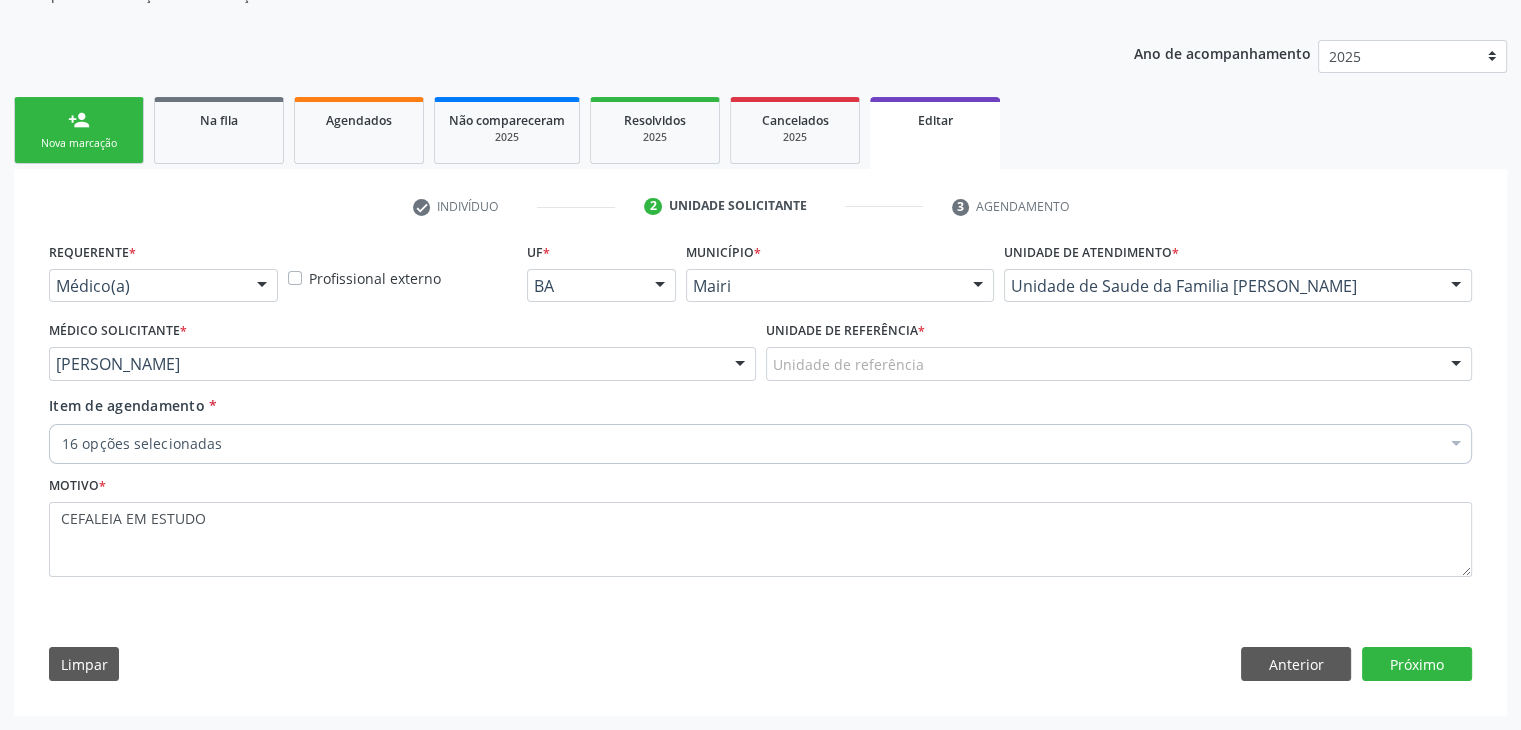 scroll, scrollTop: 200, scrollLeft: 0, axis: vertical 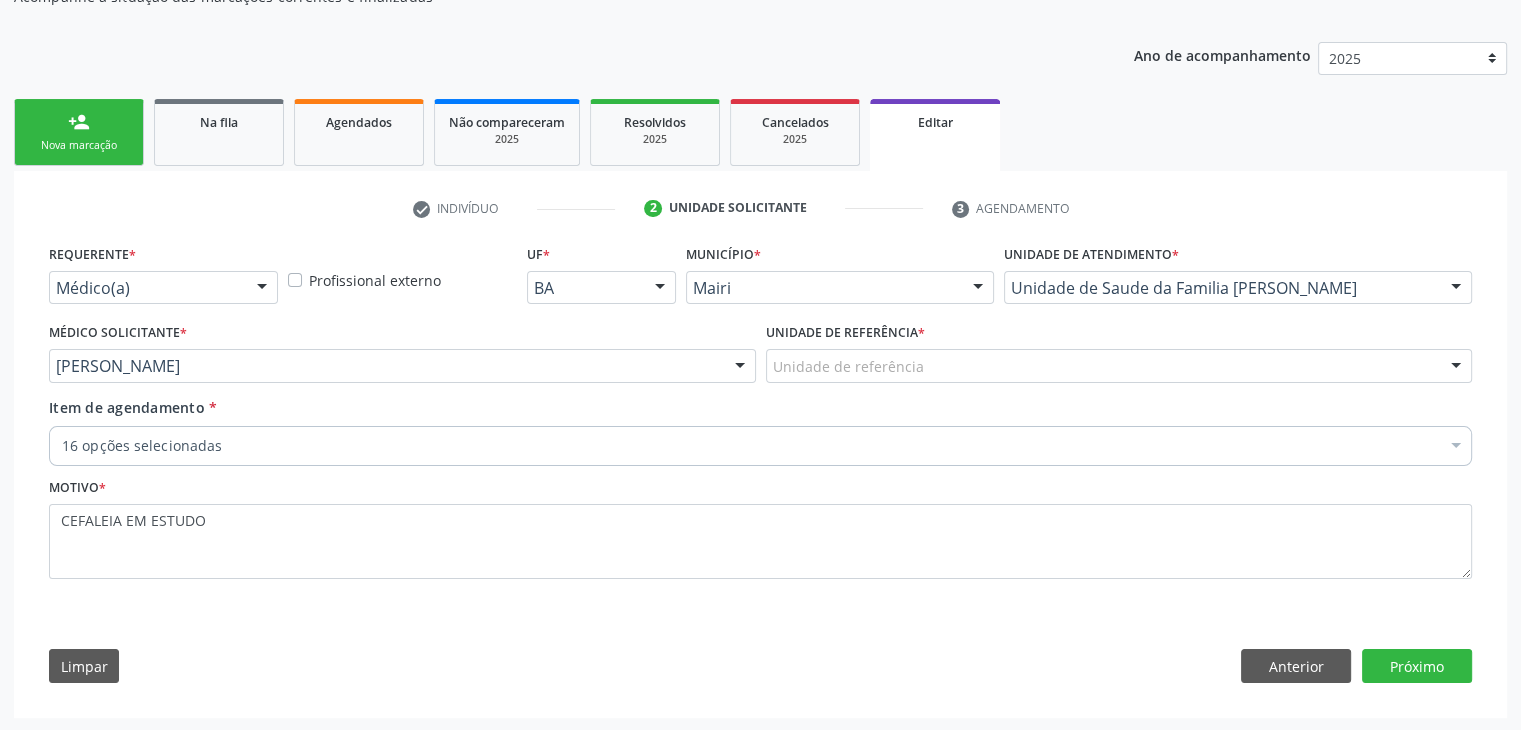 click on "Unidade de referência" at bounding box center [1119, 366] 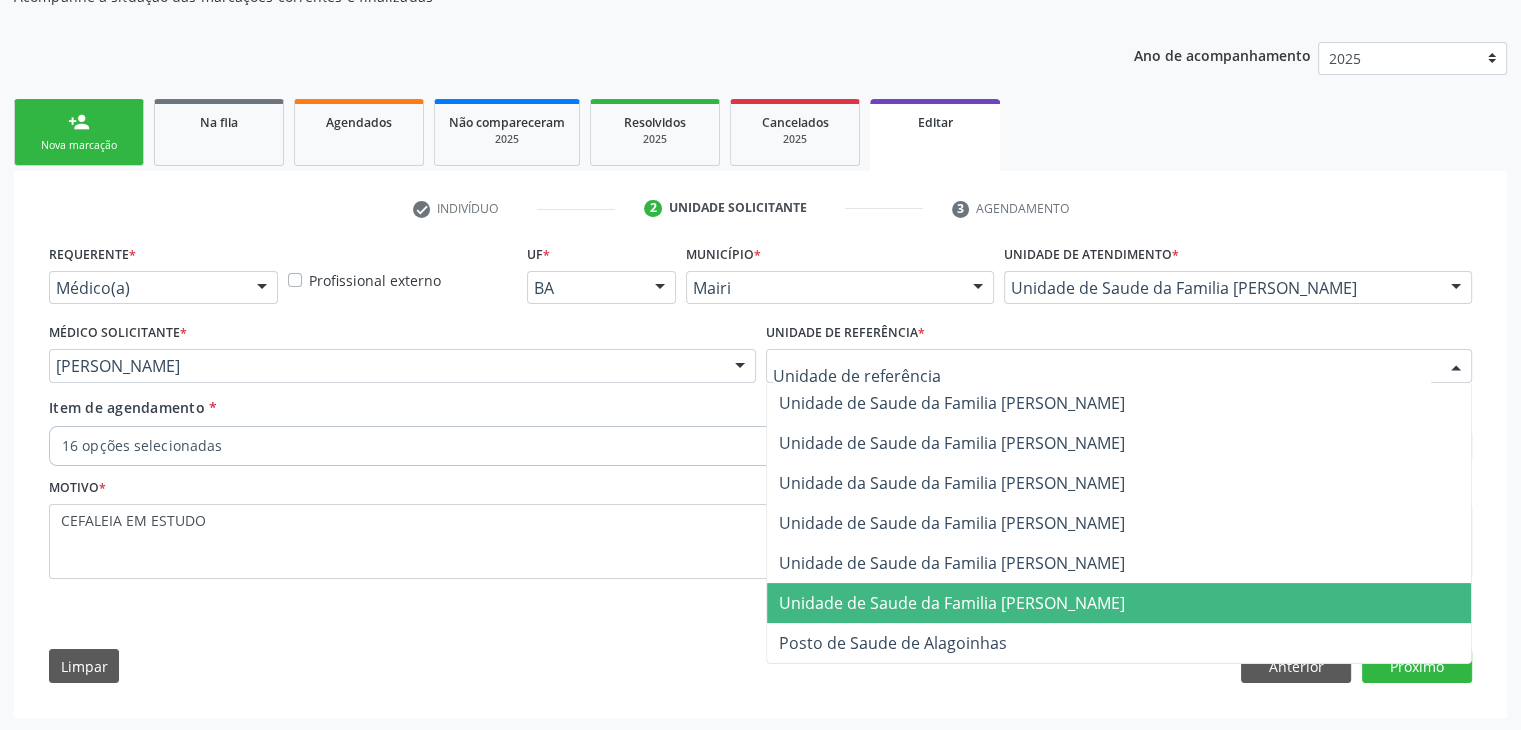 click on "Unidade de Saude da Familia [PERSON_NAME]" at bounding box center (952, 603) 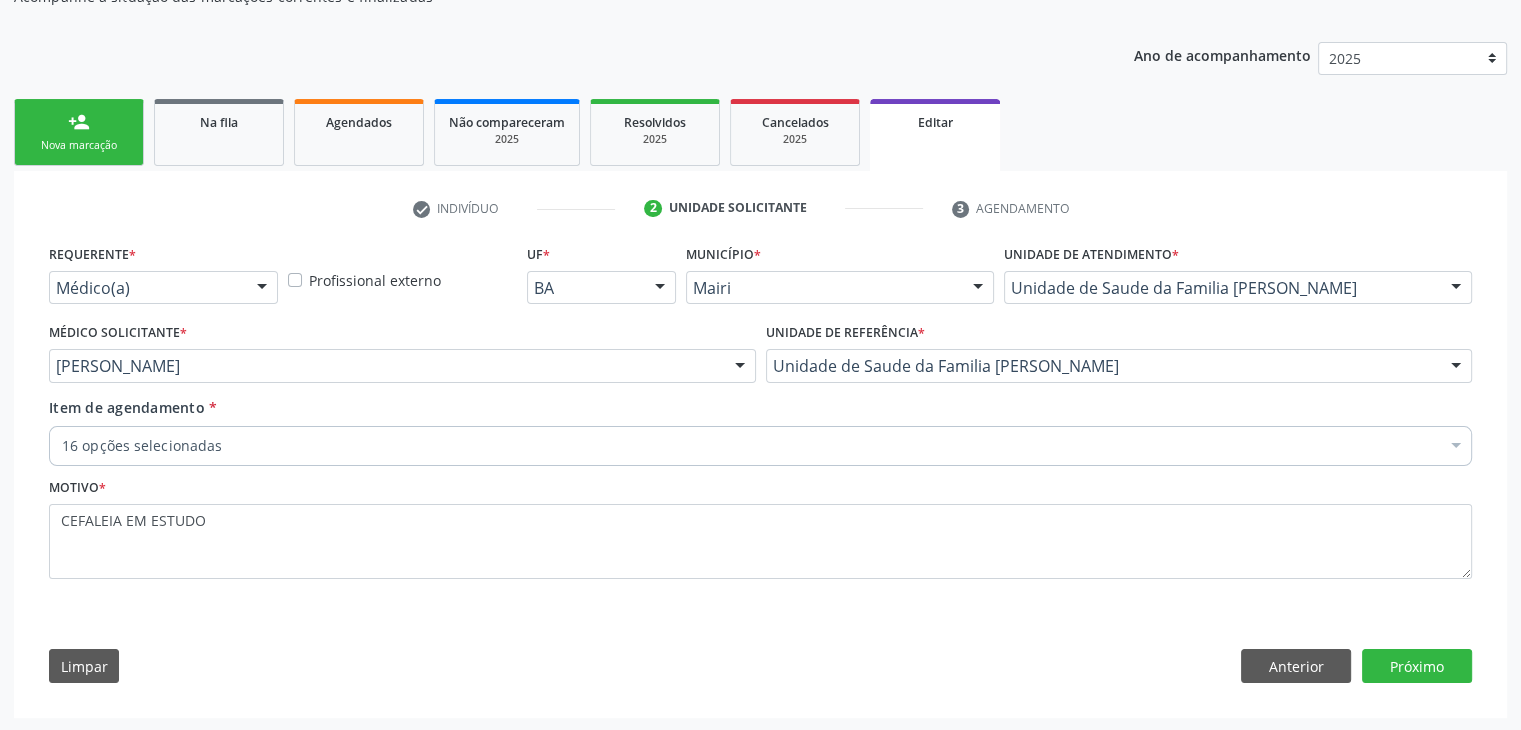 click on "16 opções selecionadas" at bounding box center [760, 446] 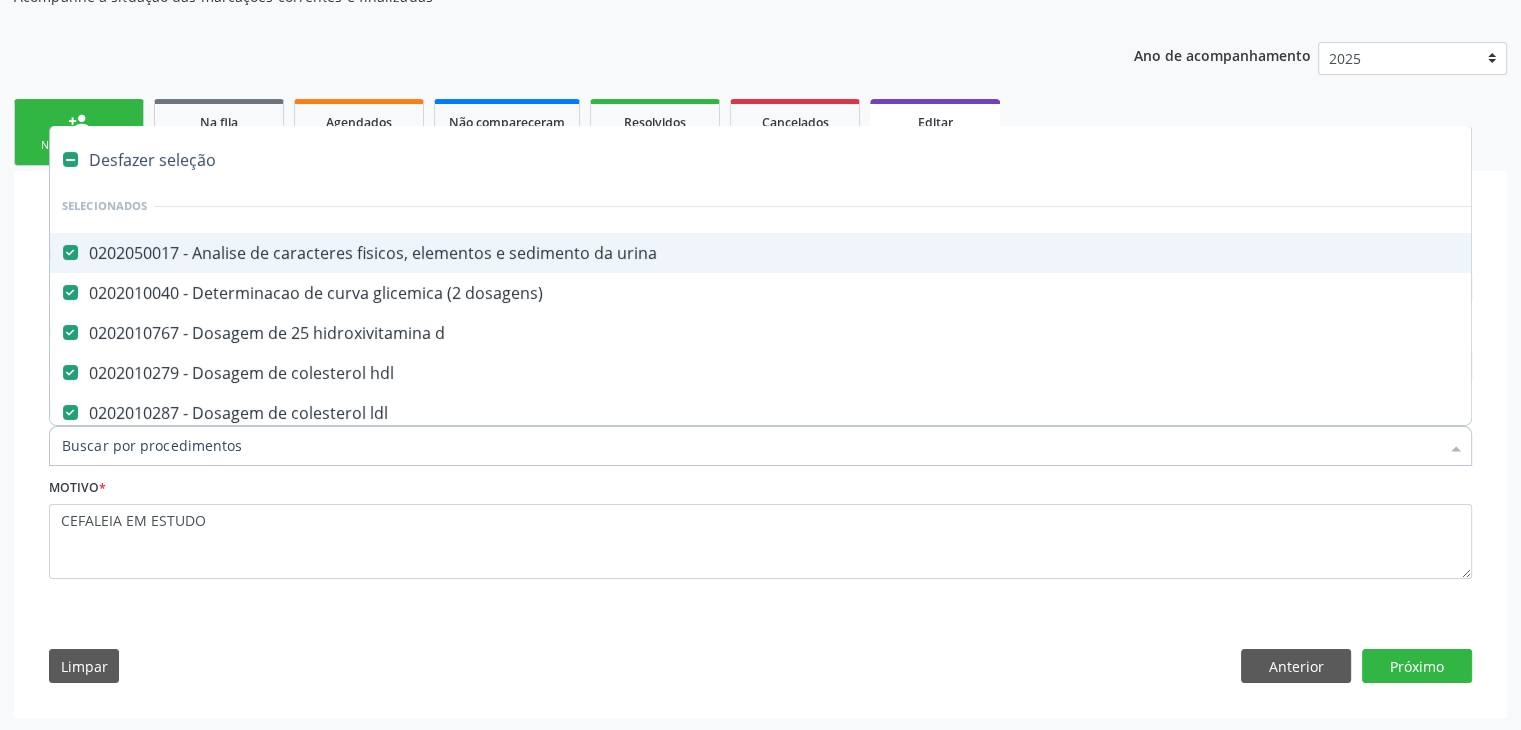 click on "Desfazer seleção" at bounding box center (831, 160) 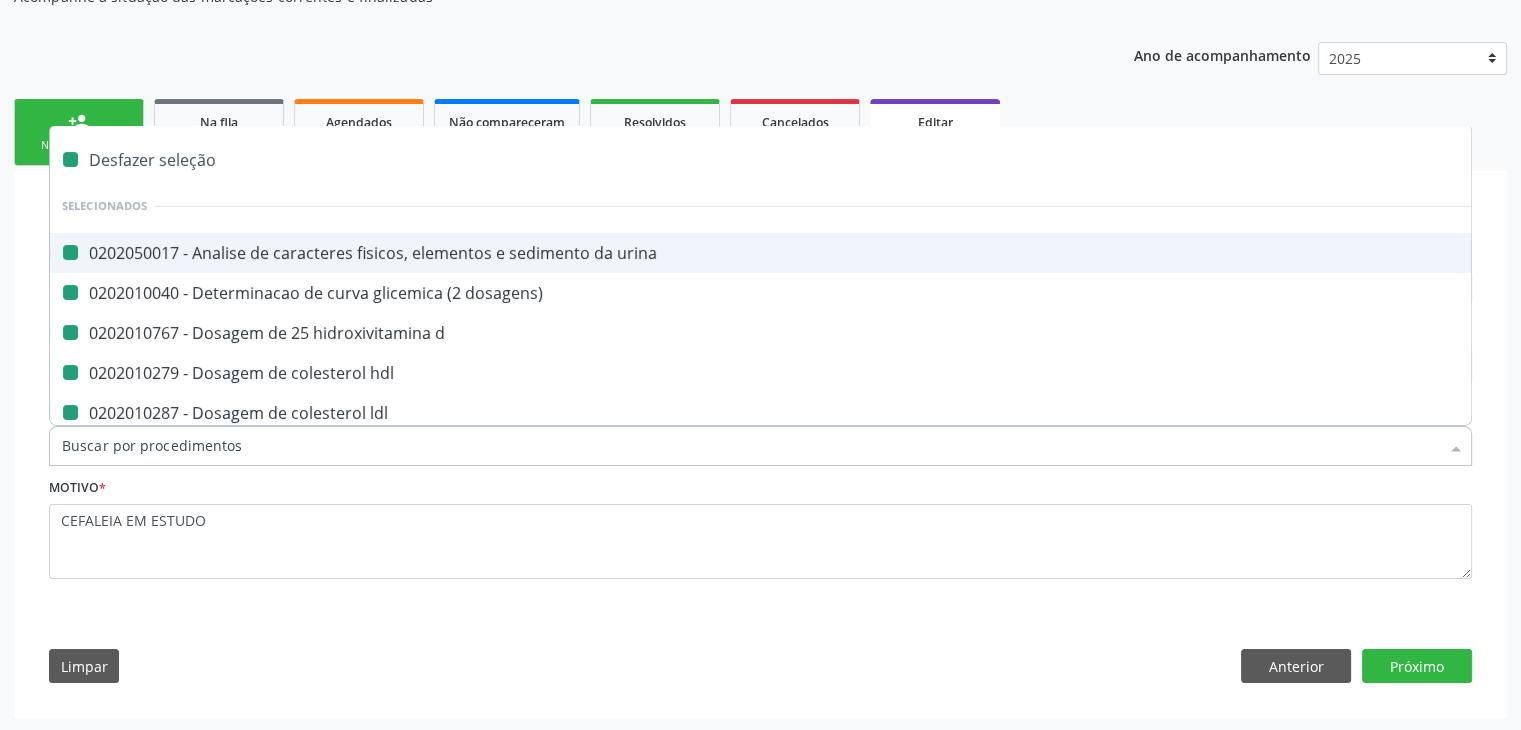 checkbox on "false" 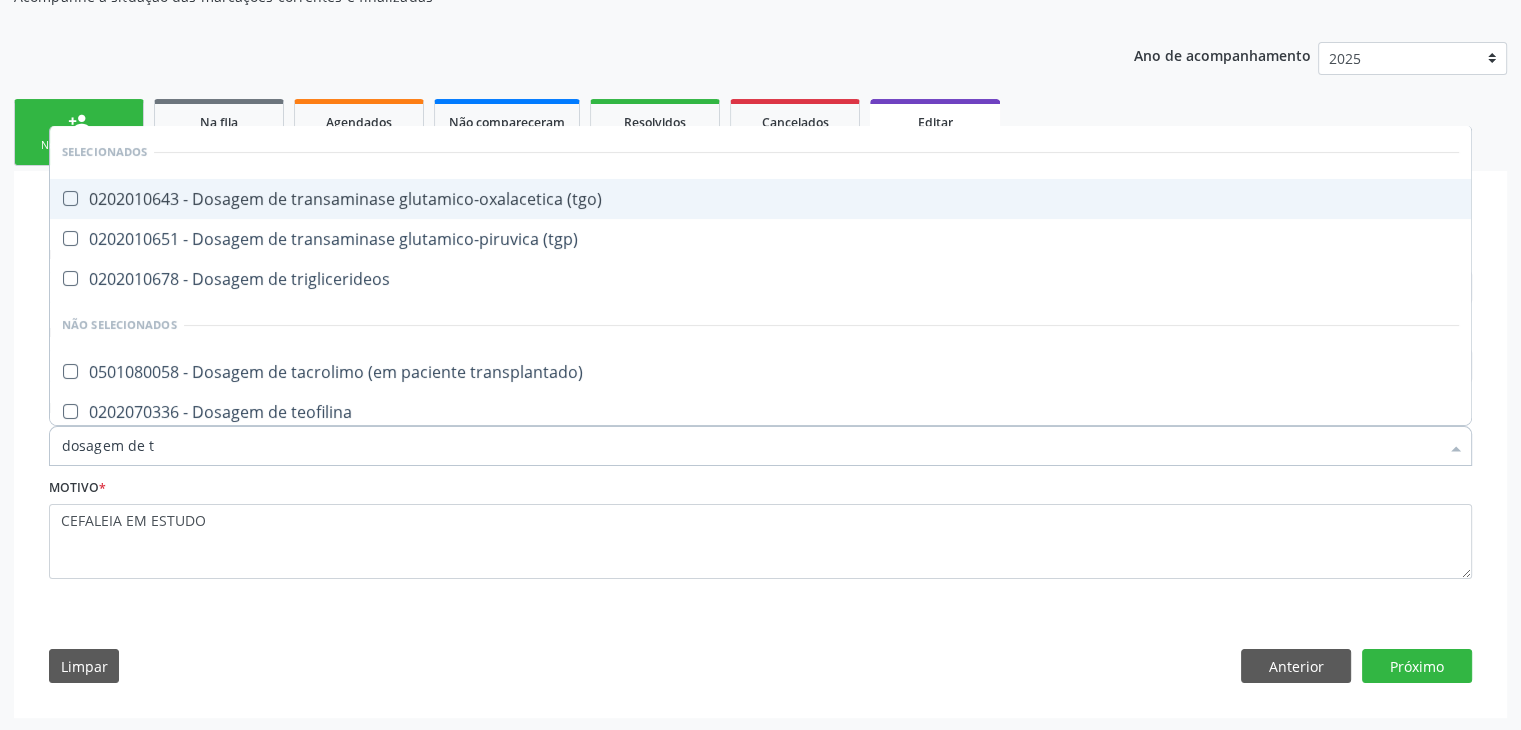 type on "dosagem de ts" 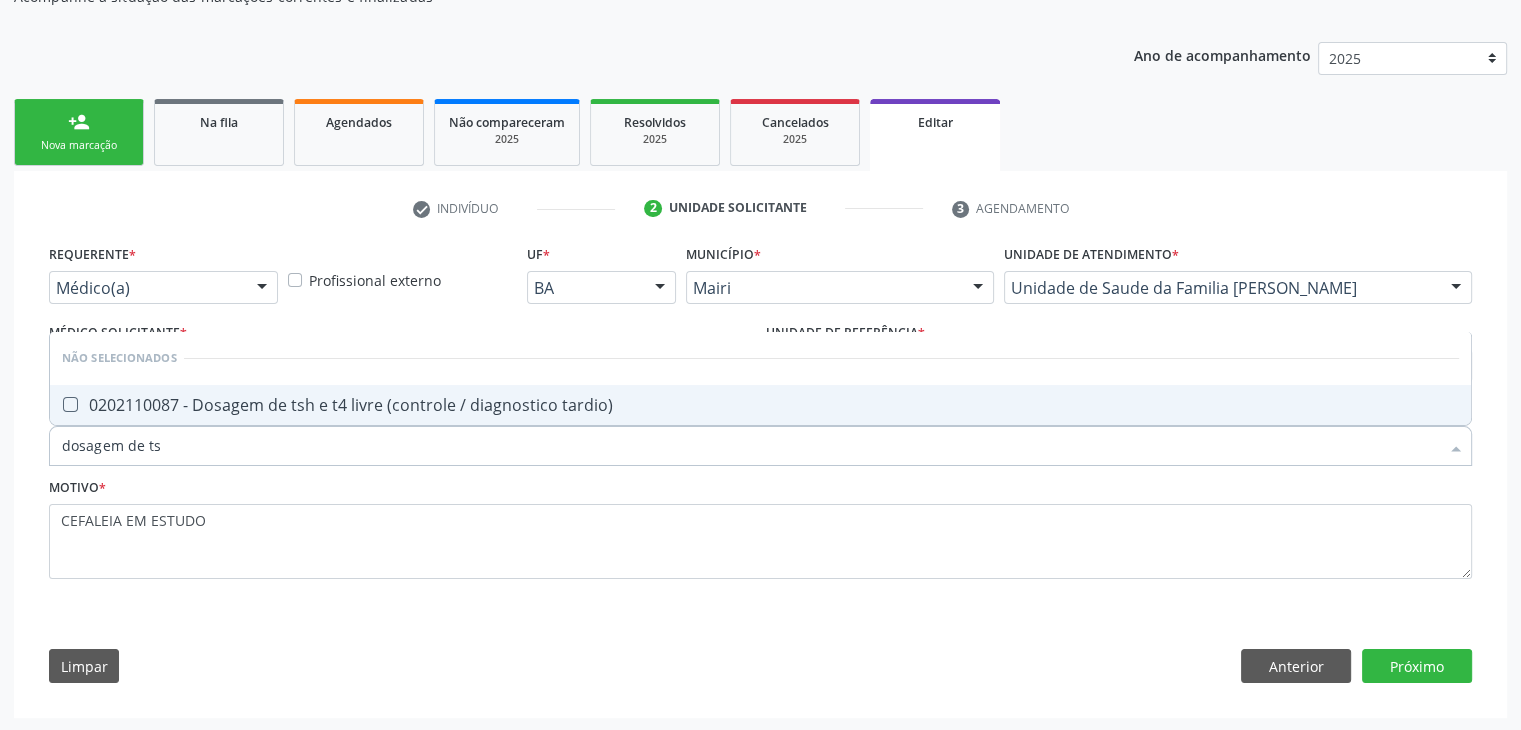 click on "0202110087 - Dosagem de tsh e t4 livre (controle / diagnostico tardio)" at bounding box center [760, 405] 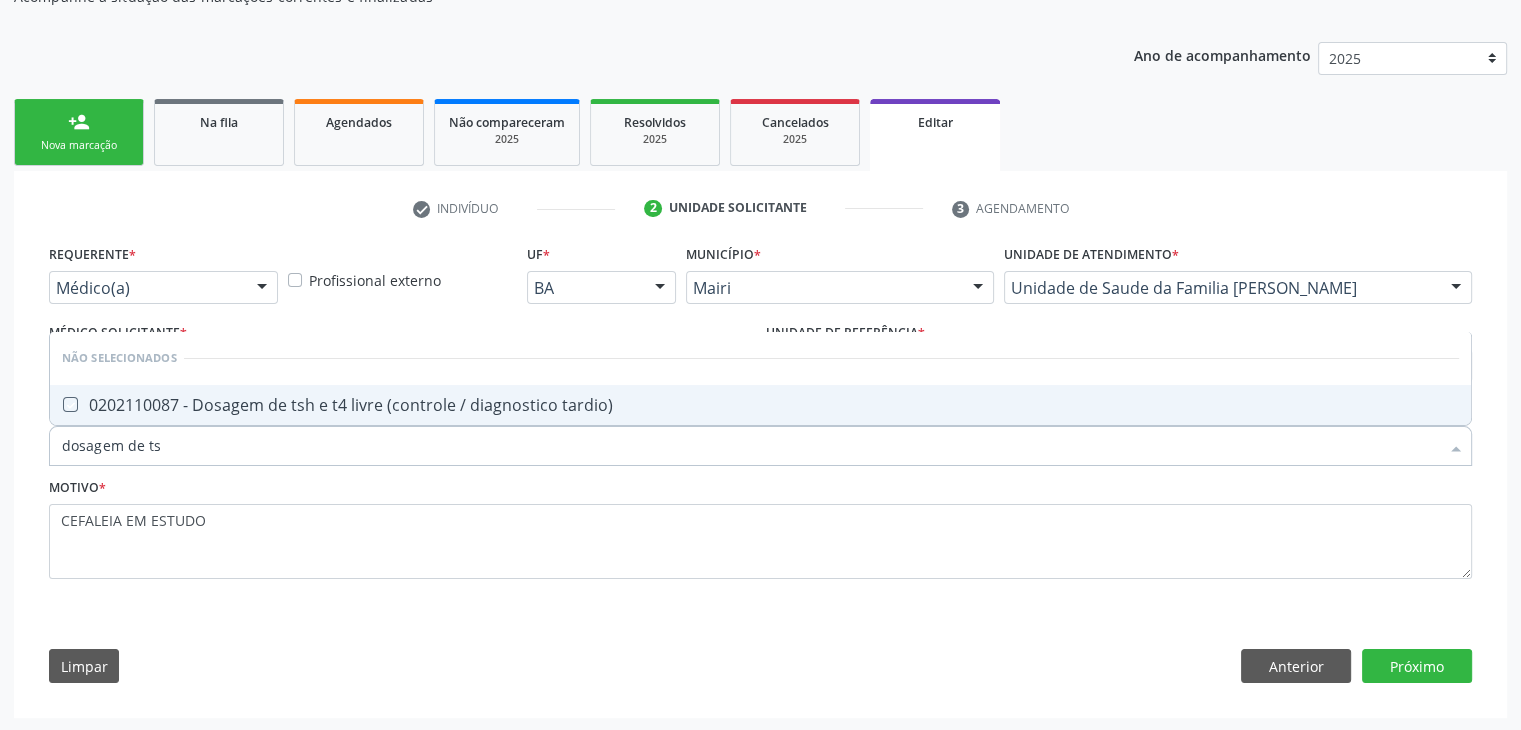 checkbox on "true" 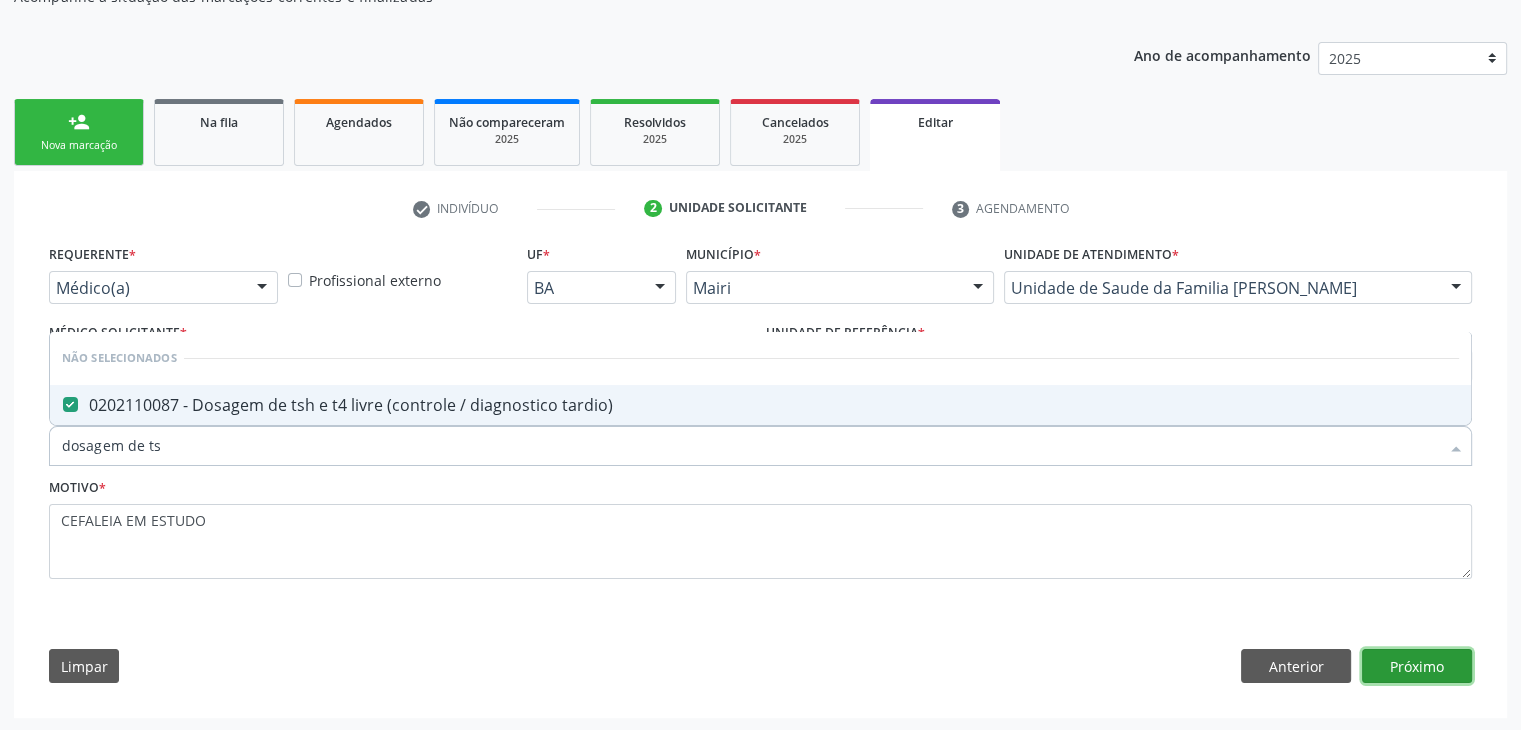 click on "Próximo" at bounding box center (1417, 666) 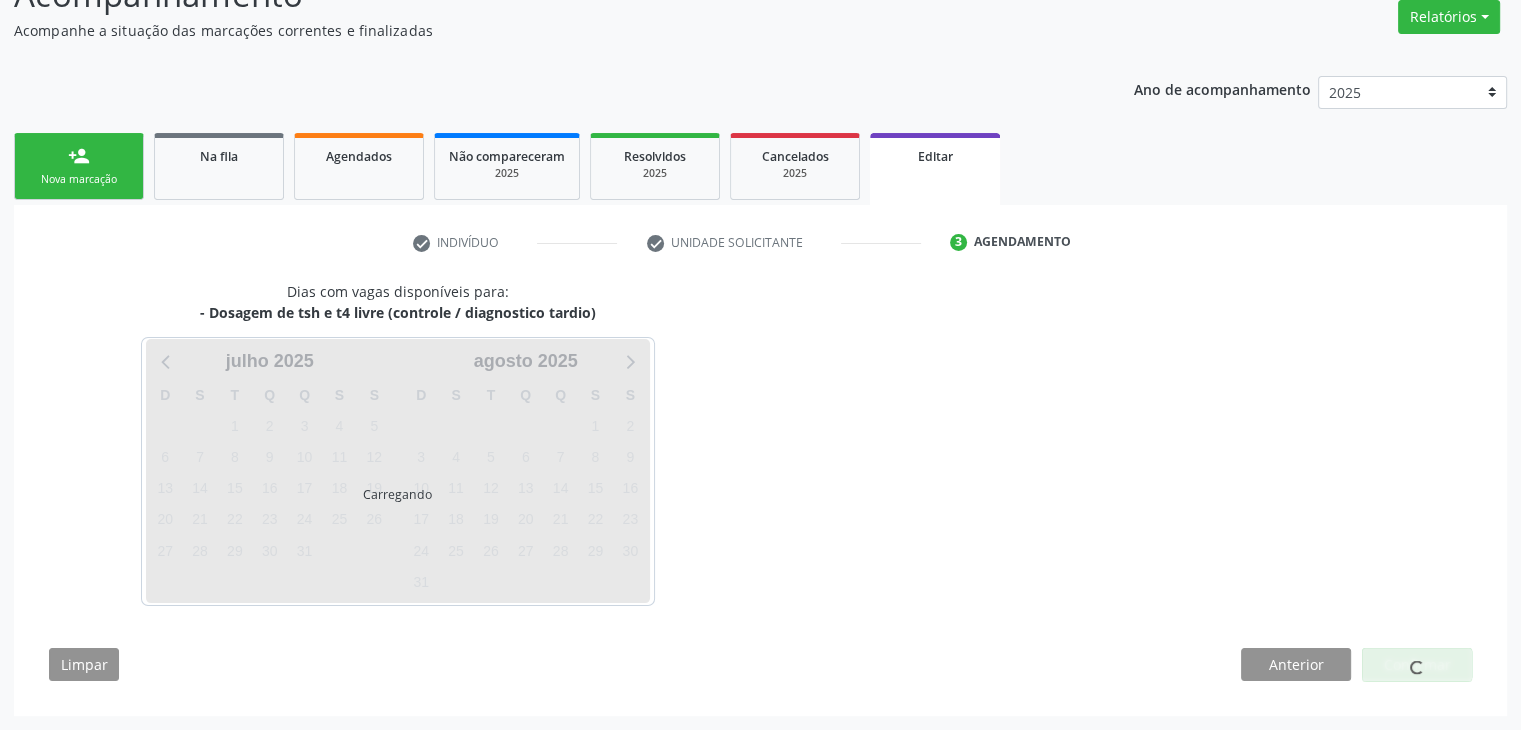 scroll, scrollTop: 165, scrollLeft: 0, axis: vertical 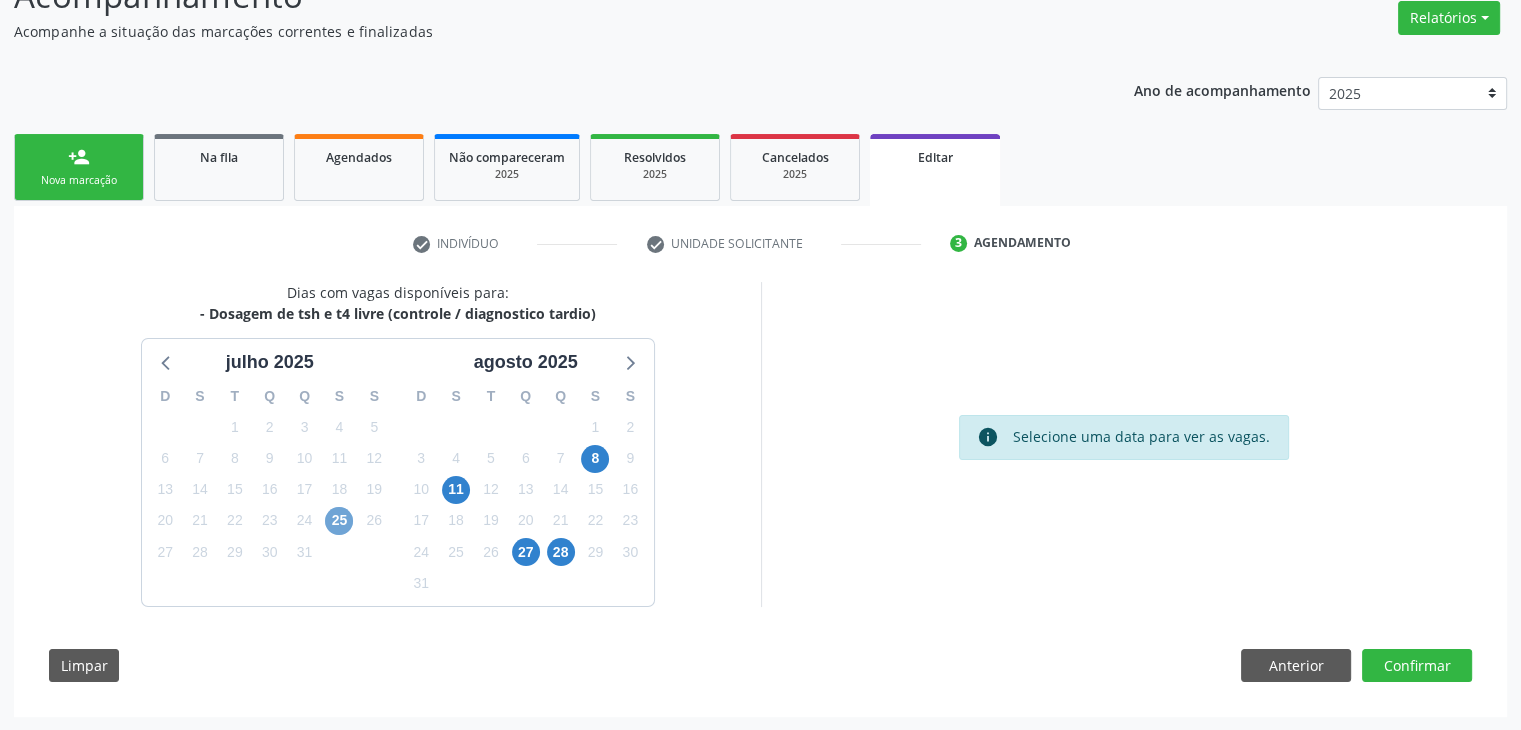 click on "25" at bounding box center [339, 521] 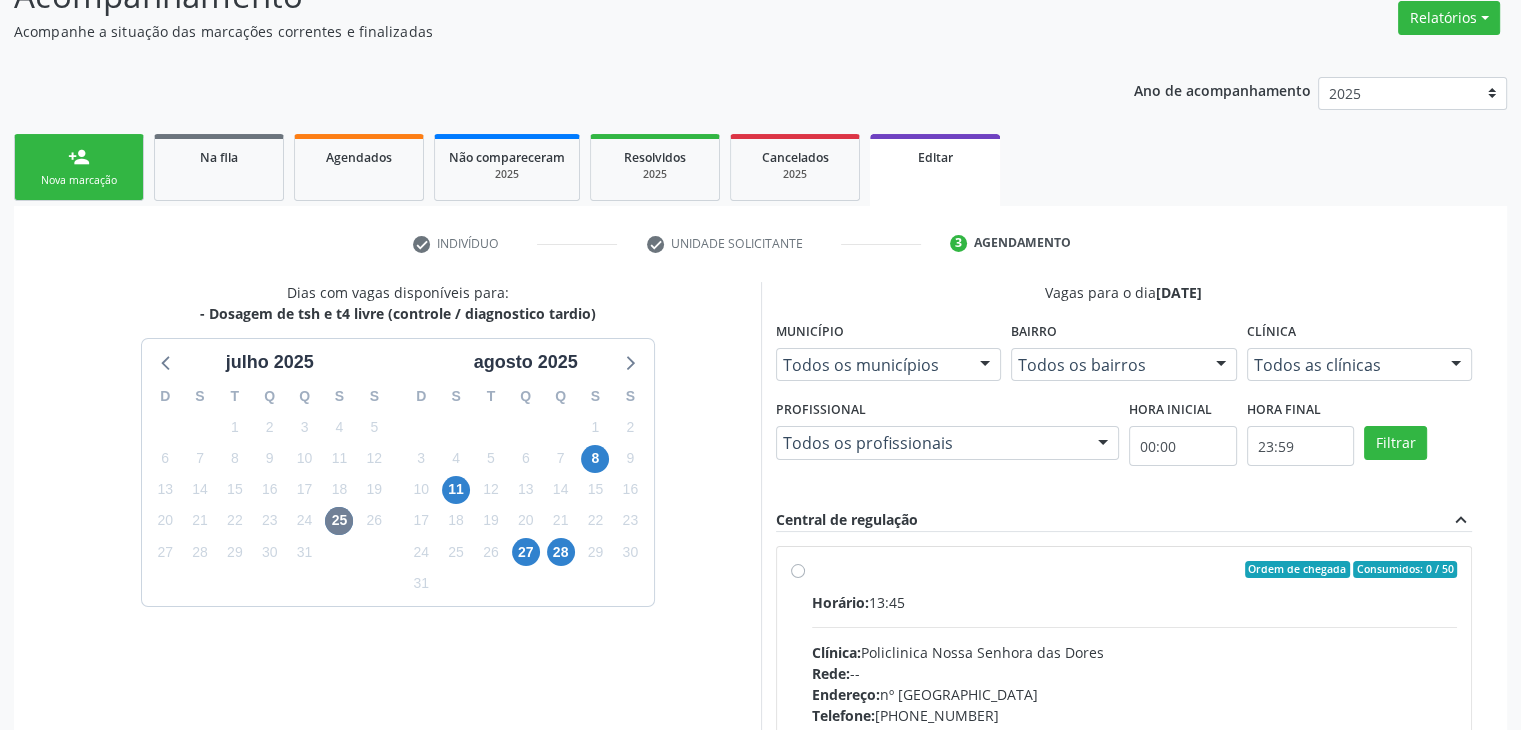 click on "Ordem de chegada
Consumidos: 0 / 50" at bounding box center (1135, 570) 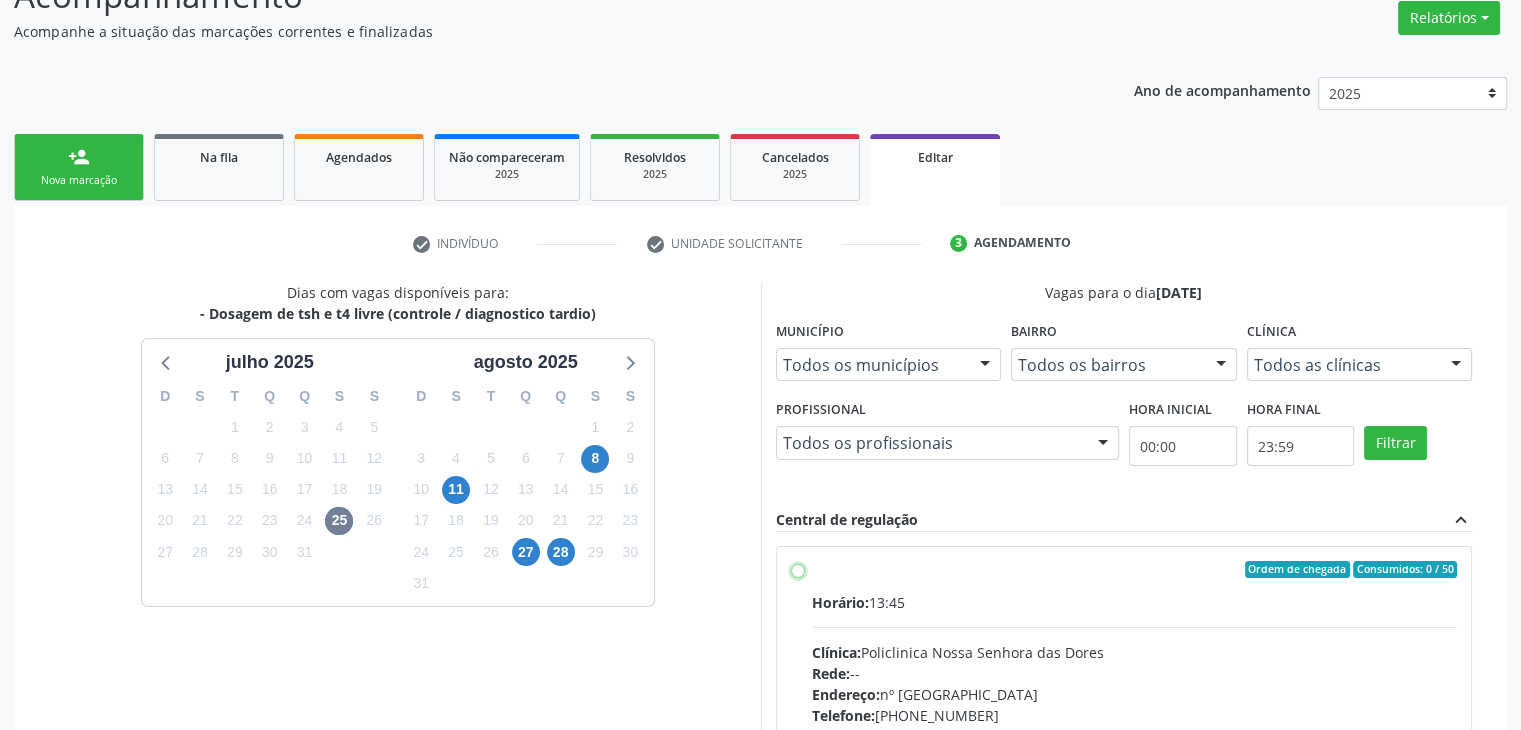 click on "Ordem de chegada
Consumidos: 0 / 50
Horário:   13:45
Clínica:  Policlinica Nossa Senhora das Dores
Rede:
--
Endereço:   [STREET_ADDRESS]
Telefone:   [PHONE_NUMBER]
Profissional:
--
Informações adicionais sobre o atendimento
Idade de atendimento:
Sem restrição
Gênero(s) atendido(s):
Sem restrição
Informações adicionais:
--" at bounding box center (798, 570) 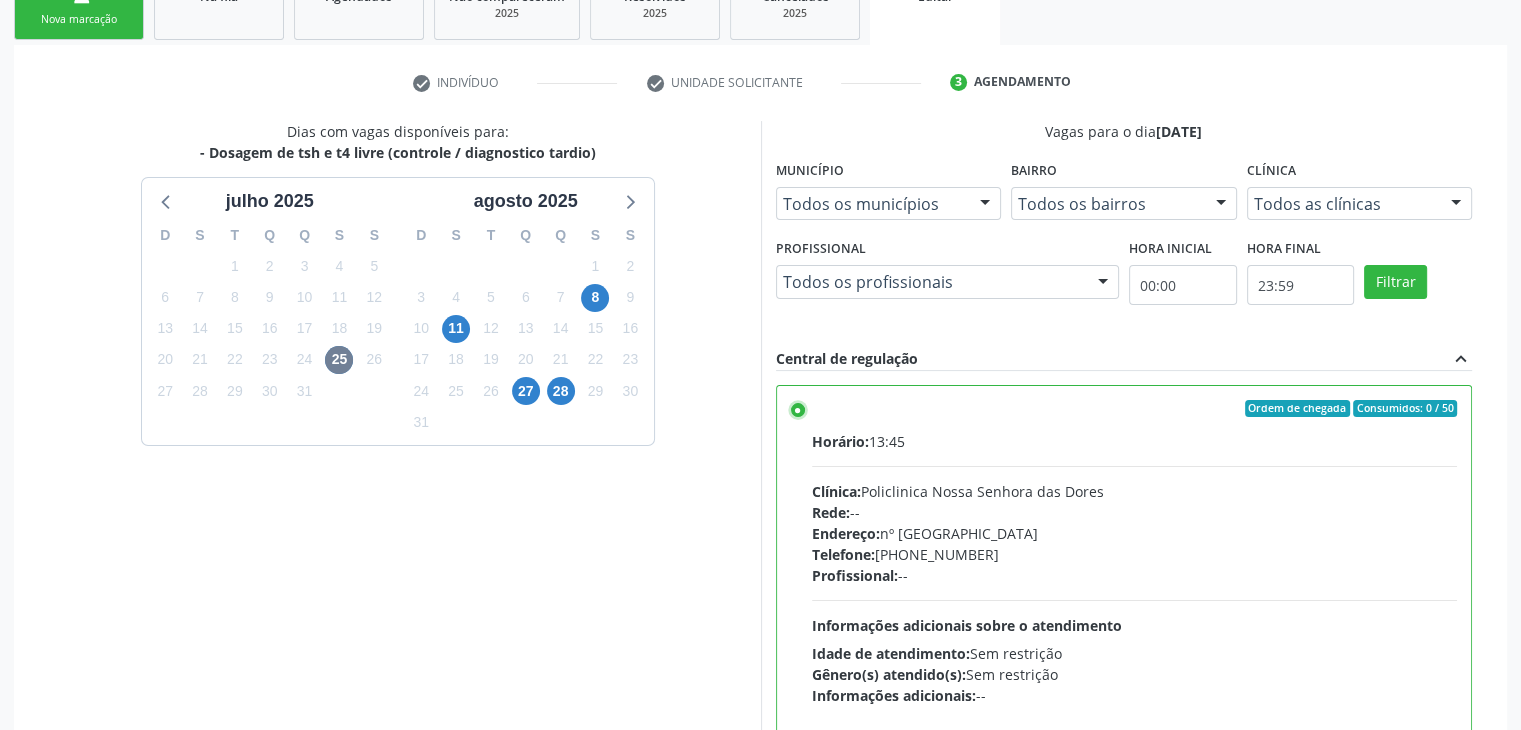 scroll, scrollTop: 490, scrollLeft: 0, axis: vertical 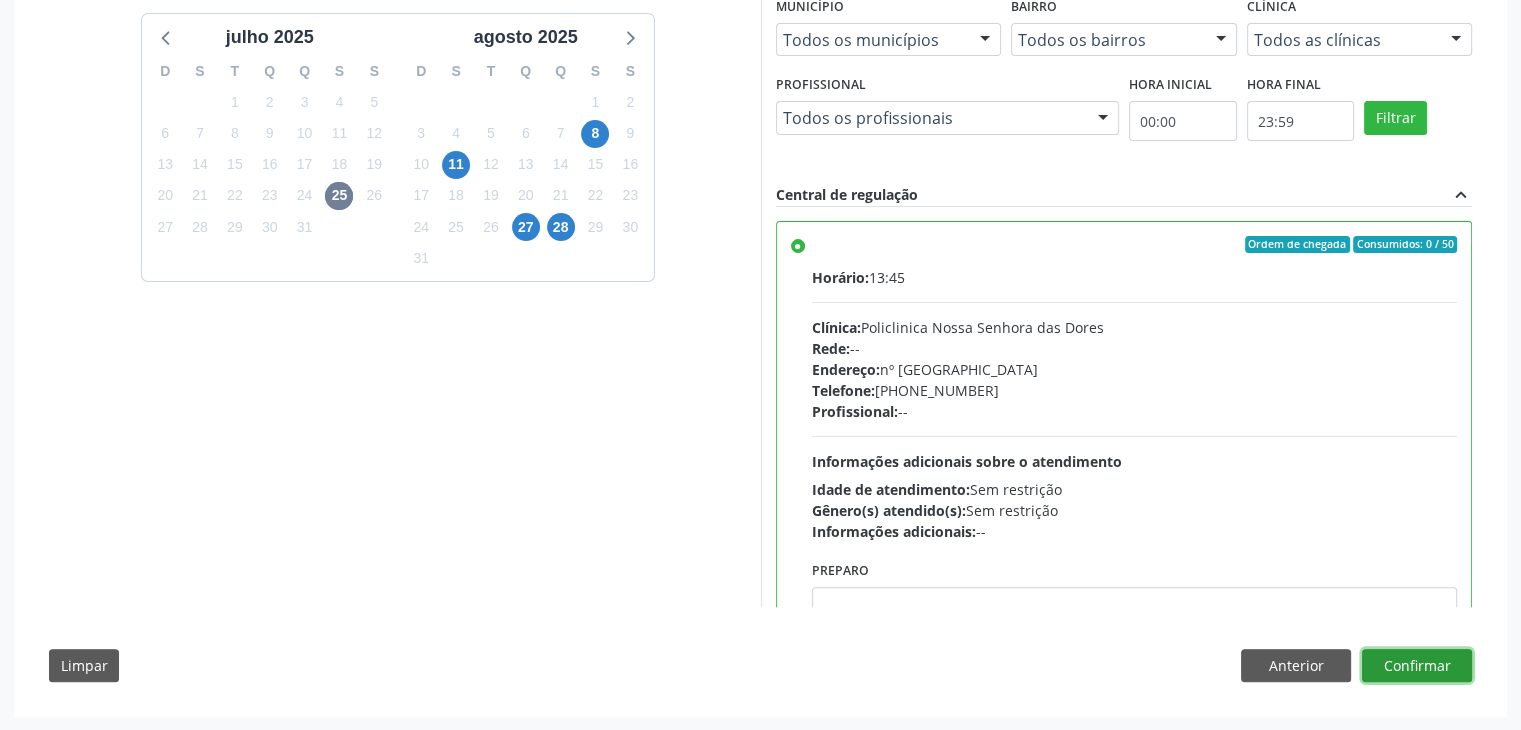 click on "Confirmar" at bounding box center (1417, 666) 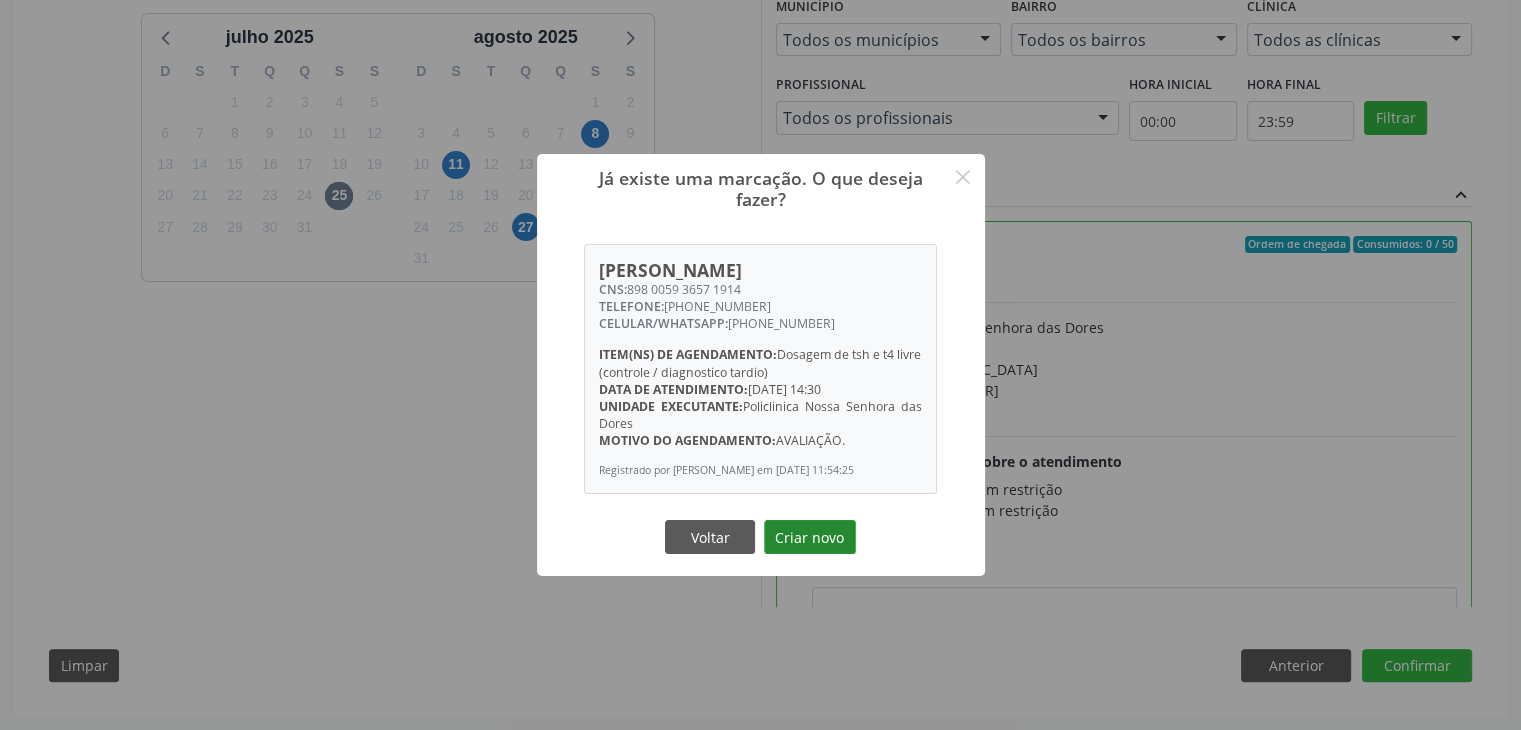 click on "Criar novo" at bounding box center (810, 537) 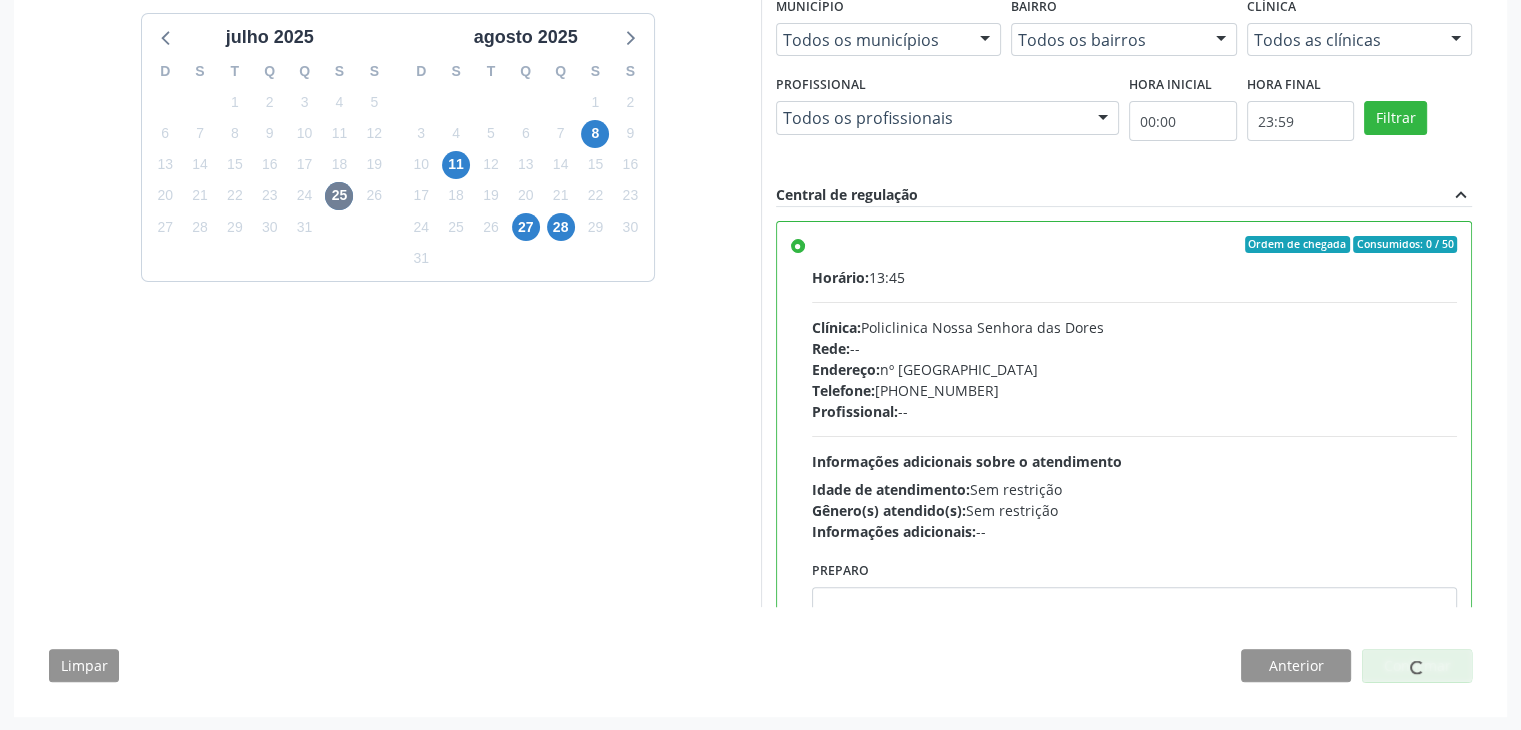 scroll, scrollTop: 0, scrollLeft: 0, axis: both 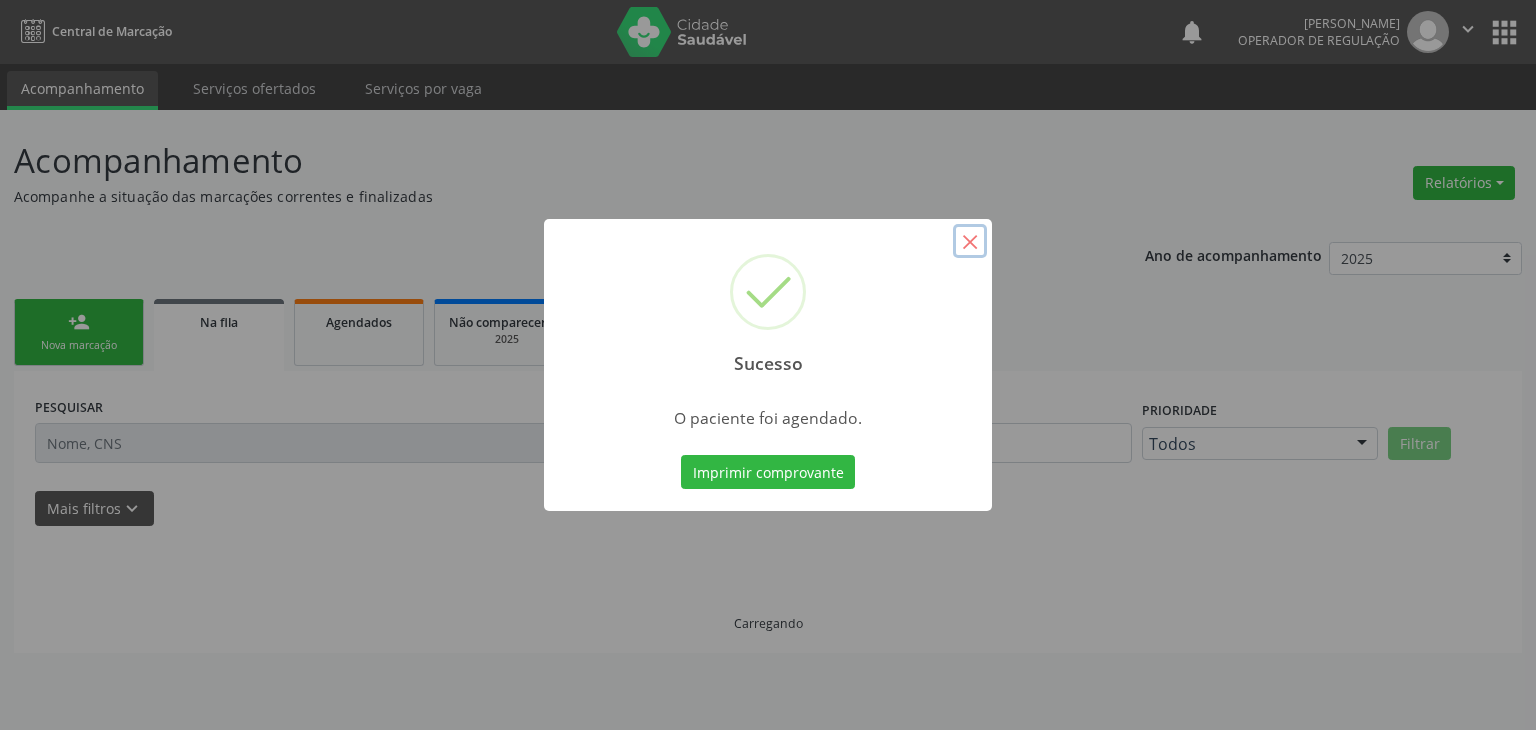 click on "×" at bounding box center (970, 241) 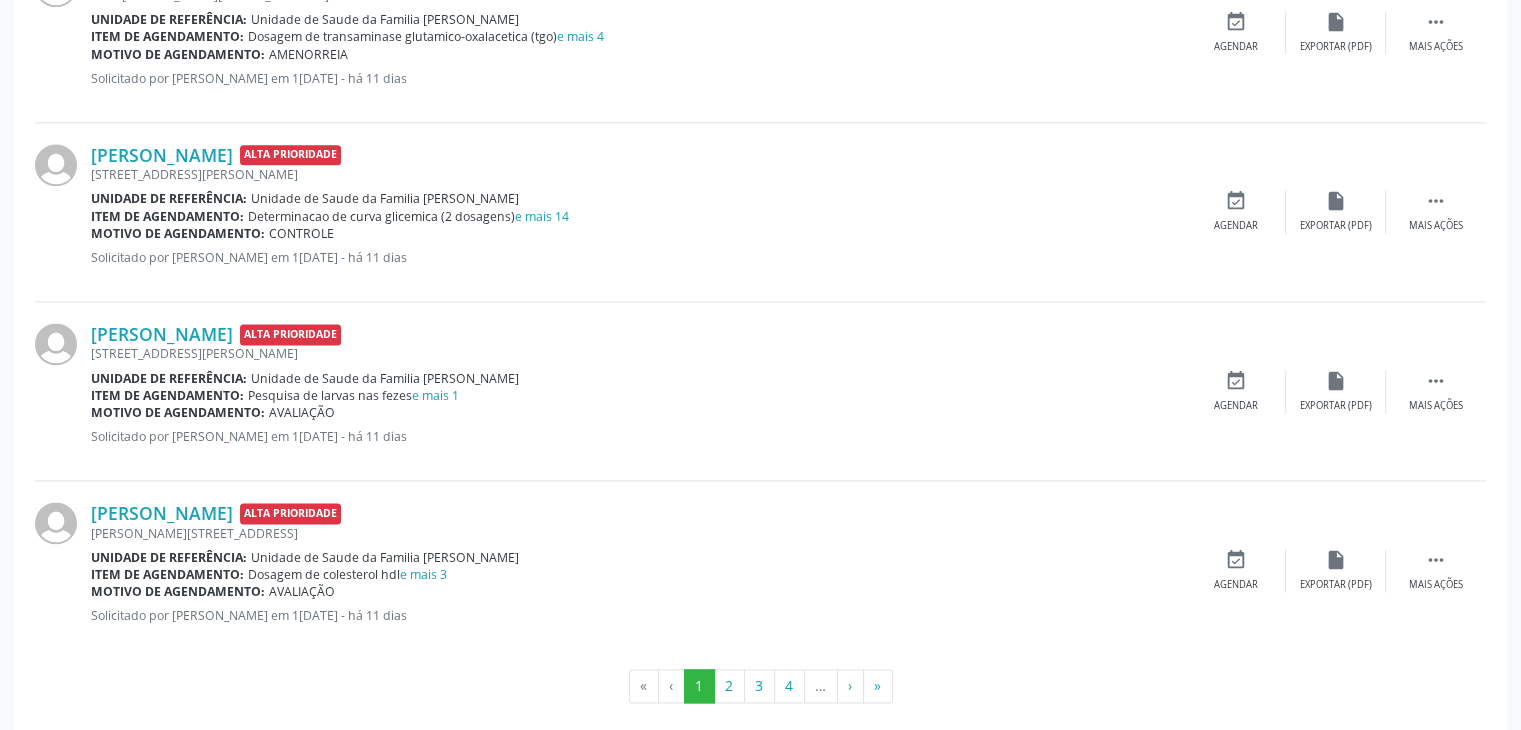 scroll, scrollTop: 2650, scrollLeft: 0, axis: vertical 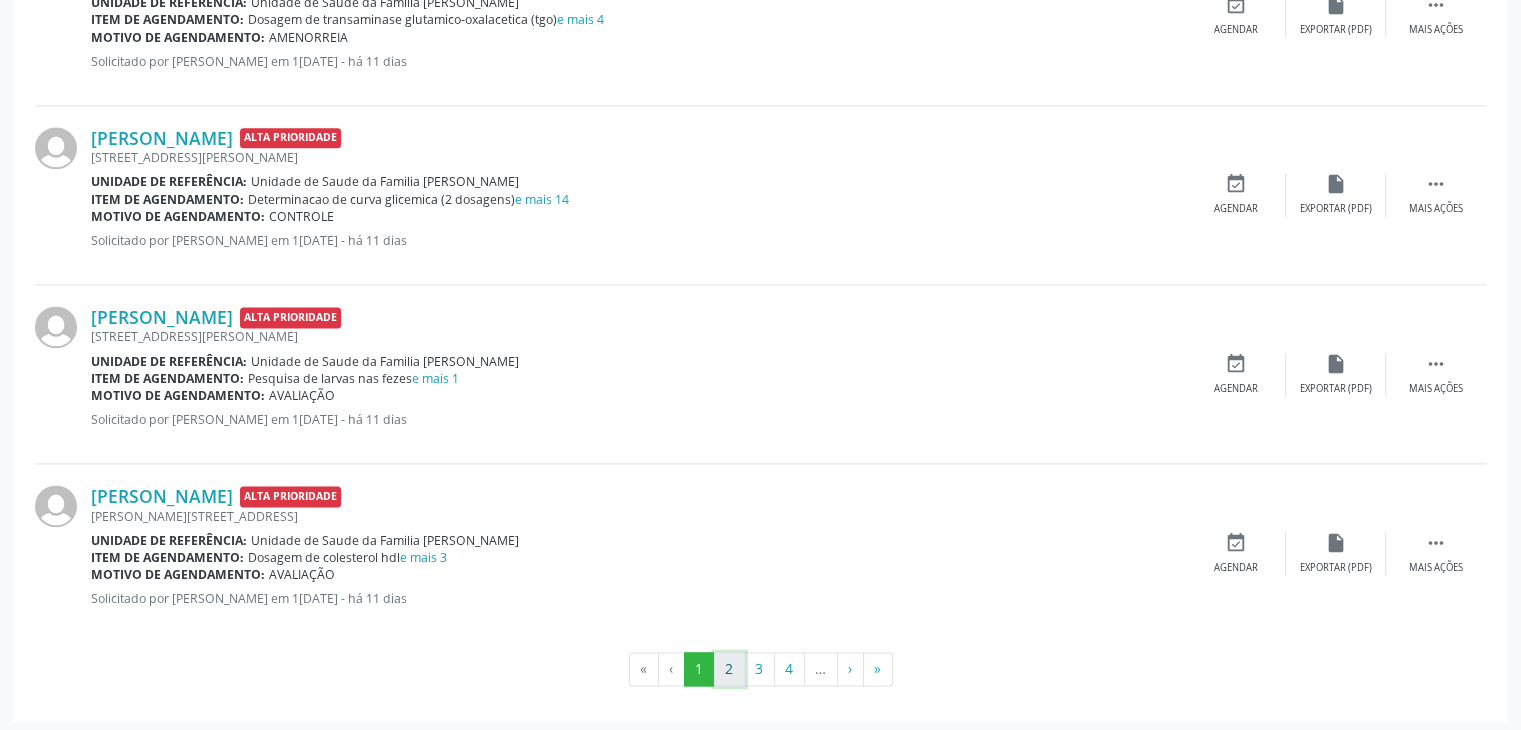 click on "2" at bounding box center (729, 669) 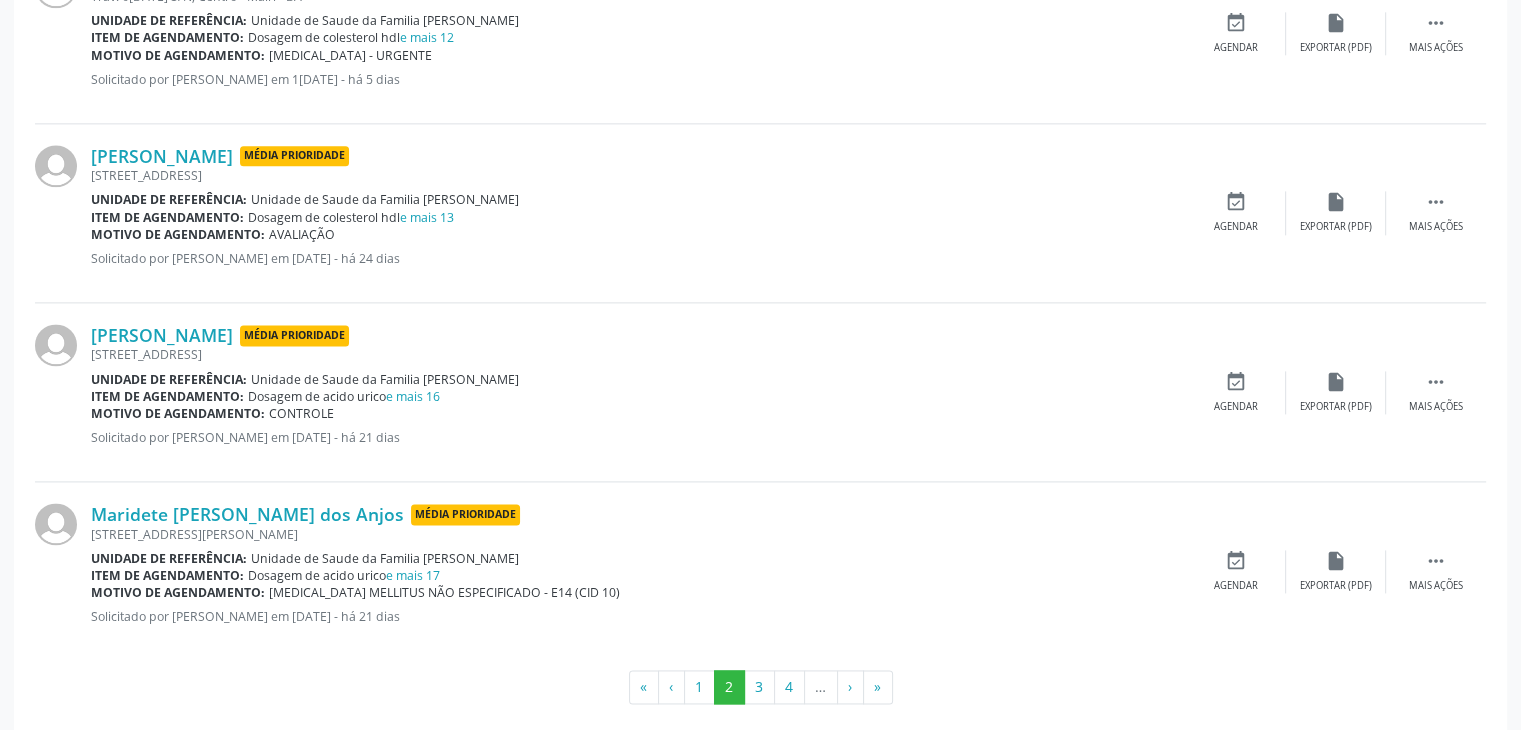 scroll, scrollTop: 2650, scrollLeft: 0, axis: vertical 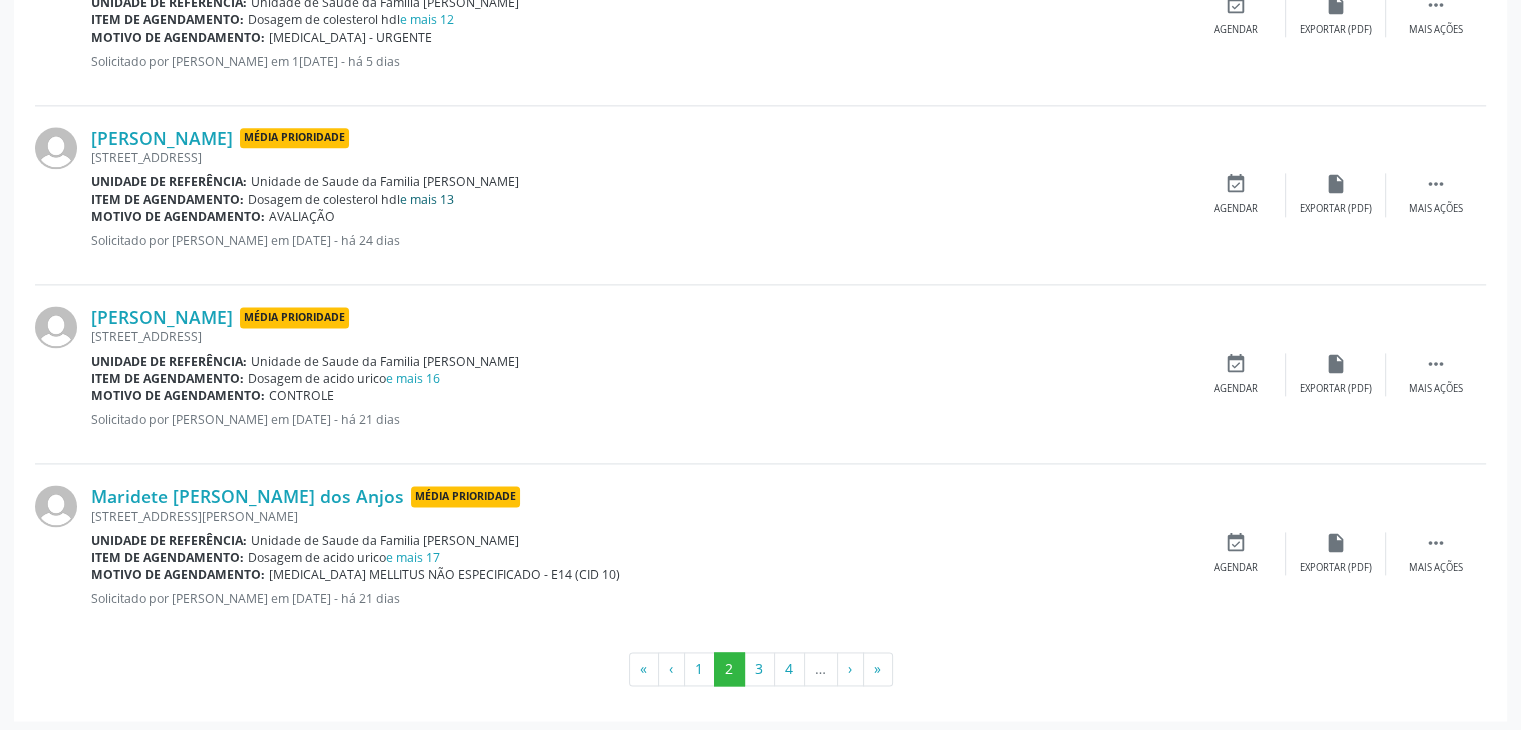 click on "e mais 13" at bounding box center [427, 199] 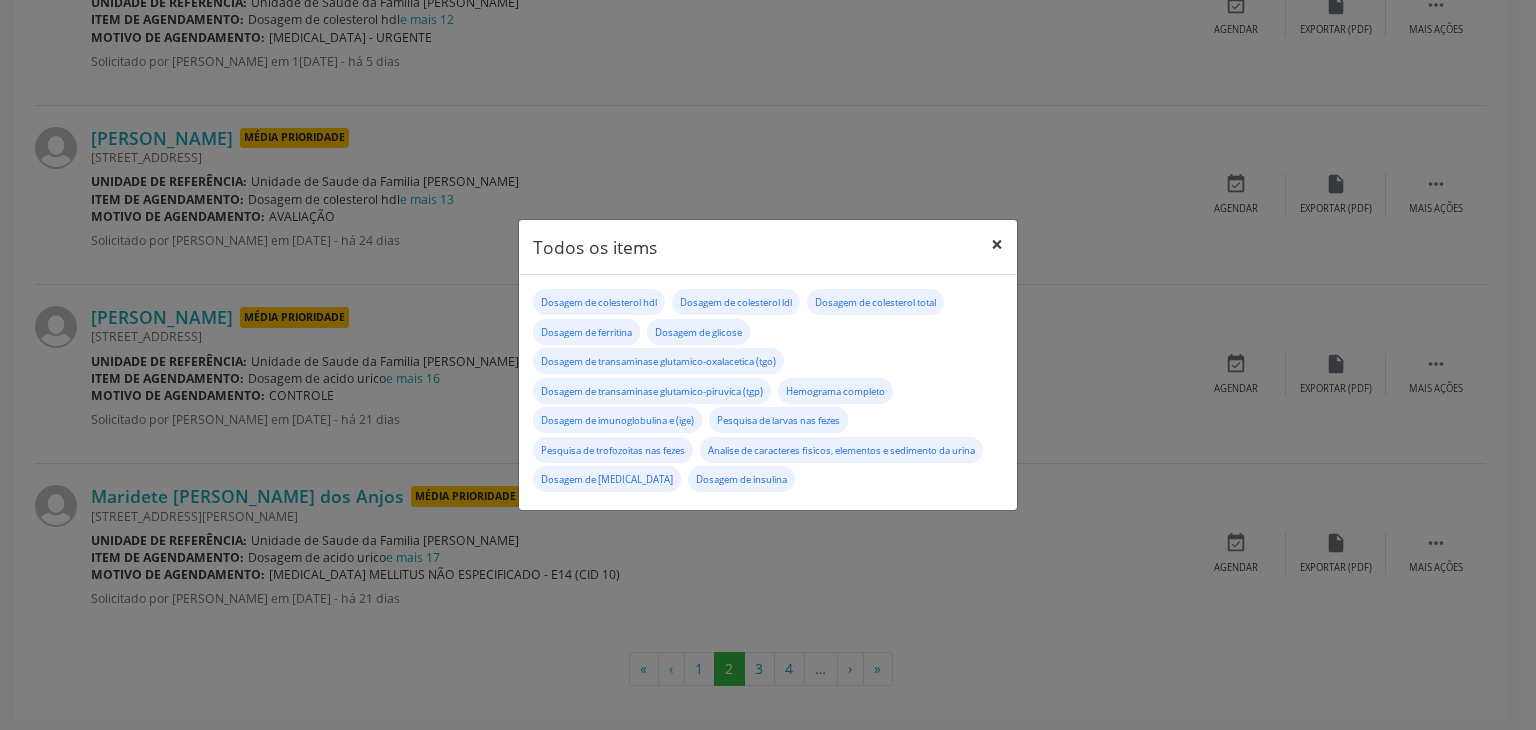 click on "×" at bounding box center (997, 244) 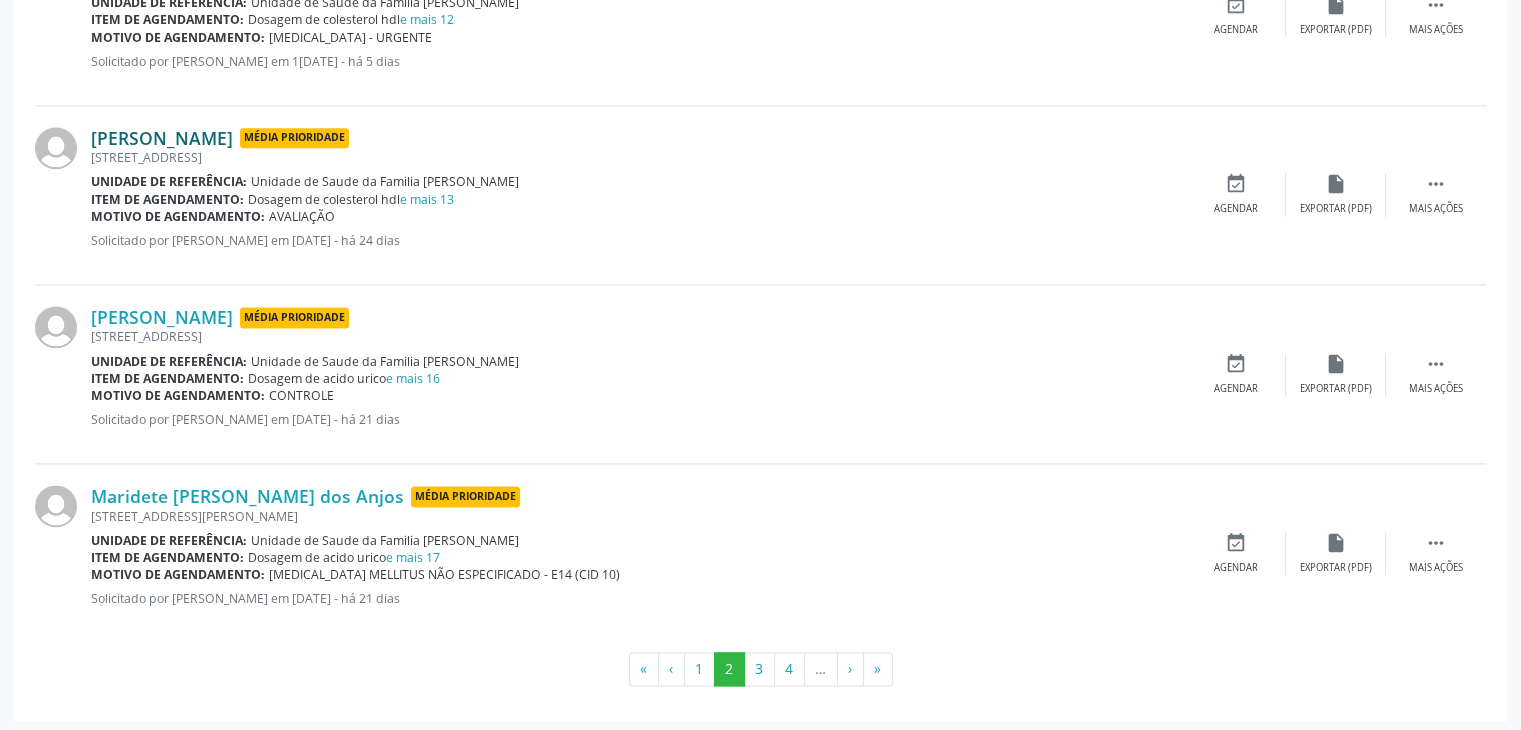 click on "[PERSON_NAME]" at bounding box center (162, 138) 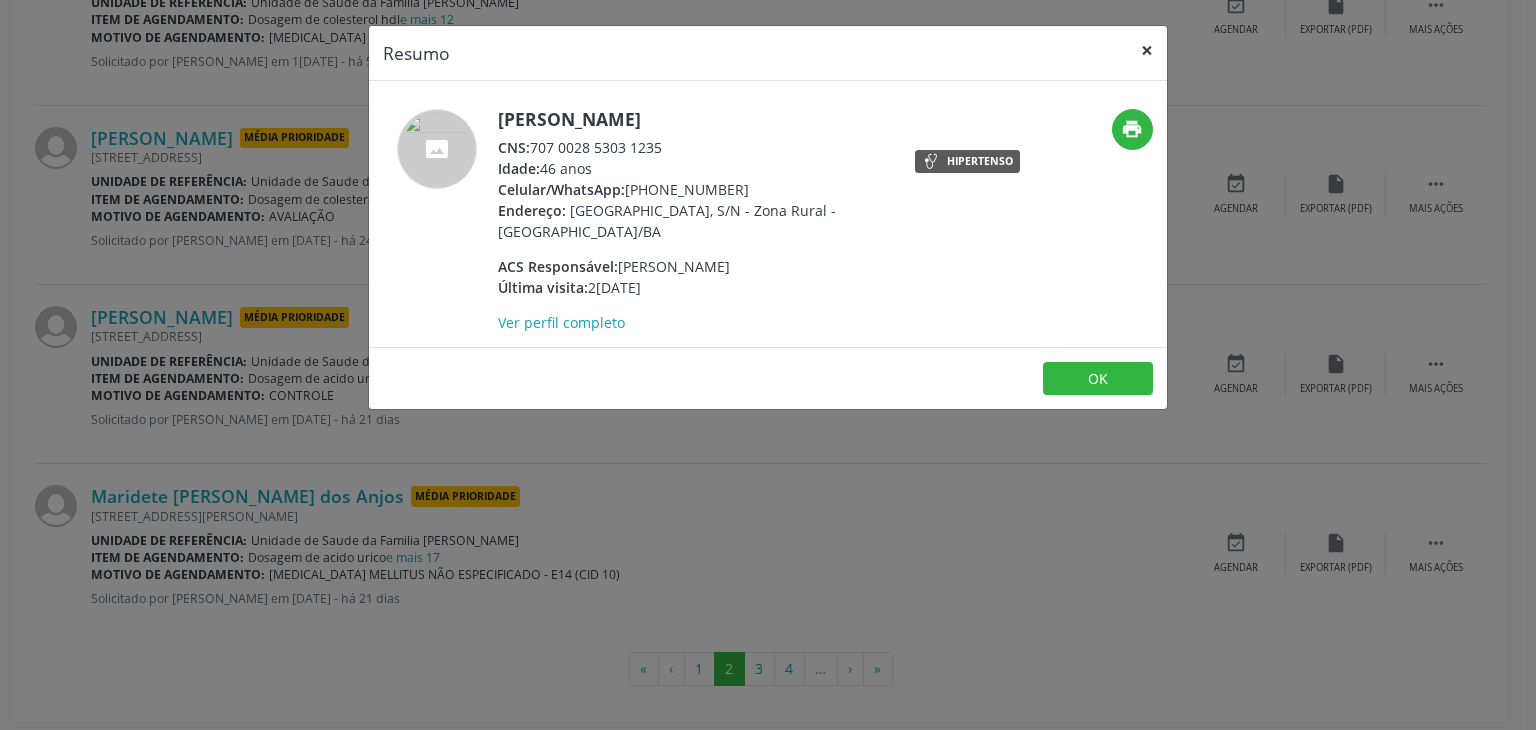 click on "×" at bounding box center (1147, 50) 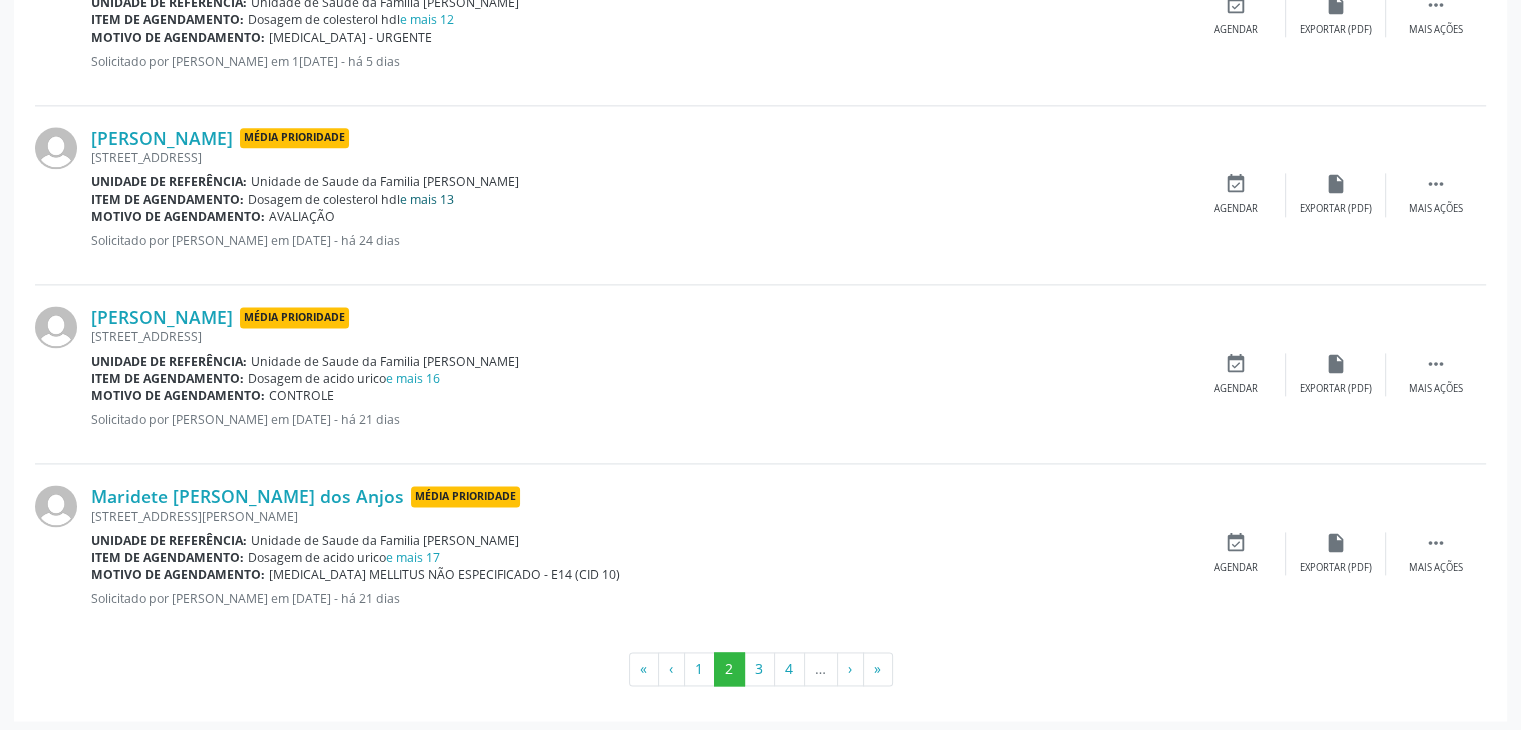click on "e mais 13" at bounding box center [427, 199] 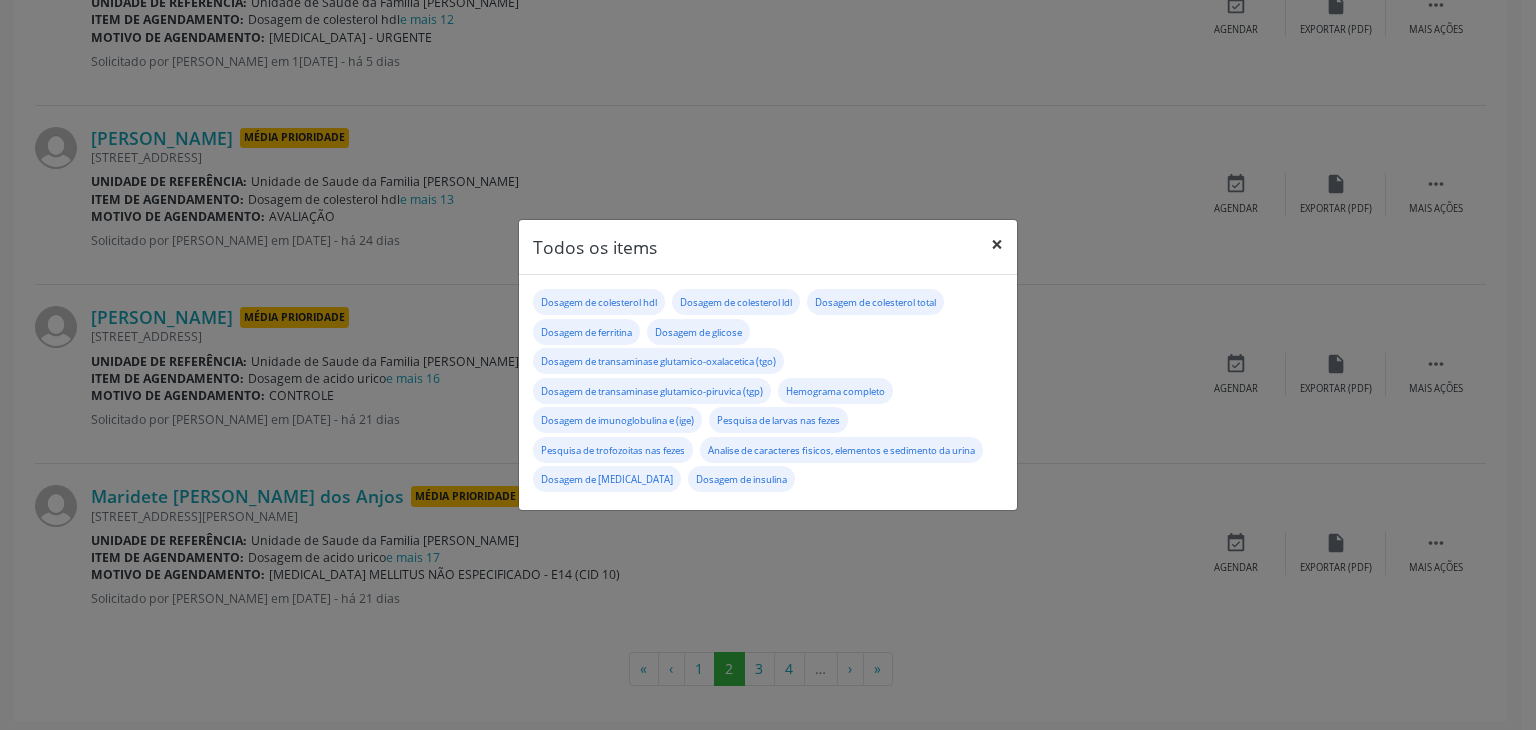 click on "×" at bounding box center (997, 244) 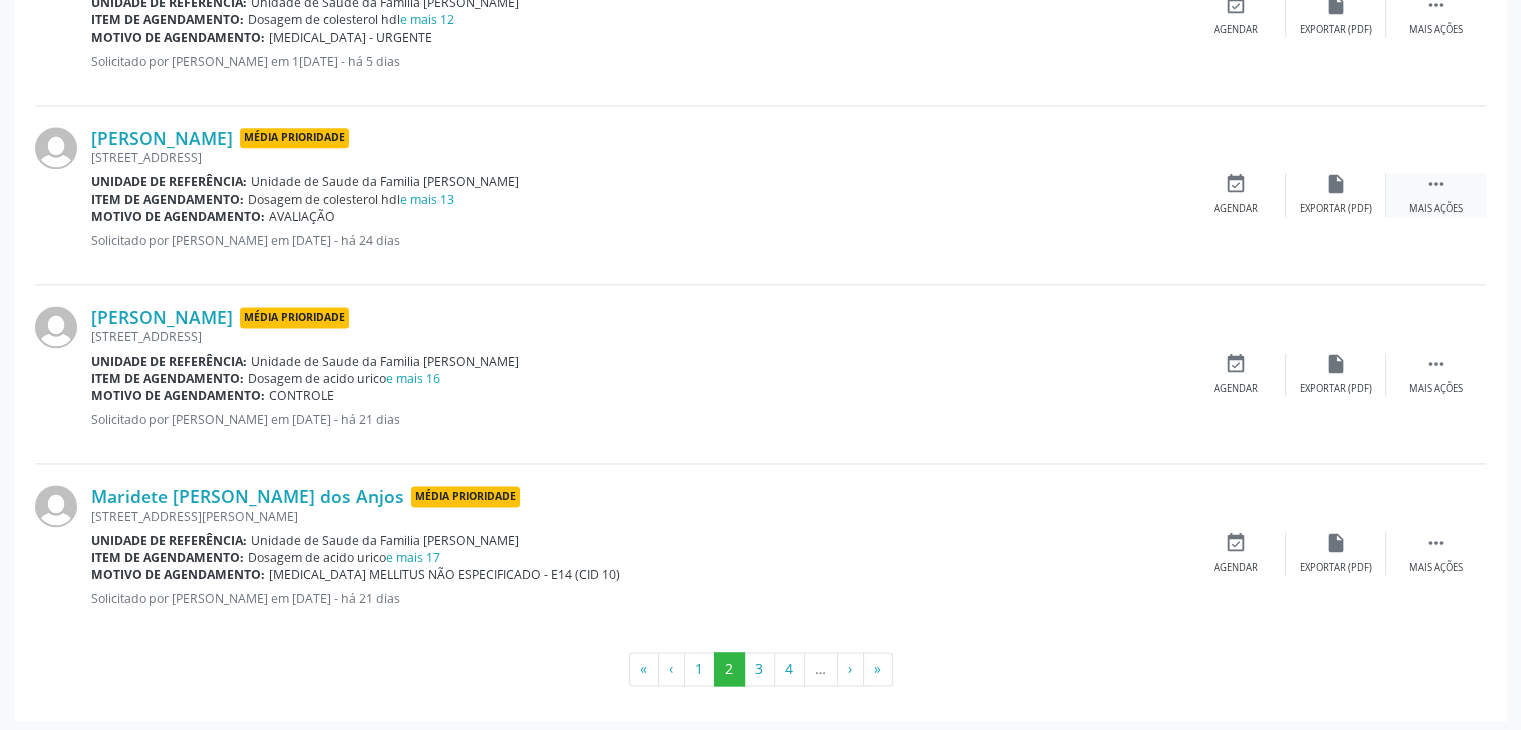 click on "" at bounding box center [1436, 184] 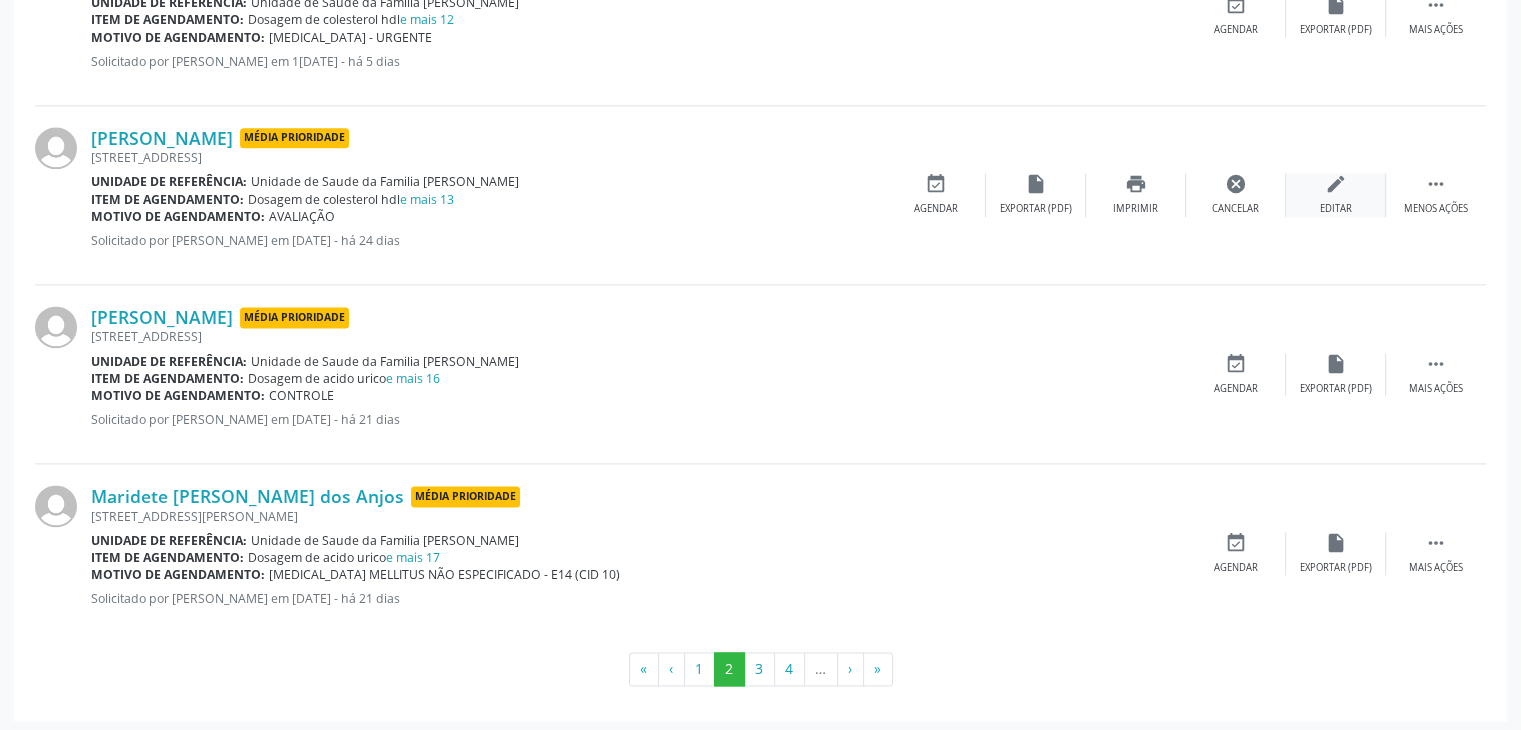 click on "edit" at bounding box center [1336, 184] 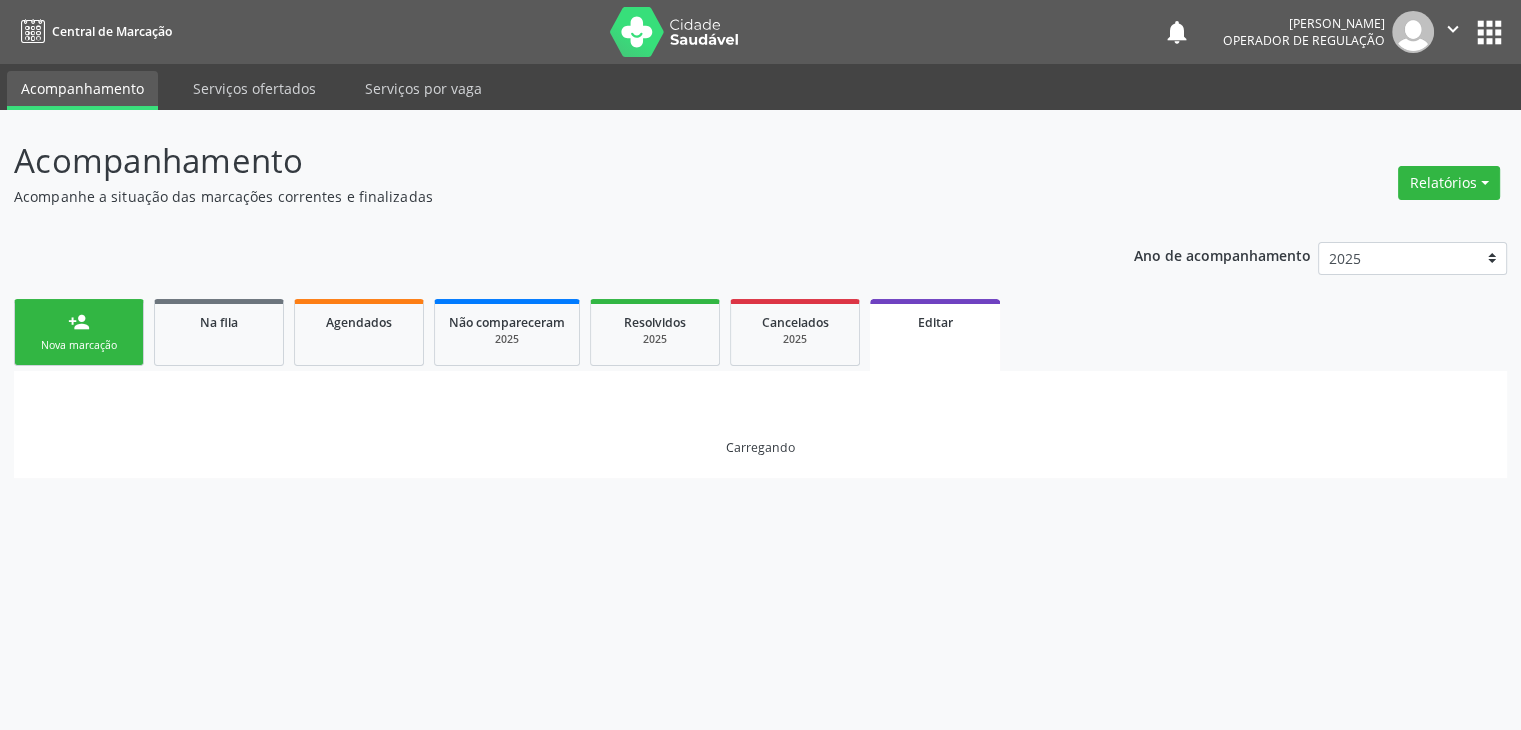 scroll, scrollTop: 0, scrollLeft: 0, axis: both 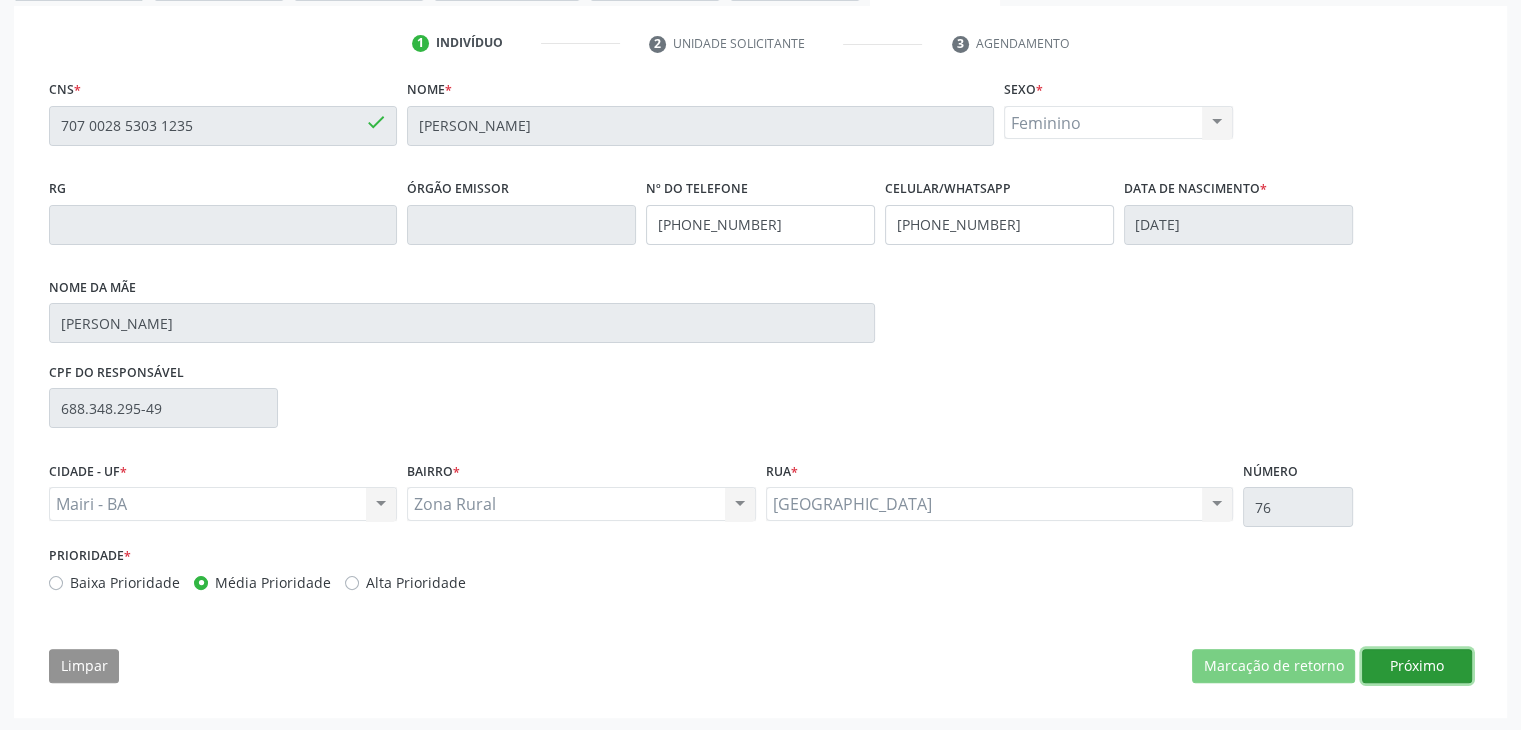 click on "Próximo" at bounding box center [1417, 666] 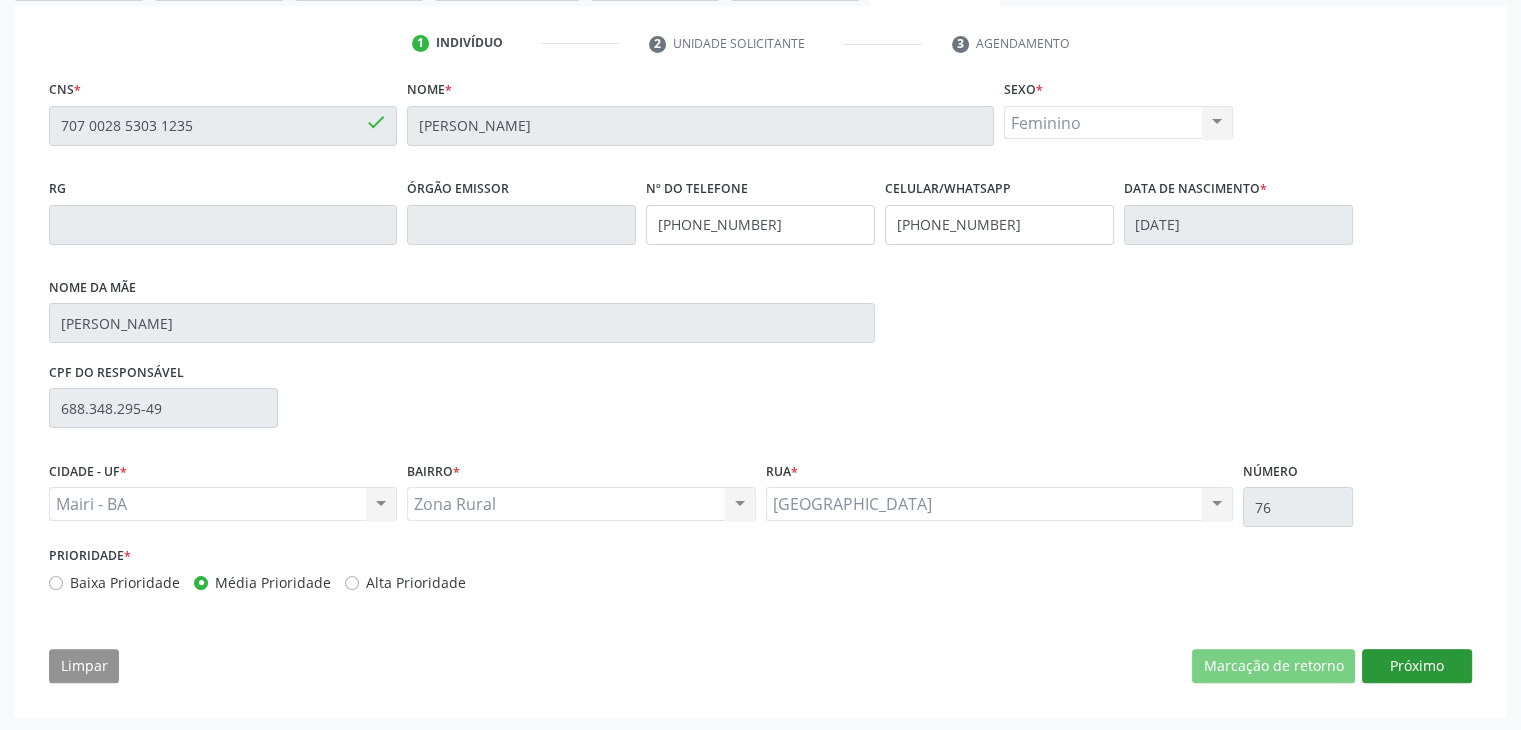scroll, scrollTop: 200, scrollLeft: 0, axis: vertical 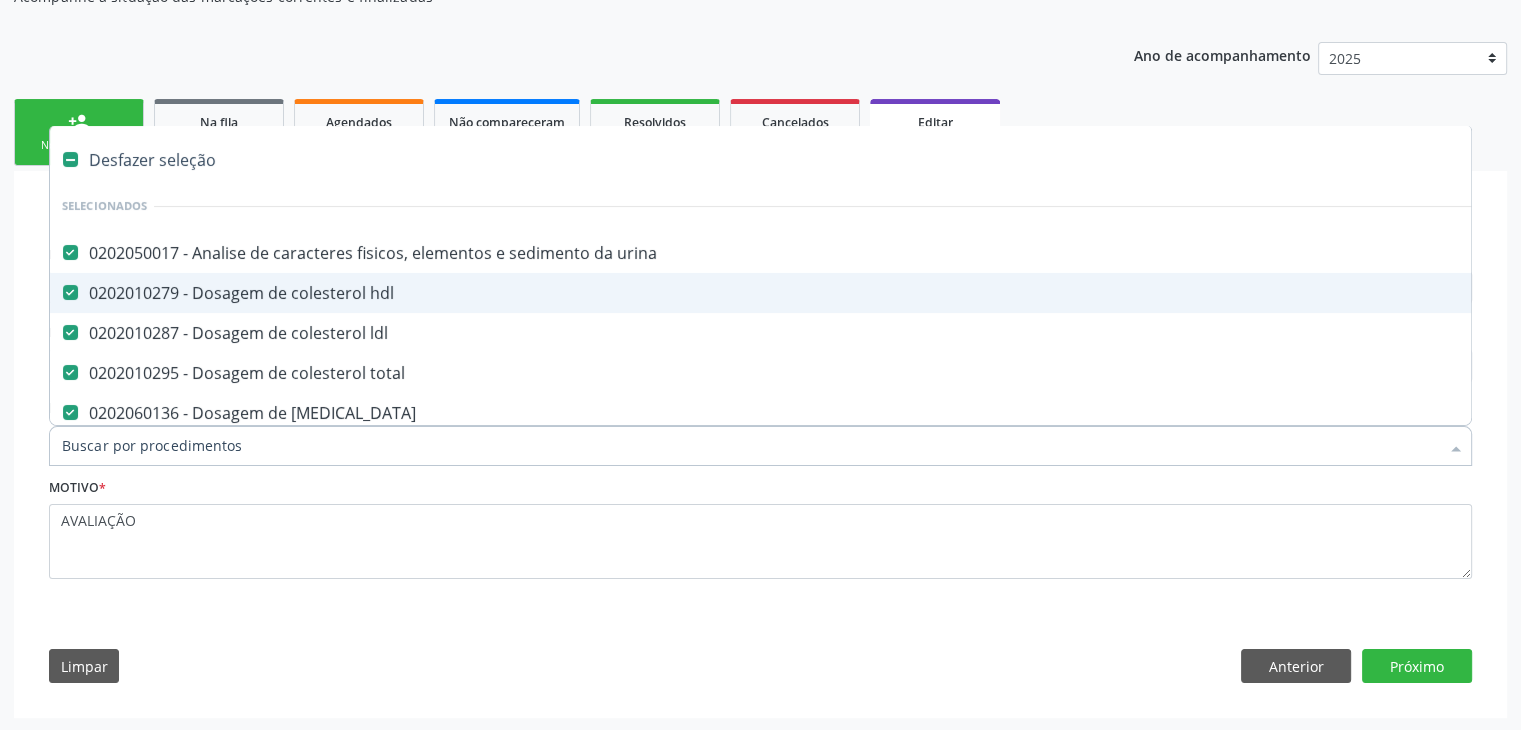 click on "Desfazer seleção" at bounding box center (831, 160) 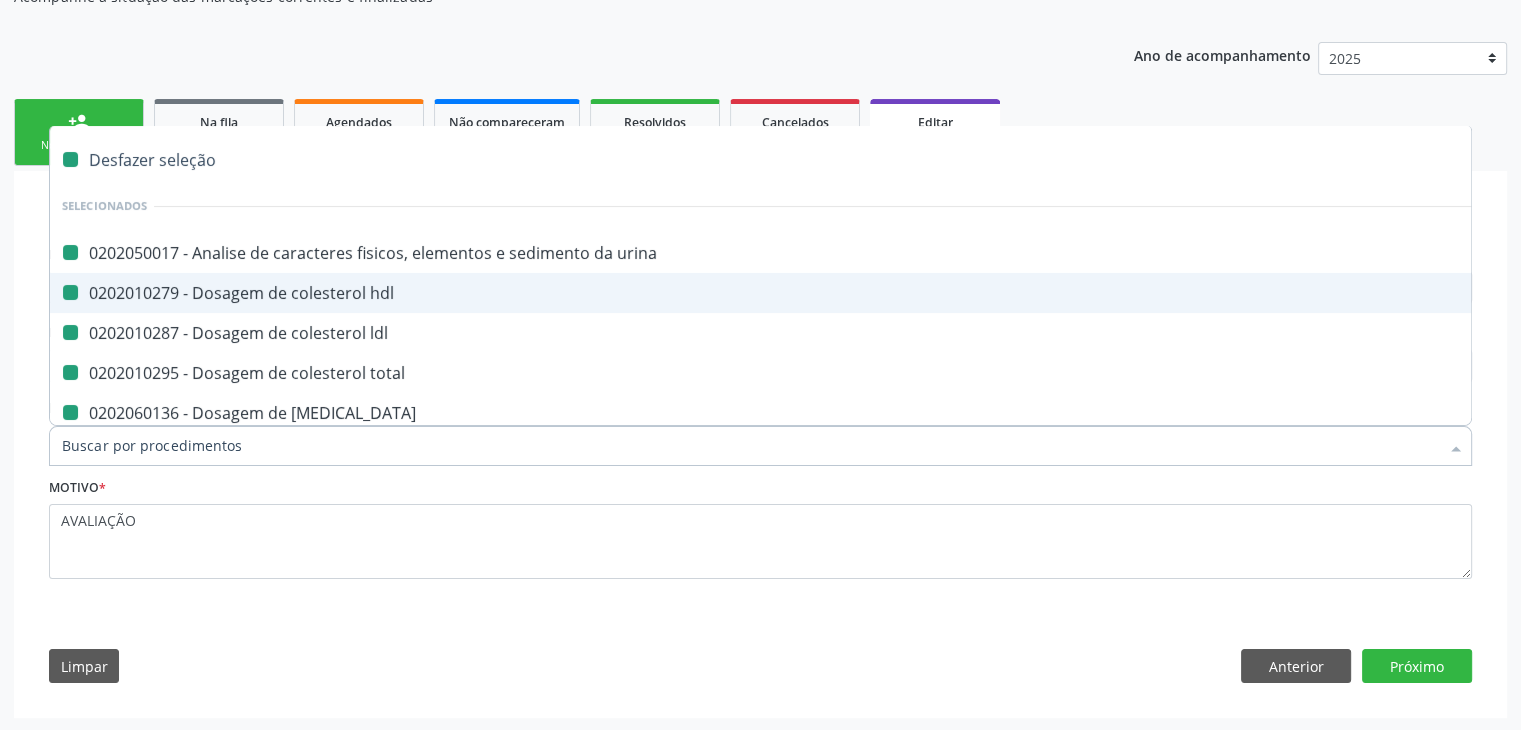 checkbox on "false" 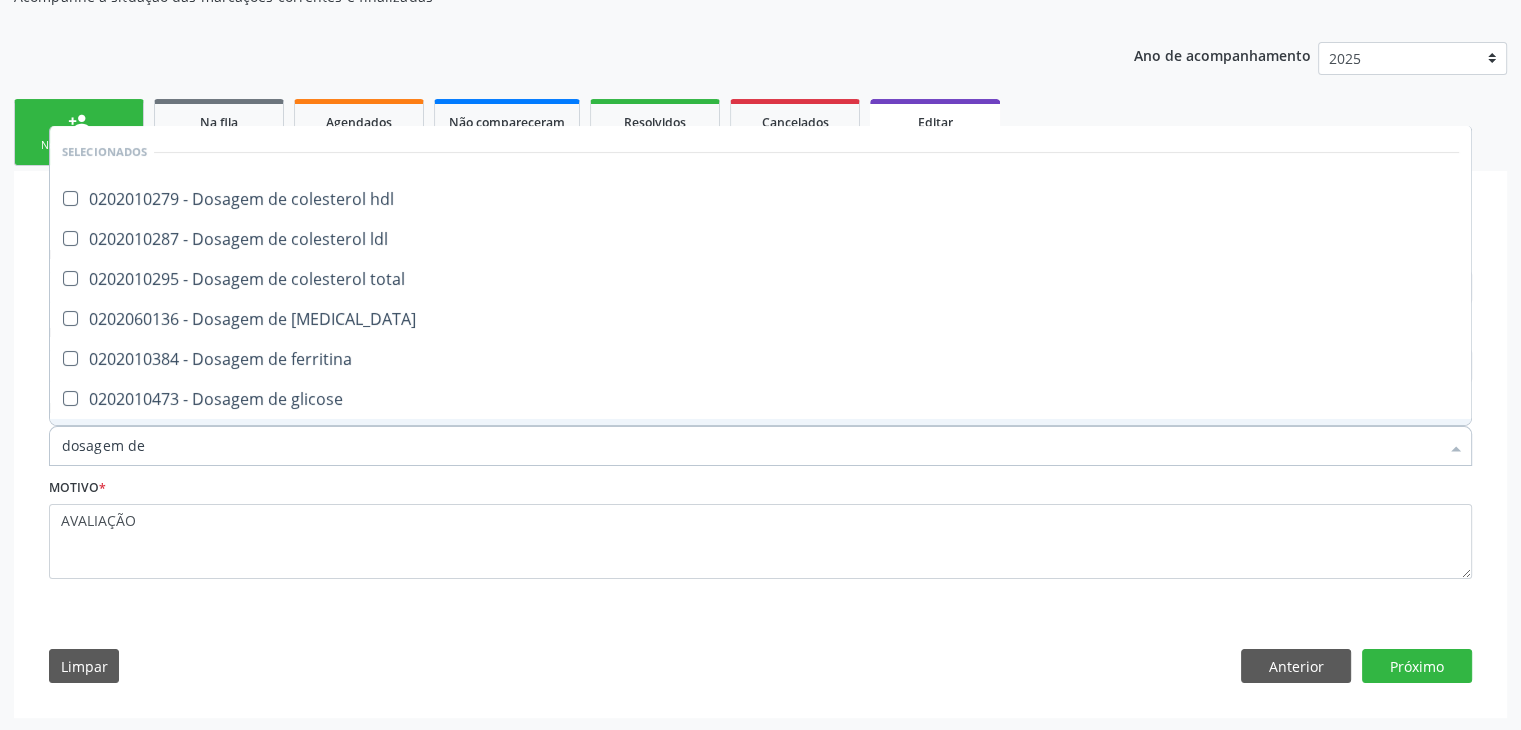 type on "DOSAGEM DE TSH" 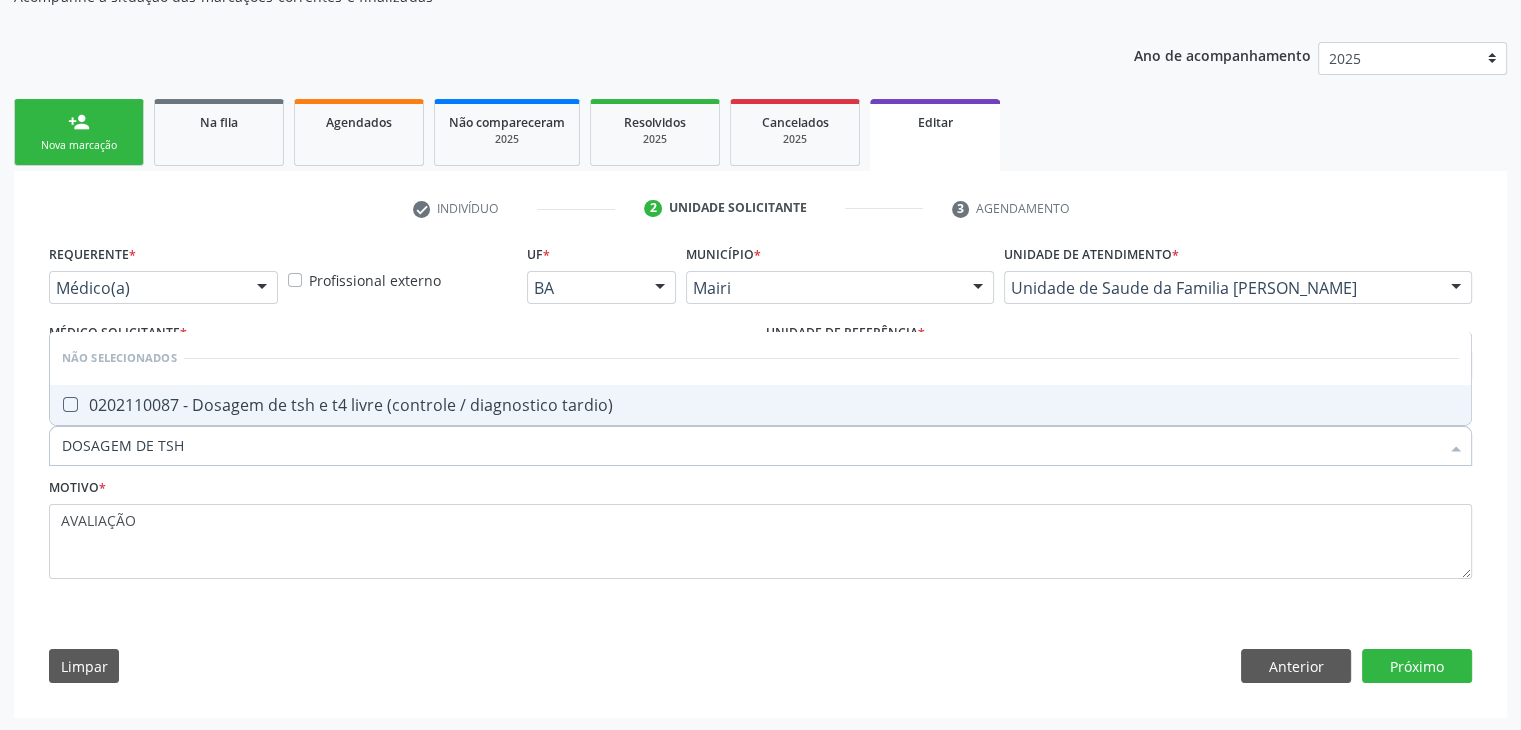 click on "0202110087 - Dosagem de tsh e t4 livre (controle / diagnostico tardio)" at bounding box center (760, 405) 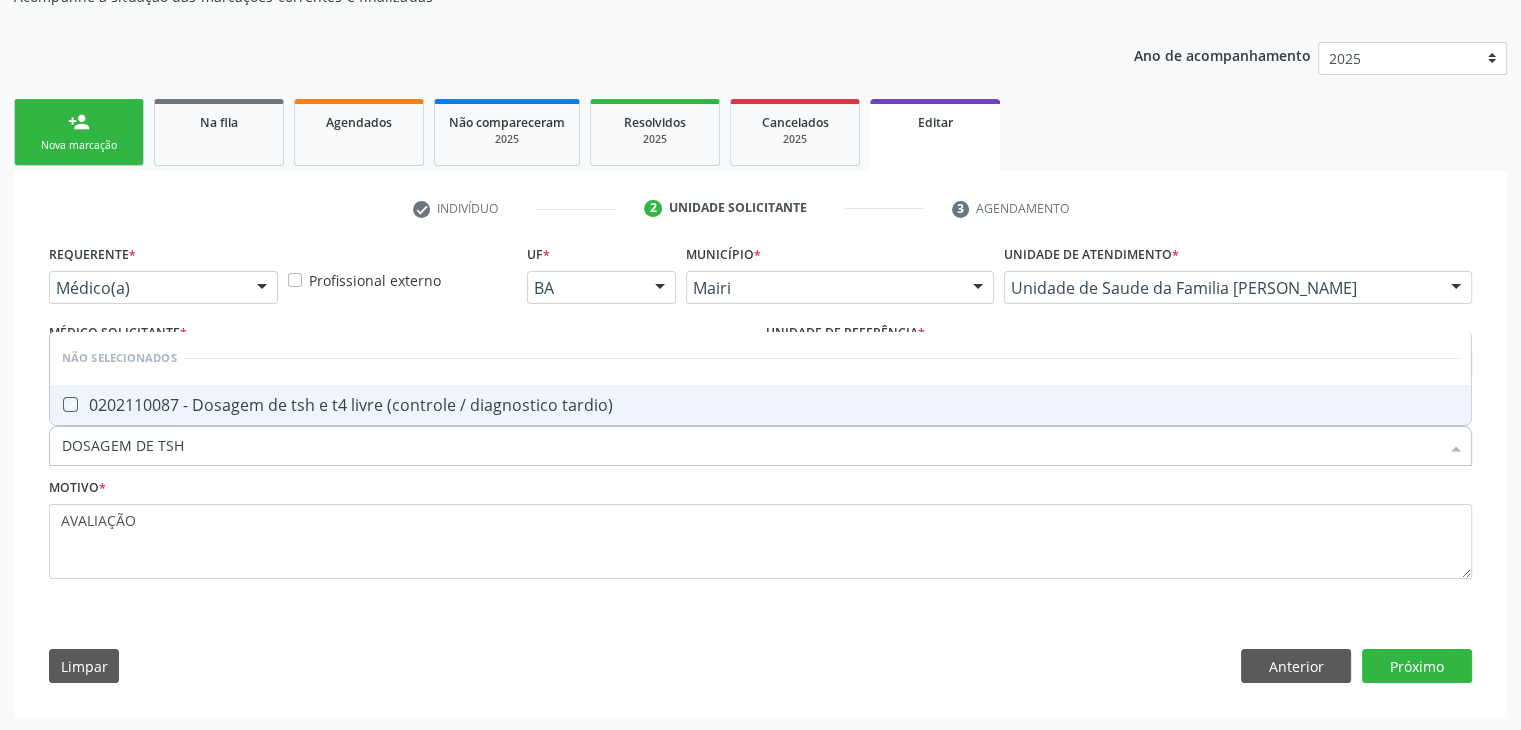 checkbox on "true" 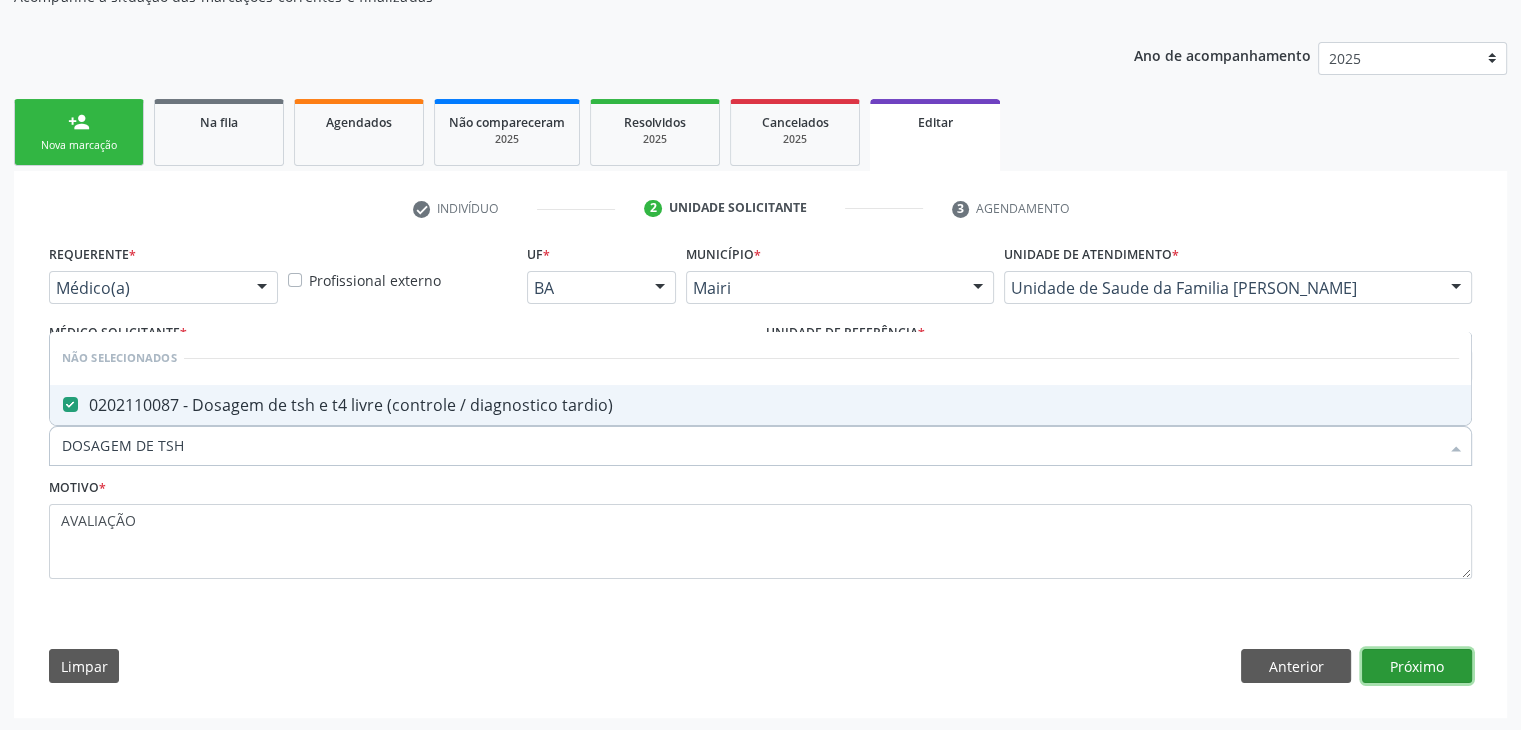 click on "Próximo" at bounding box center (1417, 666) 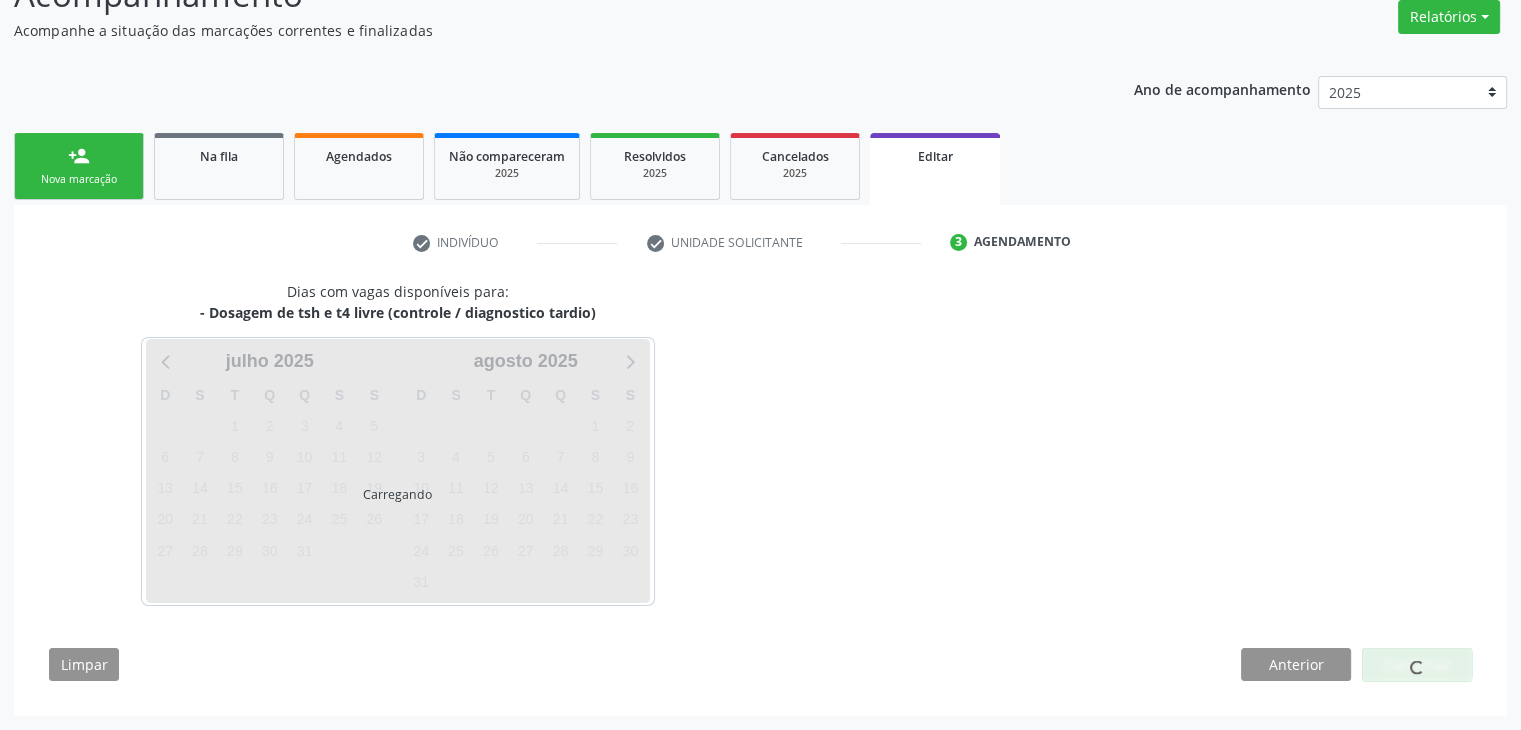 scroll, scrollTop: 165, scrollLeft: 0, axis: vertical 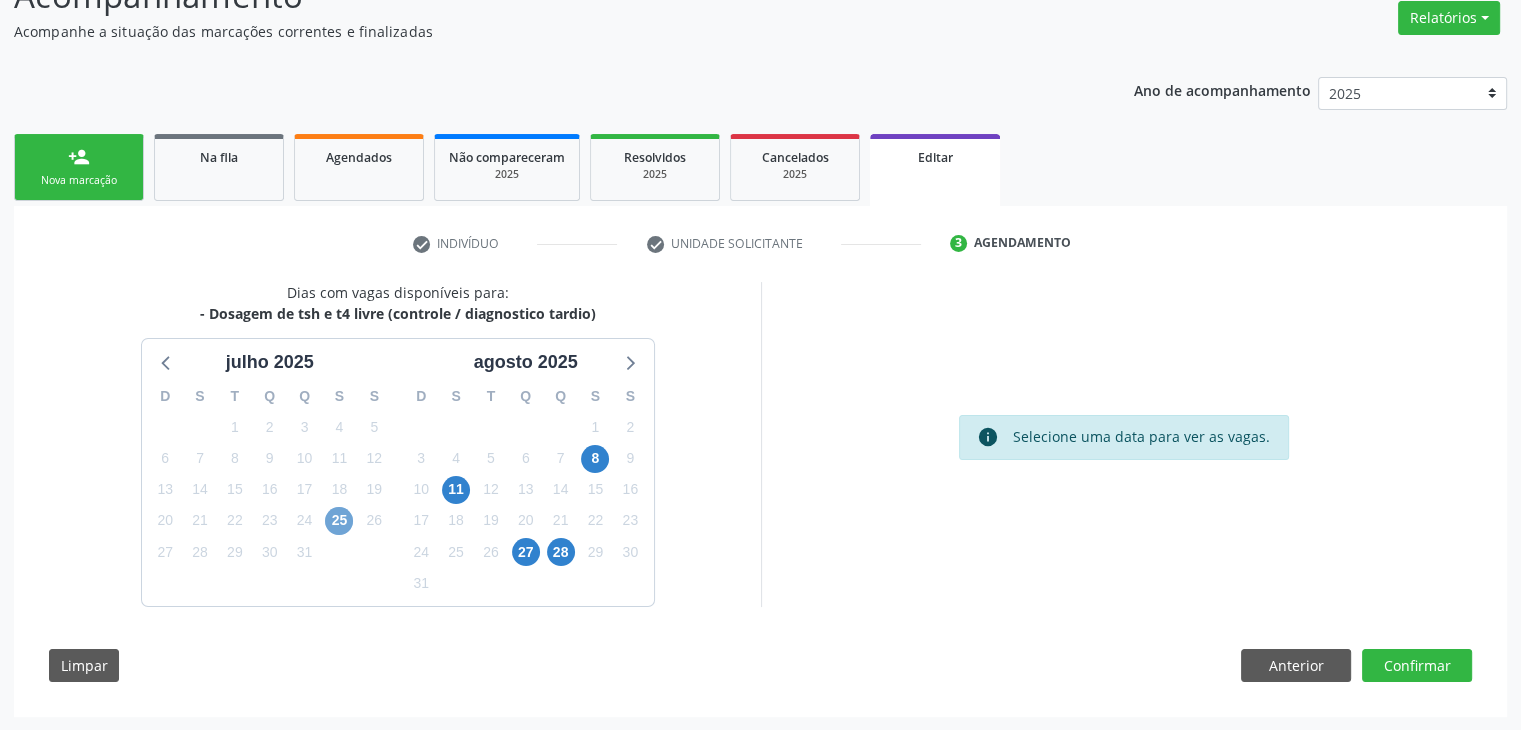 click on "25" at bounding box center [339, 521] 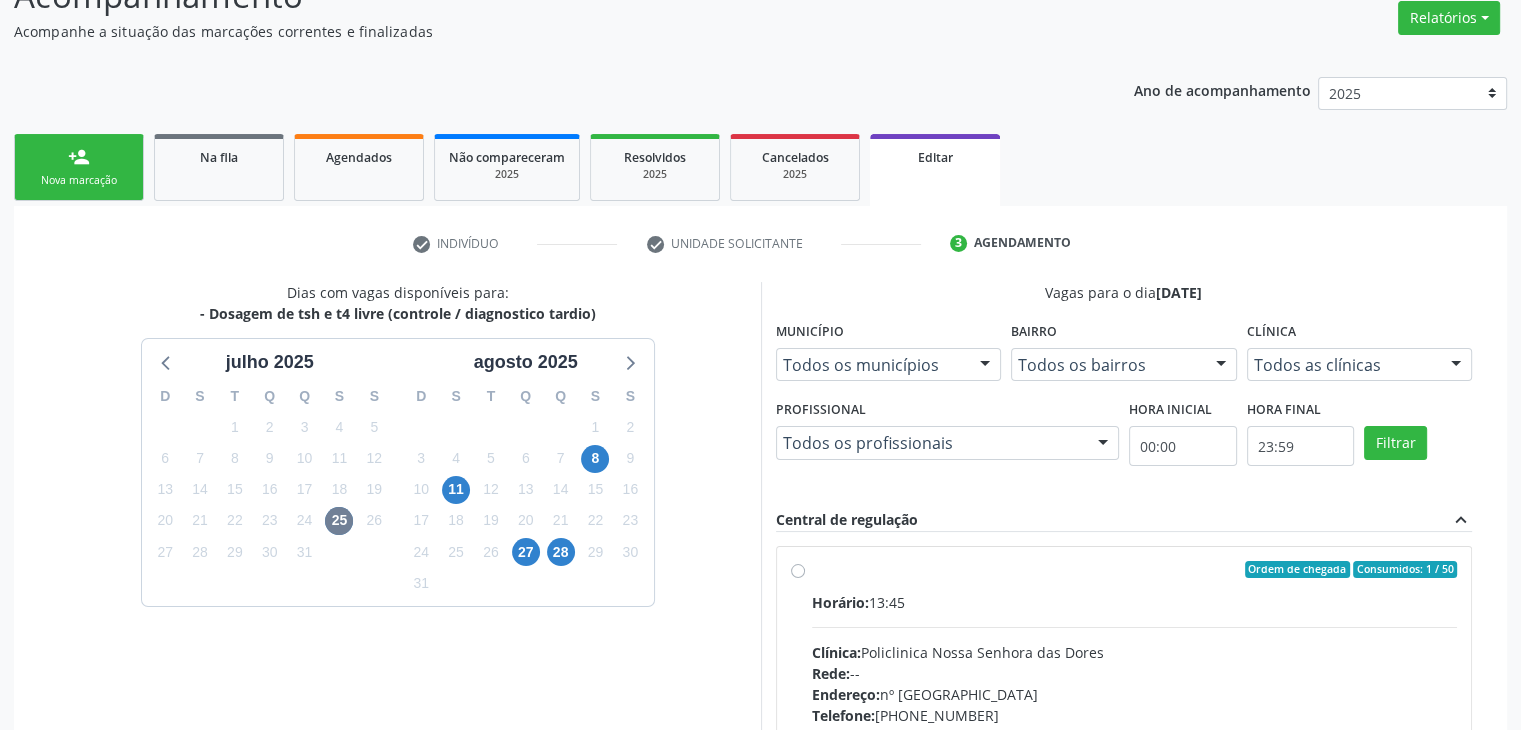 click on "Horário:   13:45
Clínica:  Policlinica [GEOGRAPHIC_DATA]
Rede:
--
Endereço:   [STREET_ADDRESS]
Telefone:   [PHONE_NUMBER]
Profissional:
--
Informações adicionais sobre o atendimento
Idade de atendimento:
Sem restrição
Gênero(s) atendido(s):
Sem restrição
Informações adicionais:
--" at bounding box center [1135, 729] 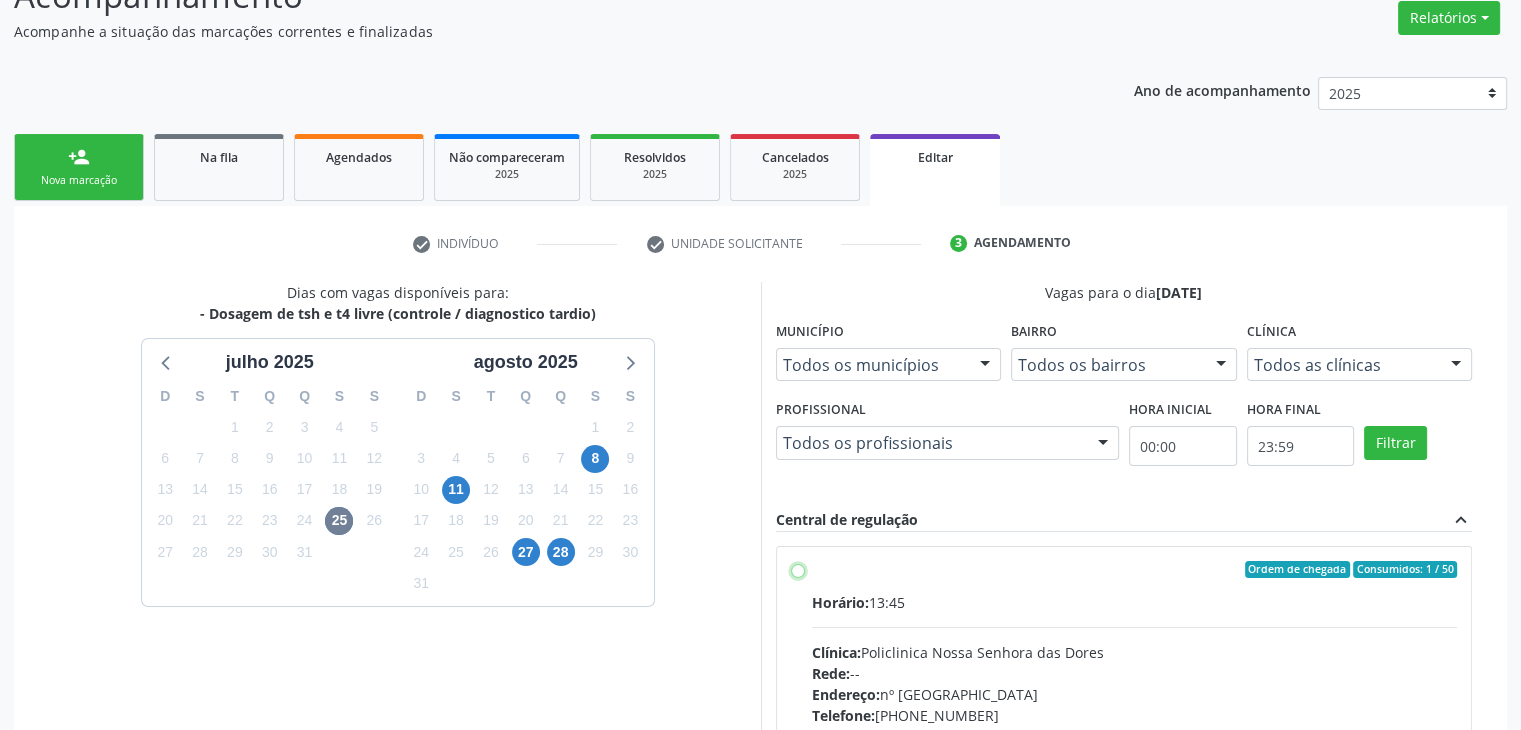 click on "Ordem de chegada
Consumidos: 1 / 50
Horário:   13:45
Clínica:  Policlinica [GEOGRAPHIC_DATA]
Rede:
--
Endereço:   [STREET_ADDRESS]
Telefone:   [PHONE_NUMBER]
Profissional:
--
Informações adicionais sobre o atendimento
Idade de atendimento:
Sem restrição
Gênero(s) atendido(s):
Sem restrição
Informações adicionais:
--" at bounding box center [798, 570] 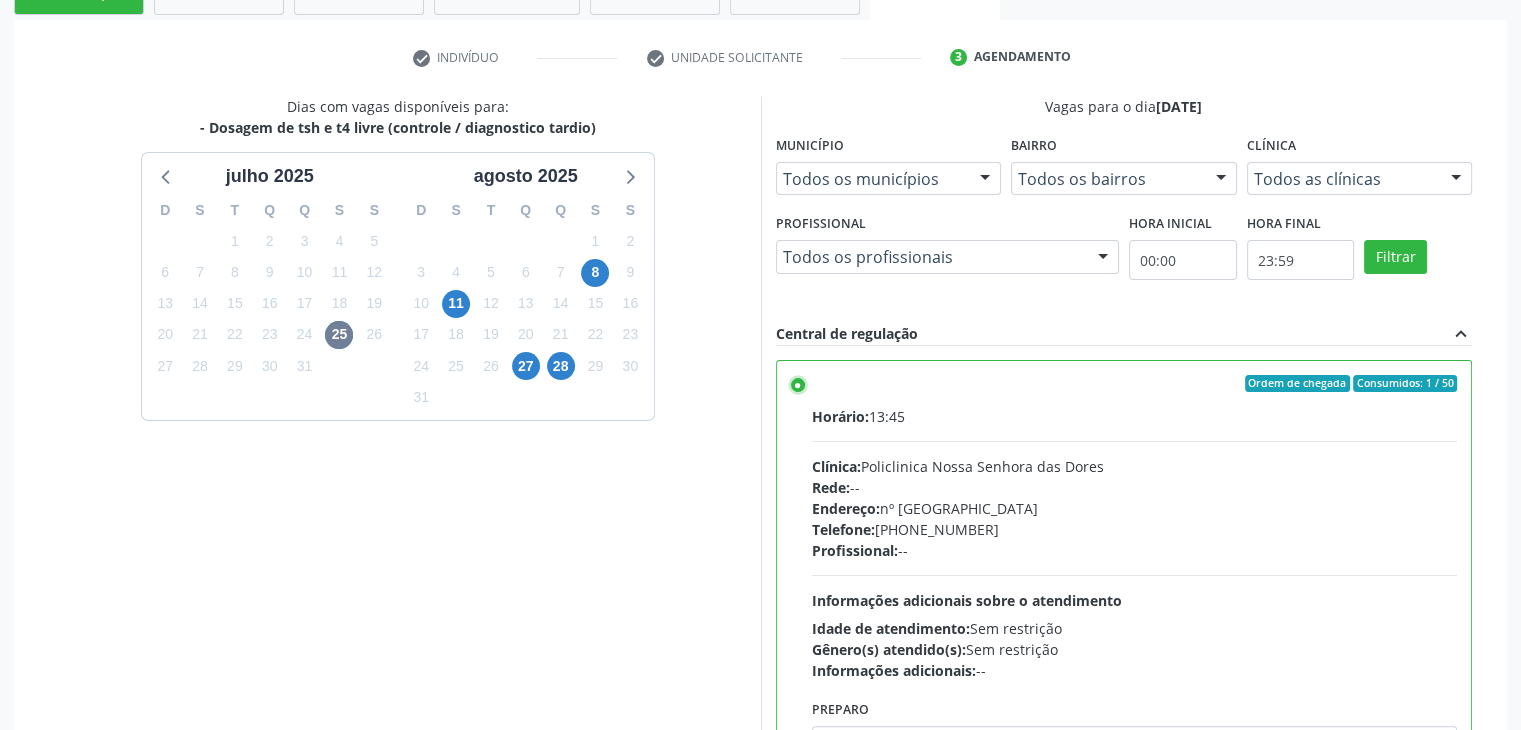 scroll, scrollTop: 490, scrollLeft: 0, axis: vertical 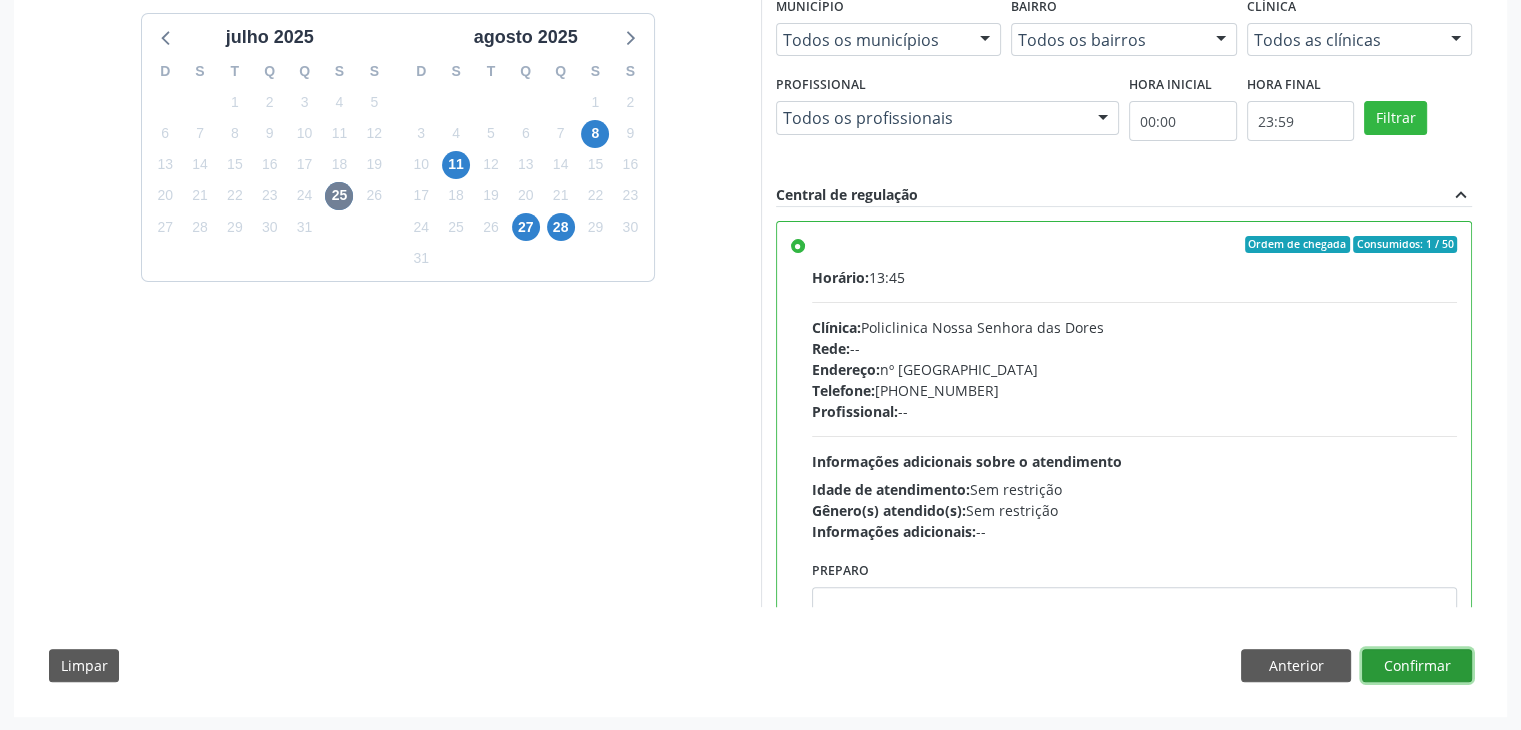 click on "Confirmar" at bounding box center (1417, 666) 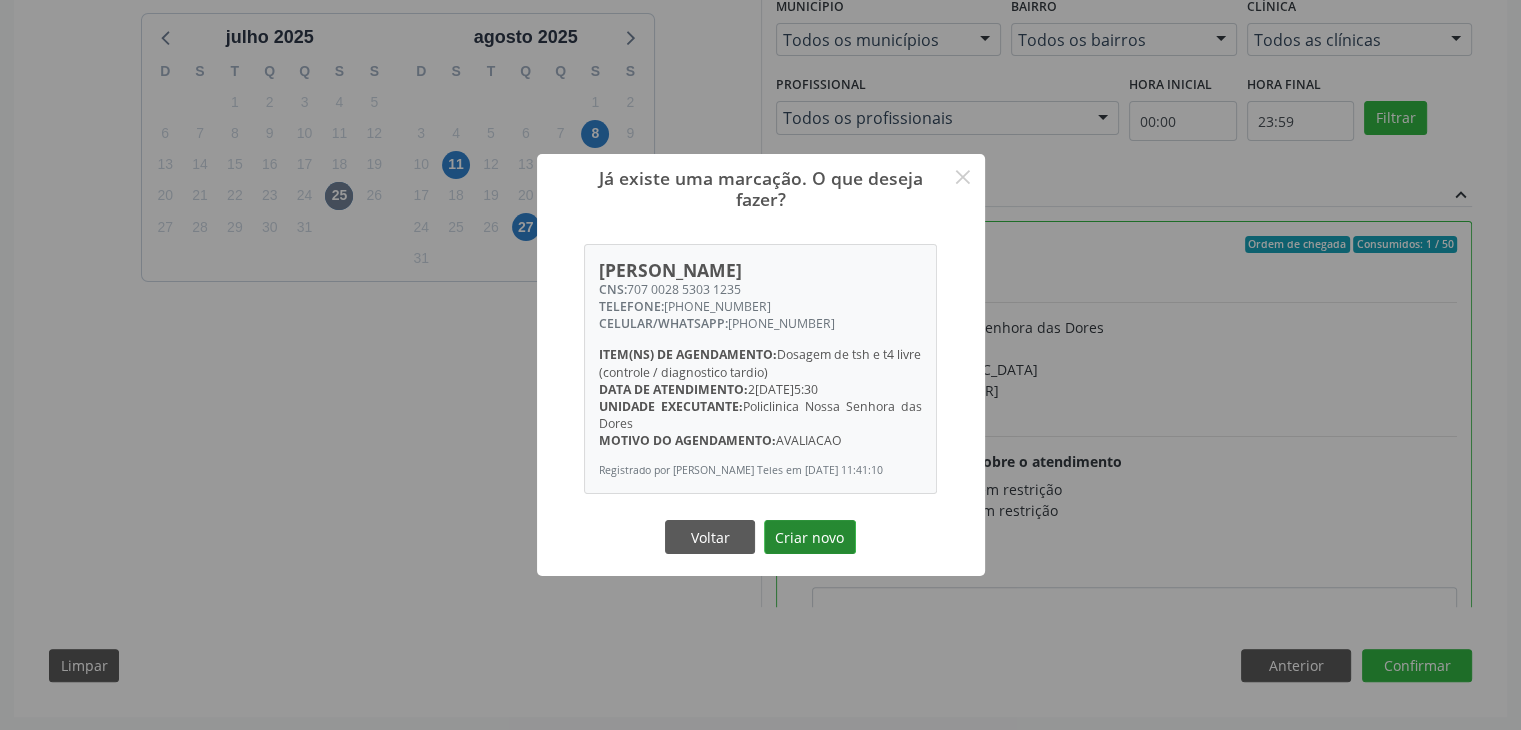 click on "Criar novo" at bounding box center (810, 537) 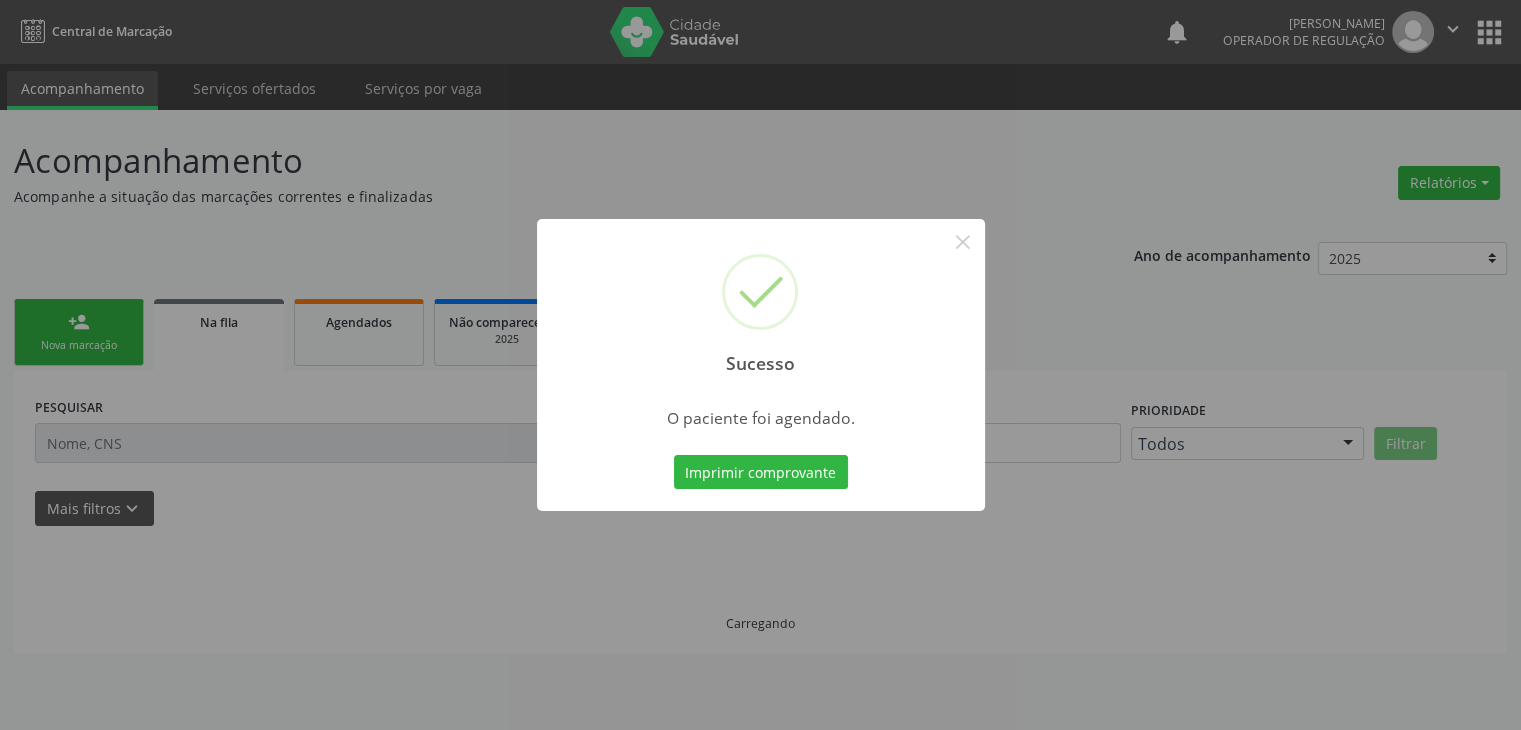 scroll, scrollTop: 0, scrollLeft: 0, axis: both 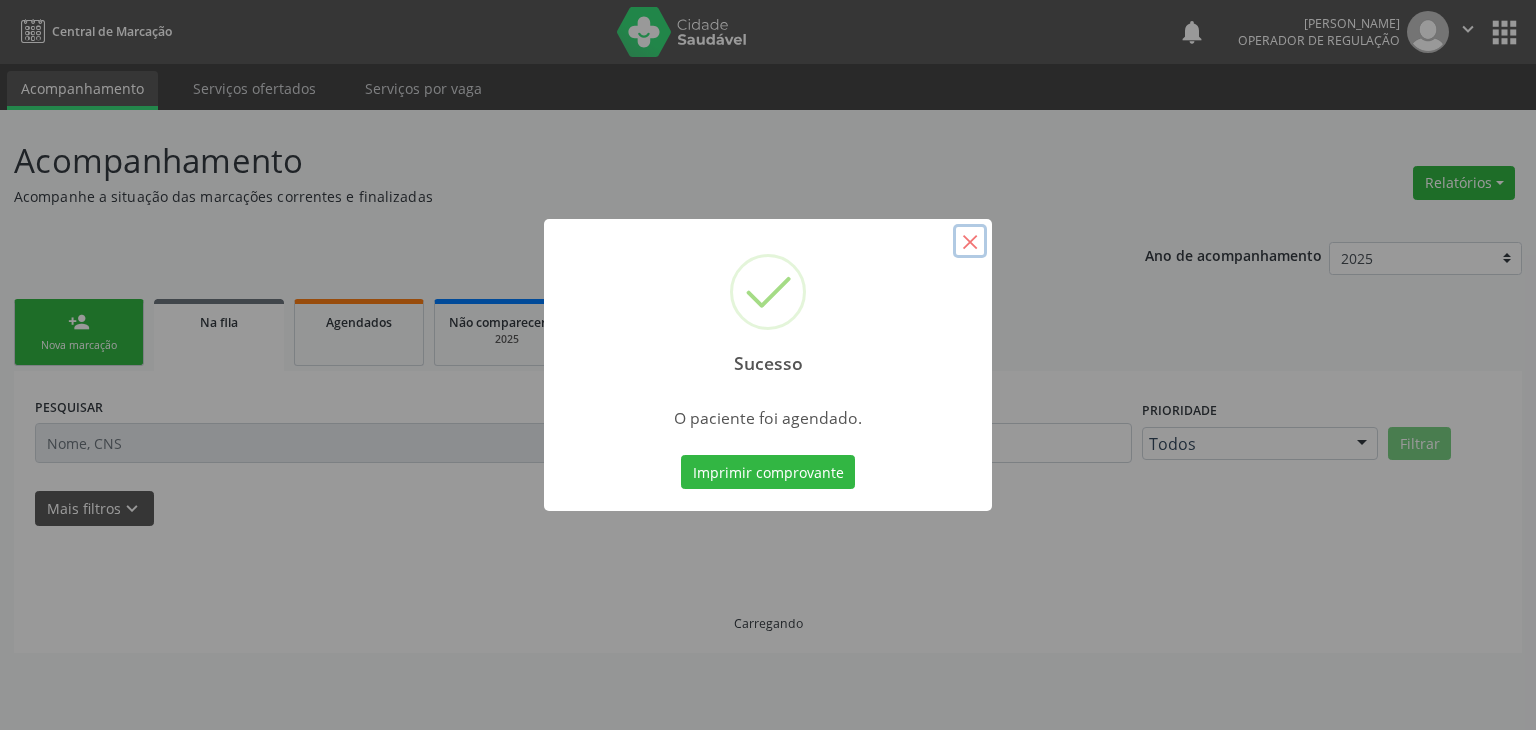 click on "×" at bounding box center (970, 241) 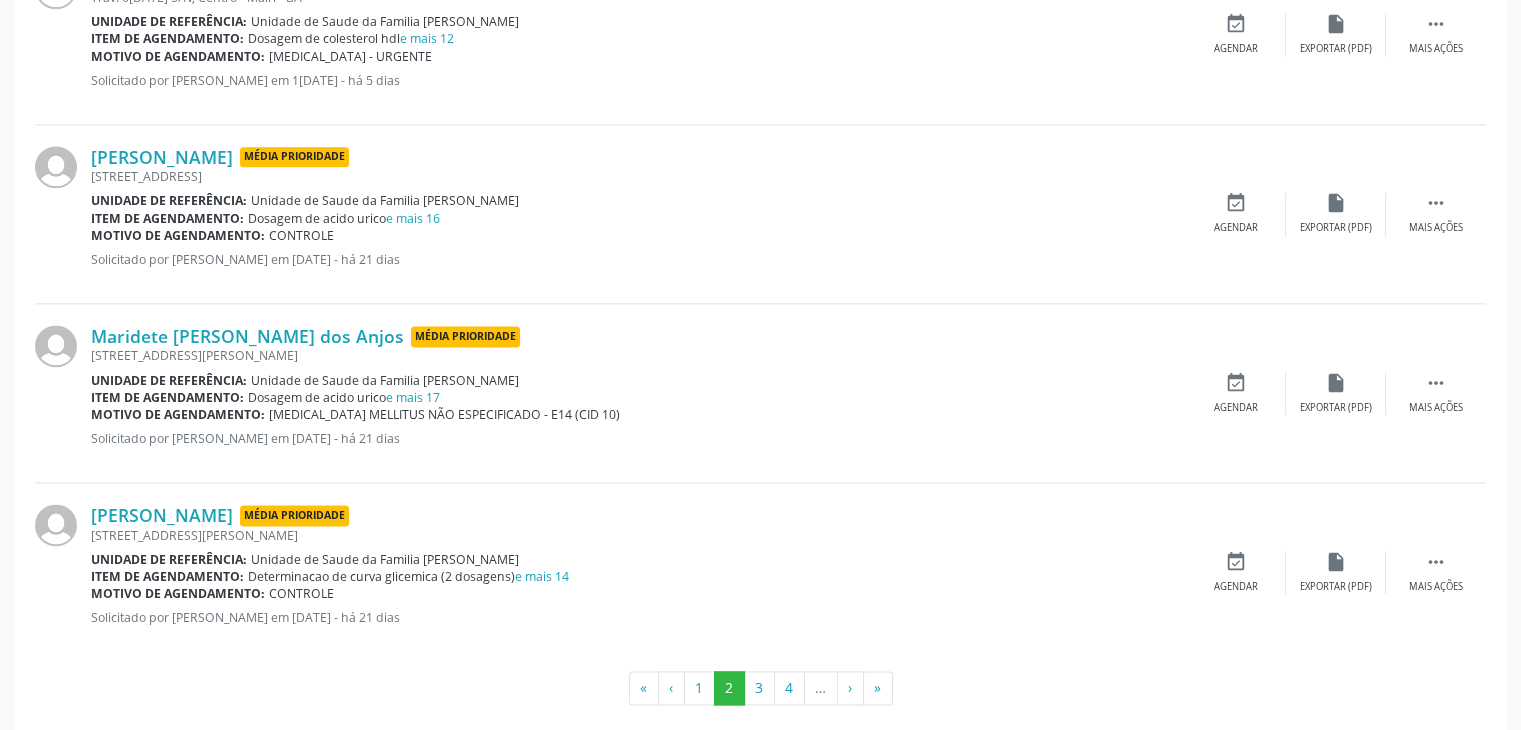 scroll, scrollTop: 2650, scrollLeft: 0, axis: vertical 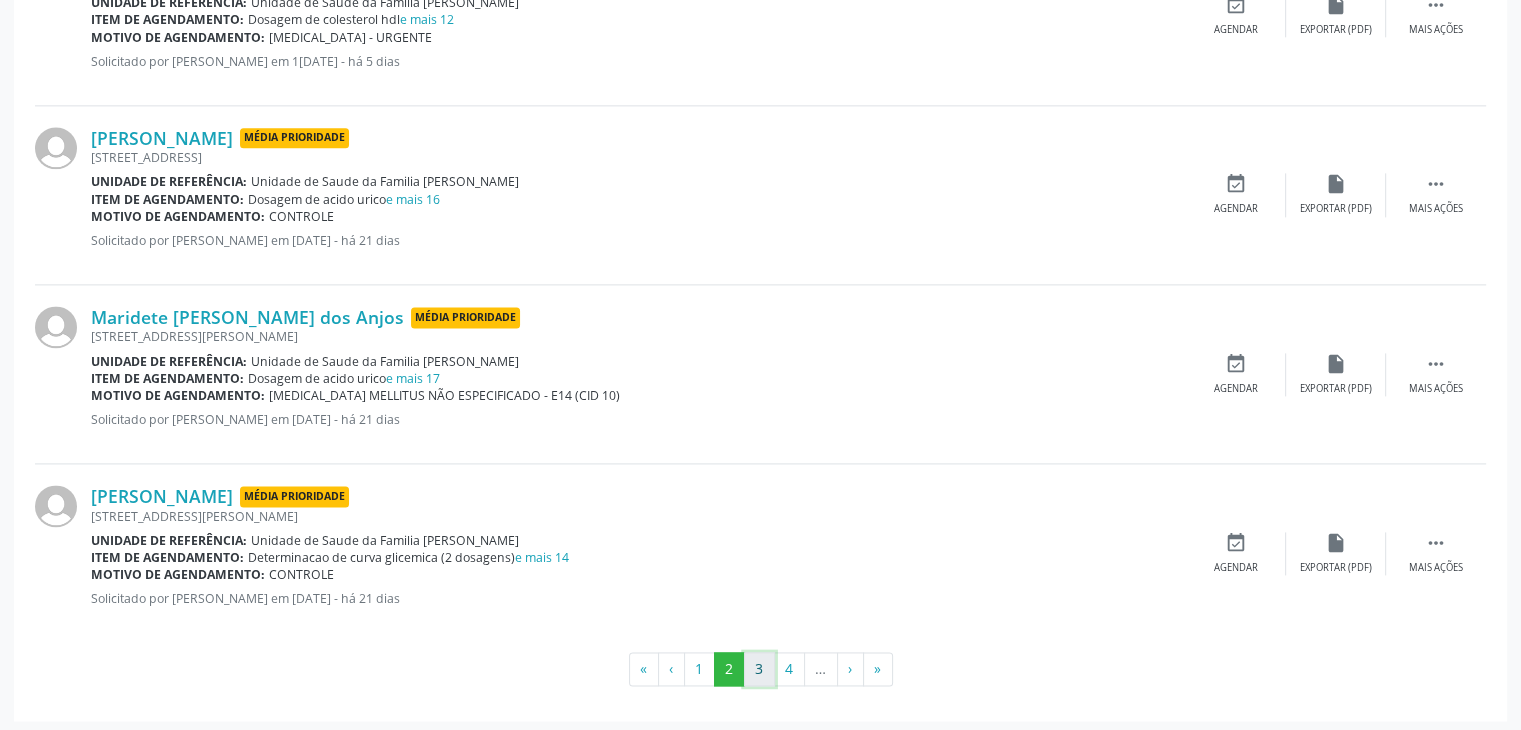 click on "3" at bounding box center [759, 669] 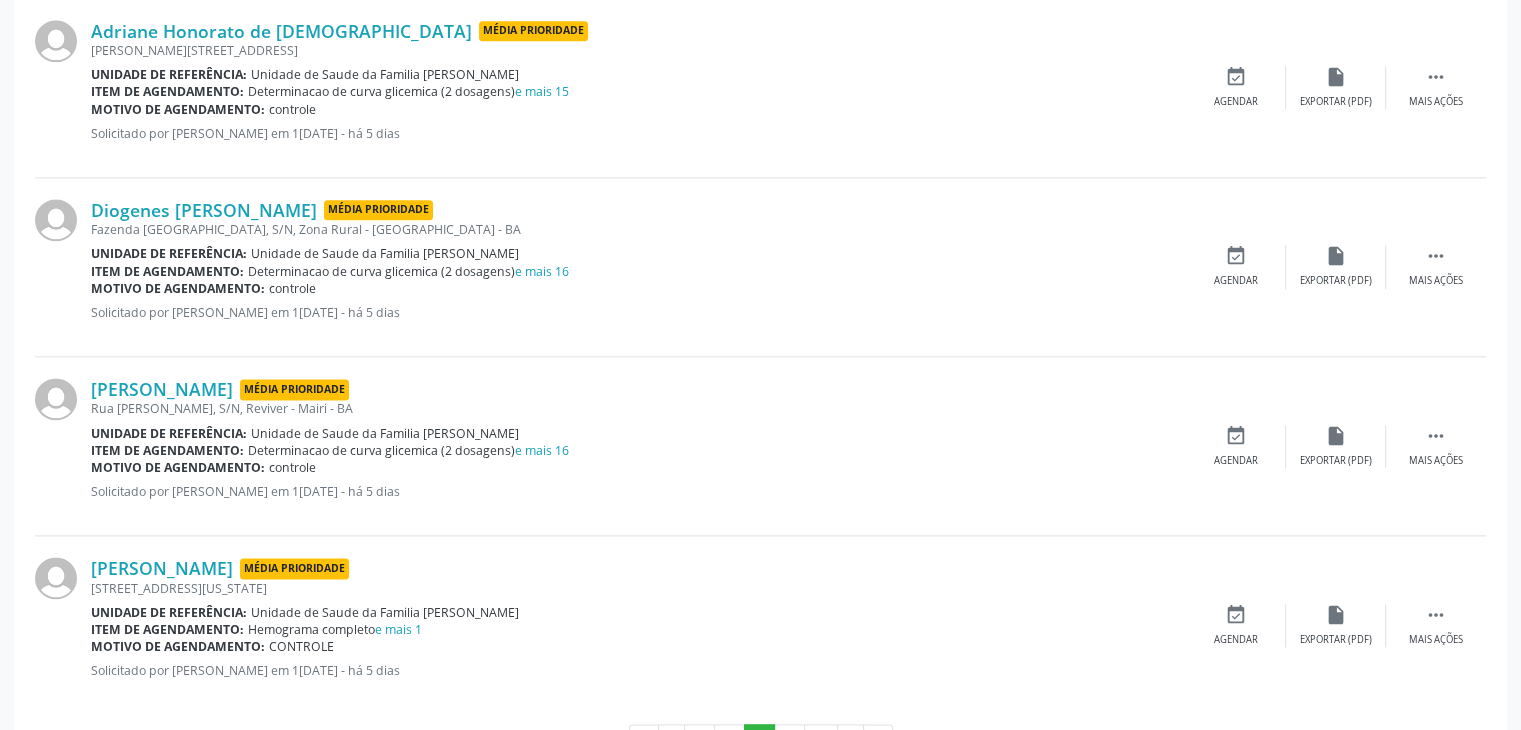 scroll, scrollTop: 2650, scrollLeft: 0, axis: vertical 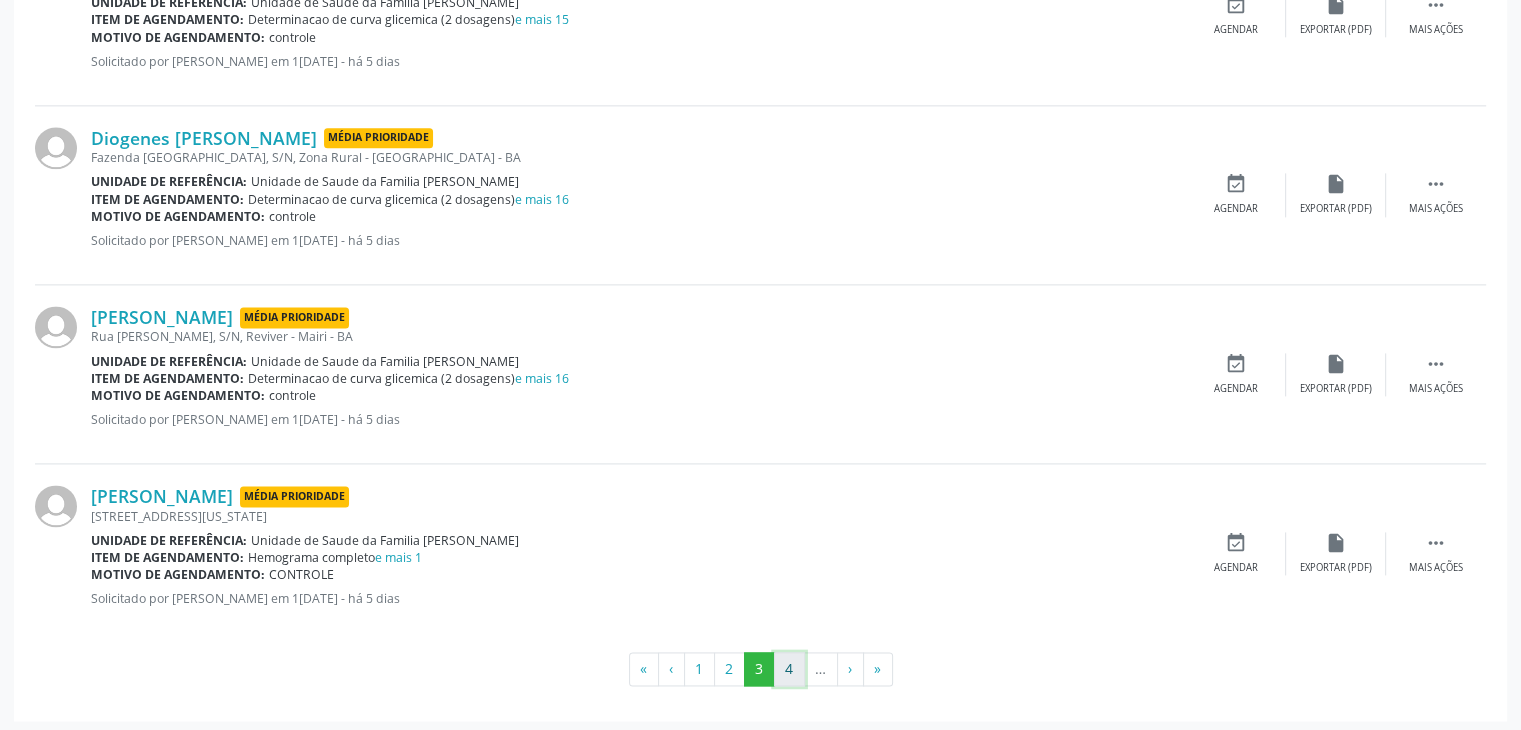 click on "4" at bounding box center (789, 669) 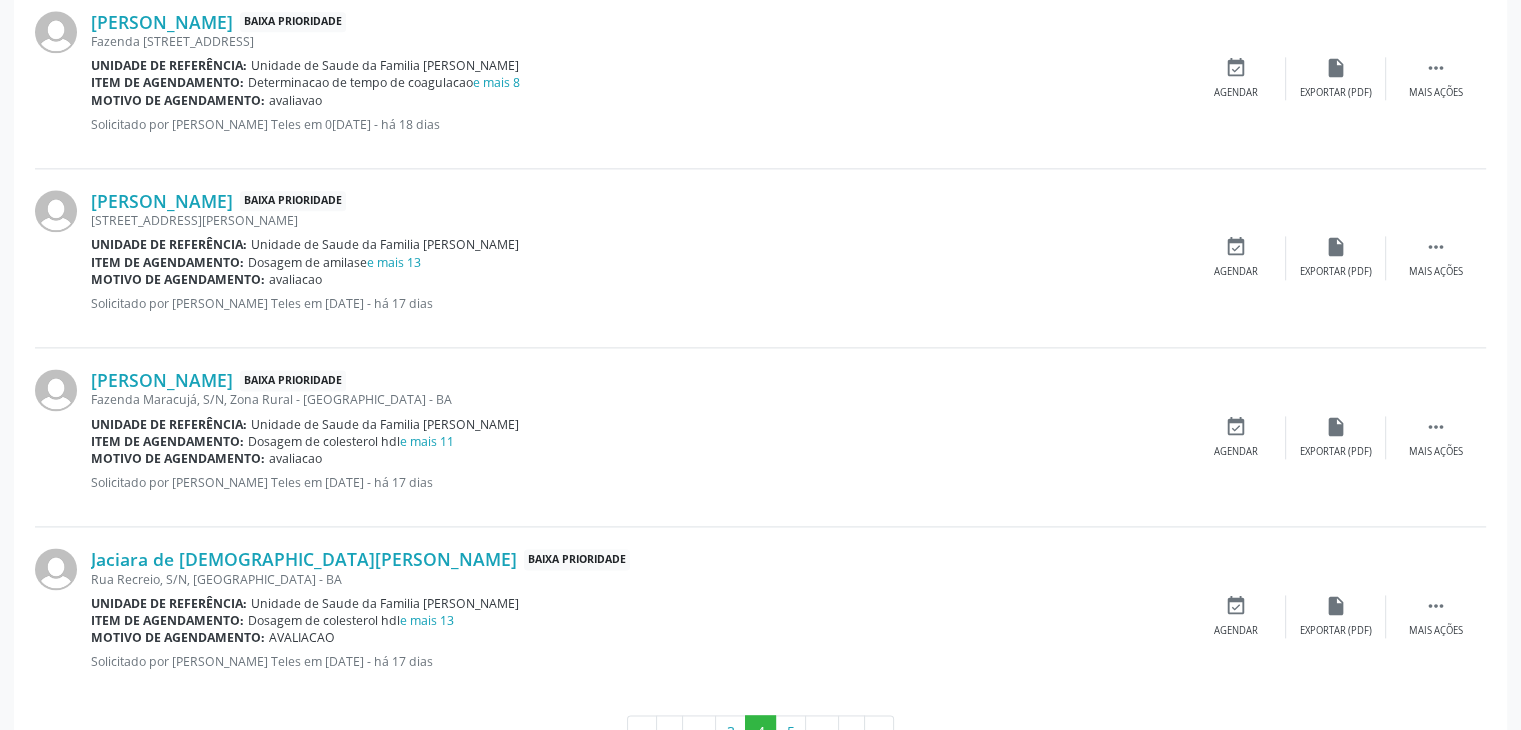 scroll, scrollTop: 2650, scrollLeft: 0, axis: vertical 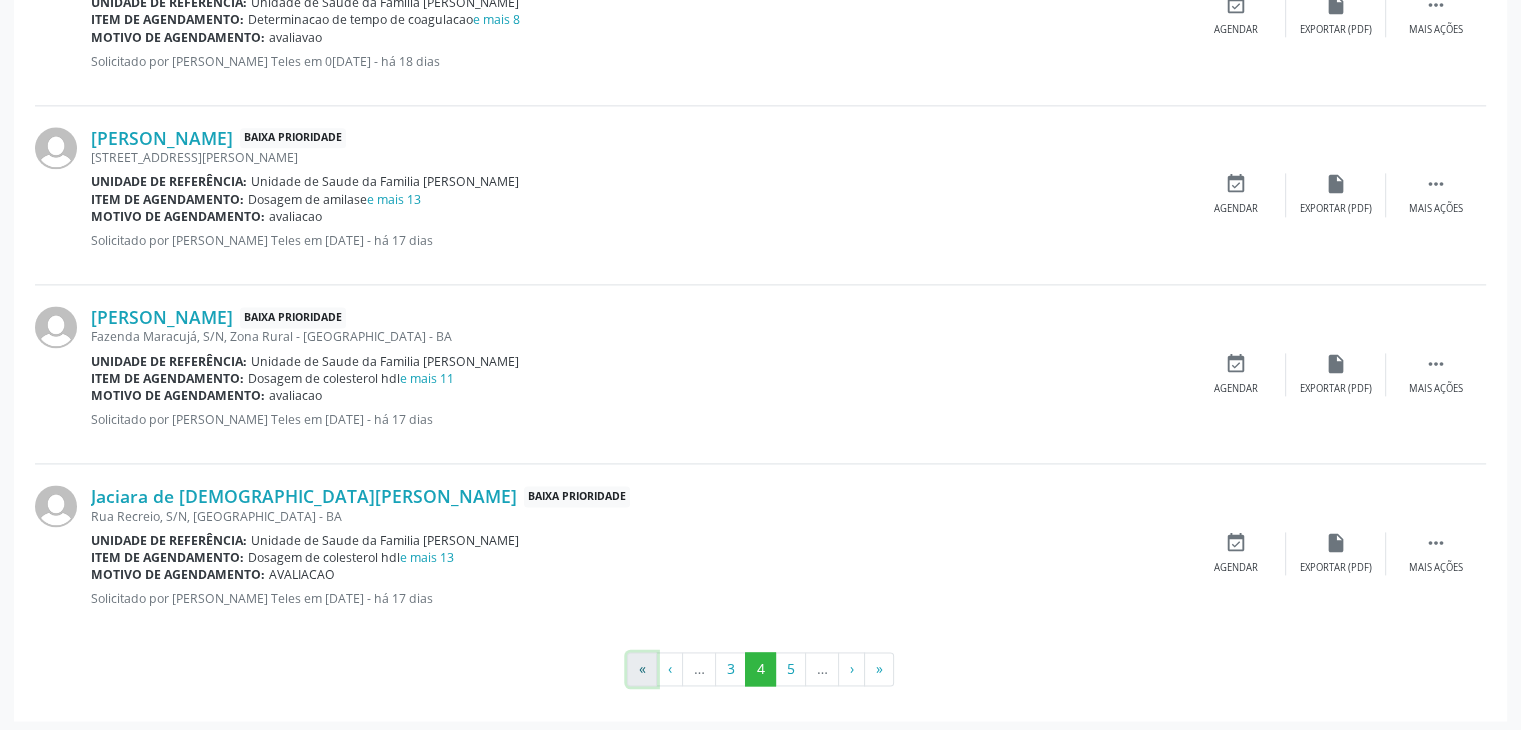 click on "«" at bounding box center (642, 669) 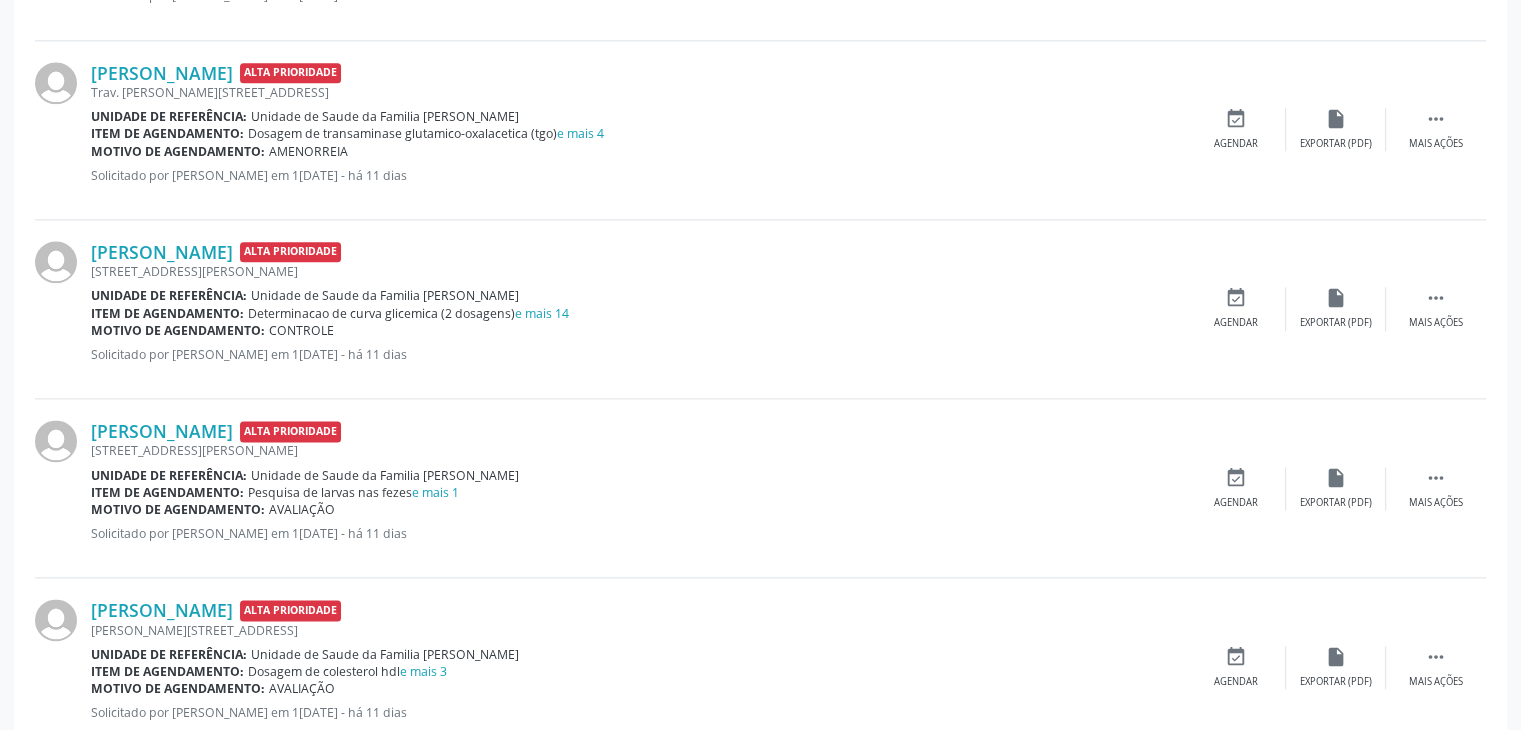 scroll, scrollTop: 2650, scrollLeft: 0, axis: vertical 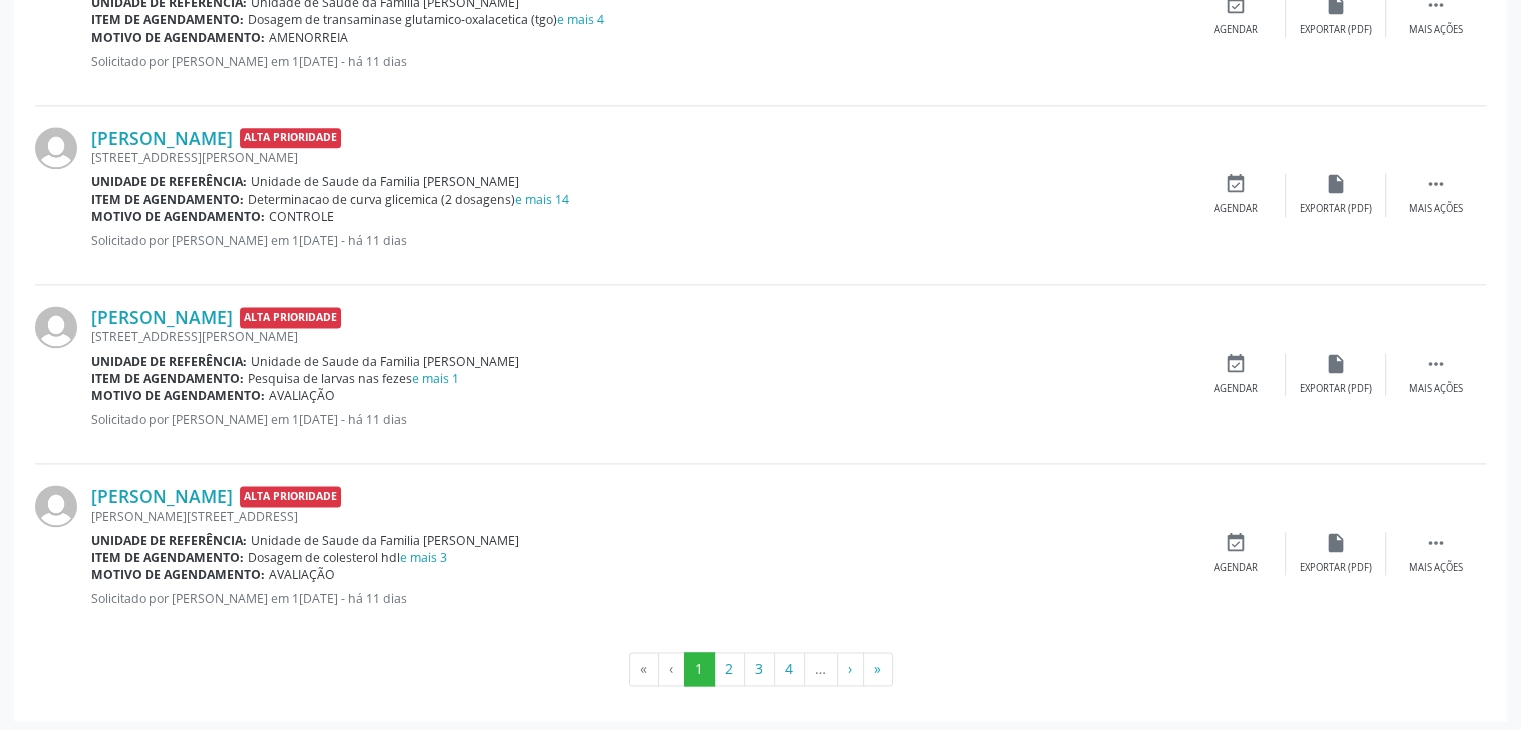 click on "PESQUISAR
DATA DE SOLICITAÇÃO
[DATE] até [DATE]
Prioridade
Todos         Todos   Baixa Prioridade   Média Prioridade   Alta Prioridade
Nenhum resultado encontrado para: "   "
Não há nenhuma opção para ser exibida.
Filtrar
UNIDADE DE REFERÊNCIA
Selecione uma UBS
Todas as UBS   Unidade de Saude da Familia [PERSON_NAME]   Unidade de Saude da Familia [PERSON_NAME]   Unidade da Saude da Familia [PERSON_NAME]   Unidade de Saude da Familia [PERSON_NAME]   Unidade de Saude da Familia [PERSON_NAME]   Unidade de Saude da Familia [PERSON_NAME]   Posto de Saude de Alagoinhas
Nenhum resultado encontrado para: "   "
Não há nenhuma opção para ser exibida.
Grupo/Subgrupo" at bounding box center (760, -780) 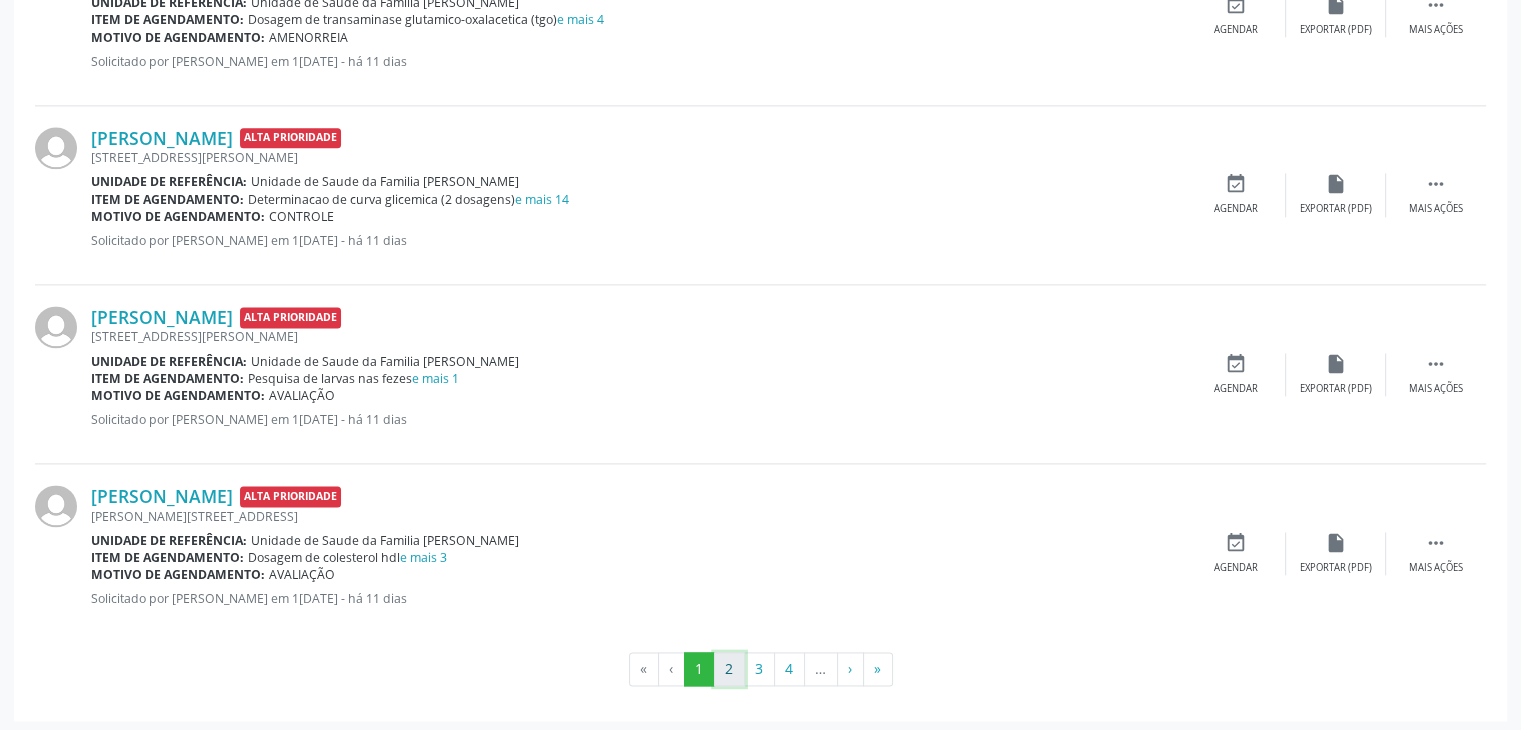 click on "2" at bounding box center [729, 669] 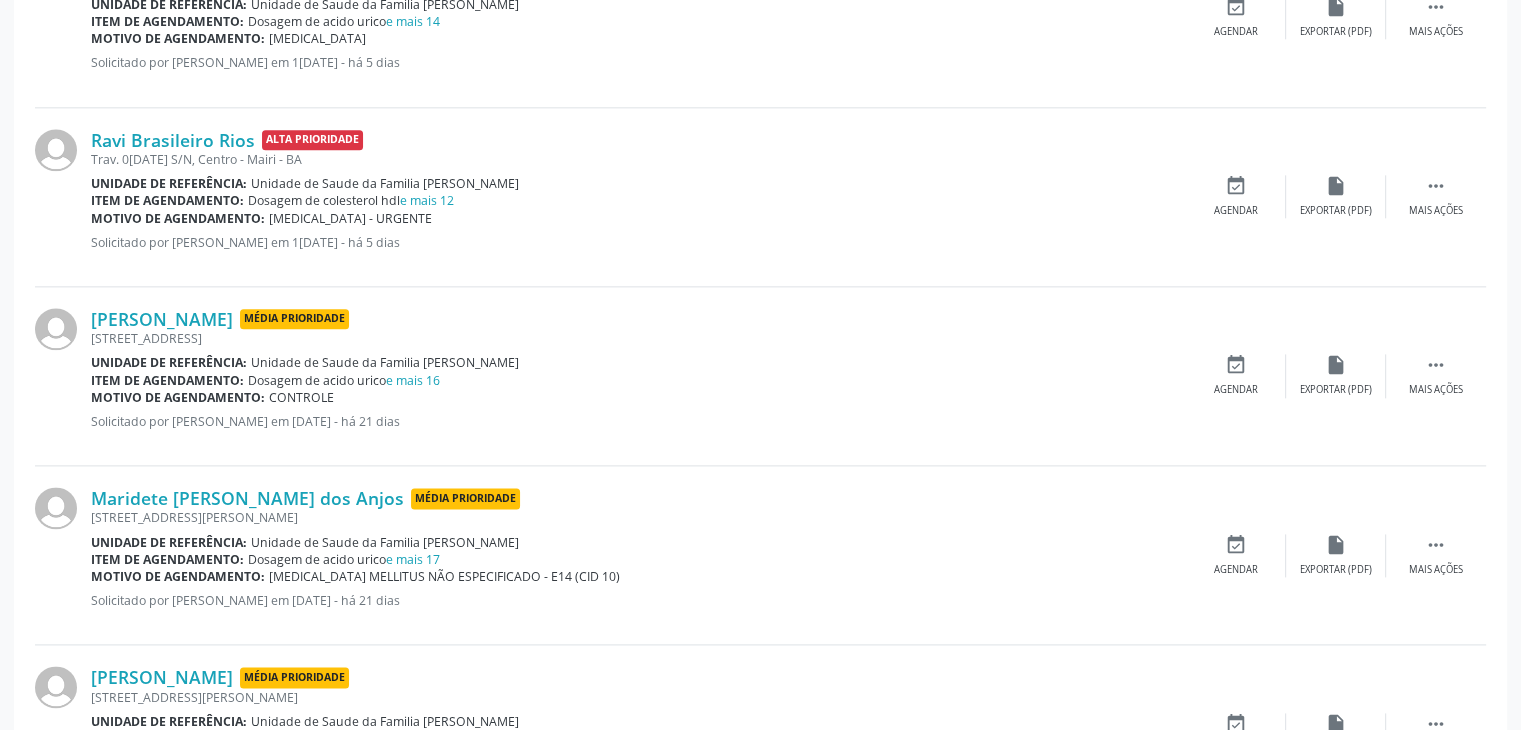 scroll, scrollTop: 2350, scrollLeft: 0, axis: vertical 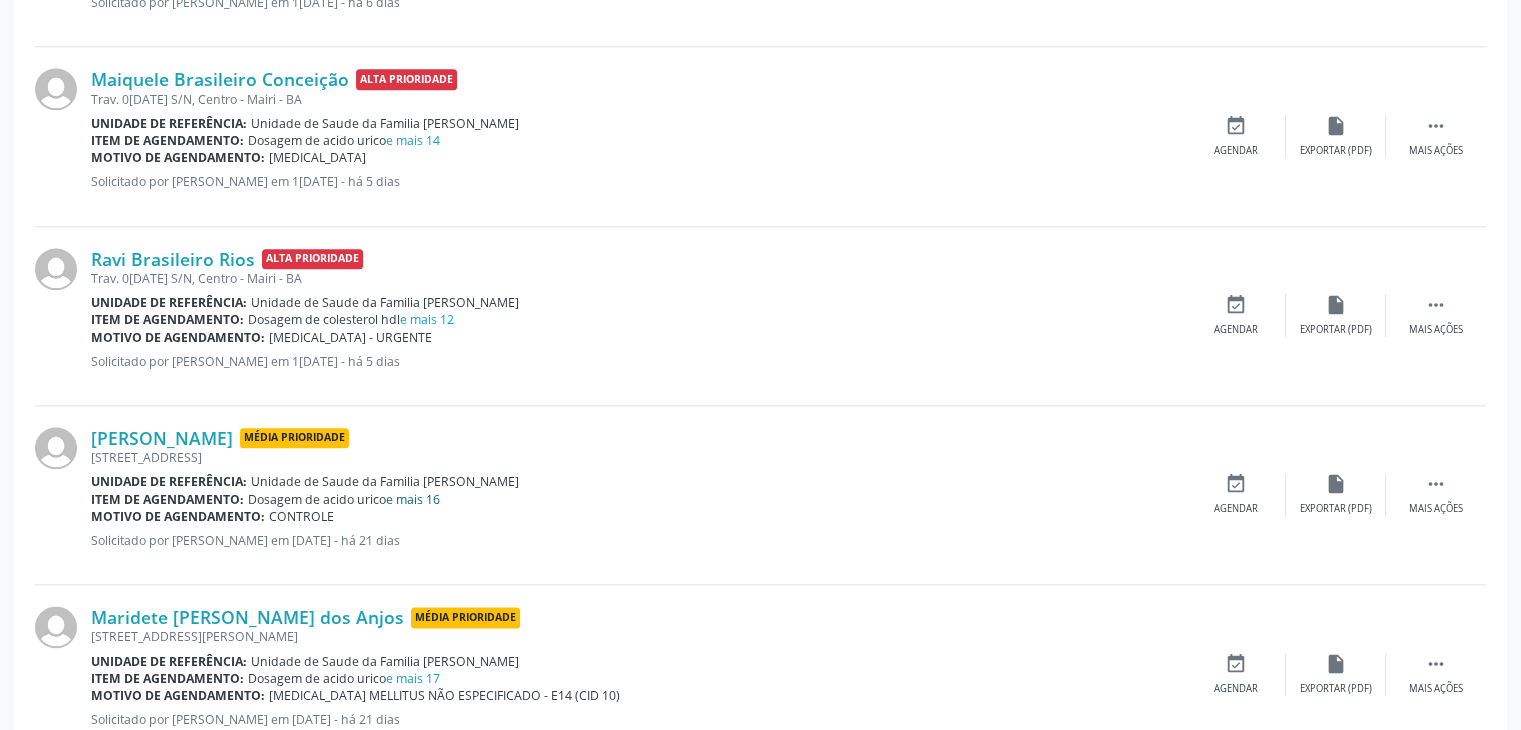 click on "e mais 16" at bounding box center [413, 499] 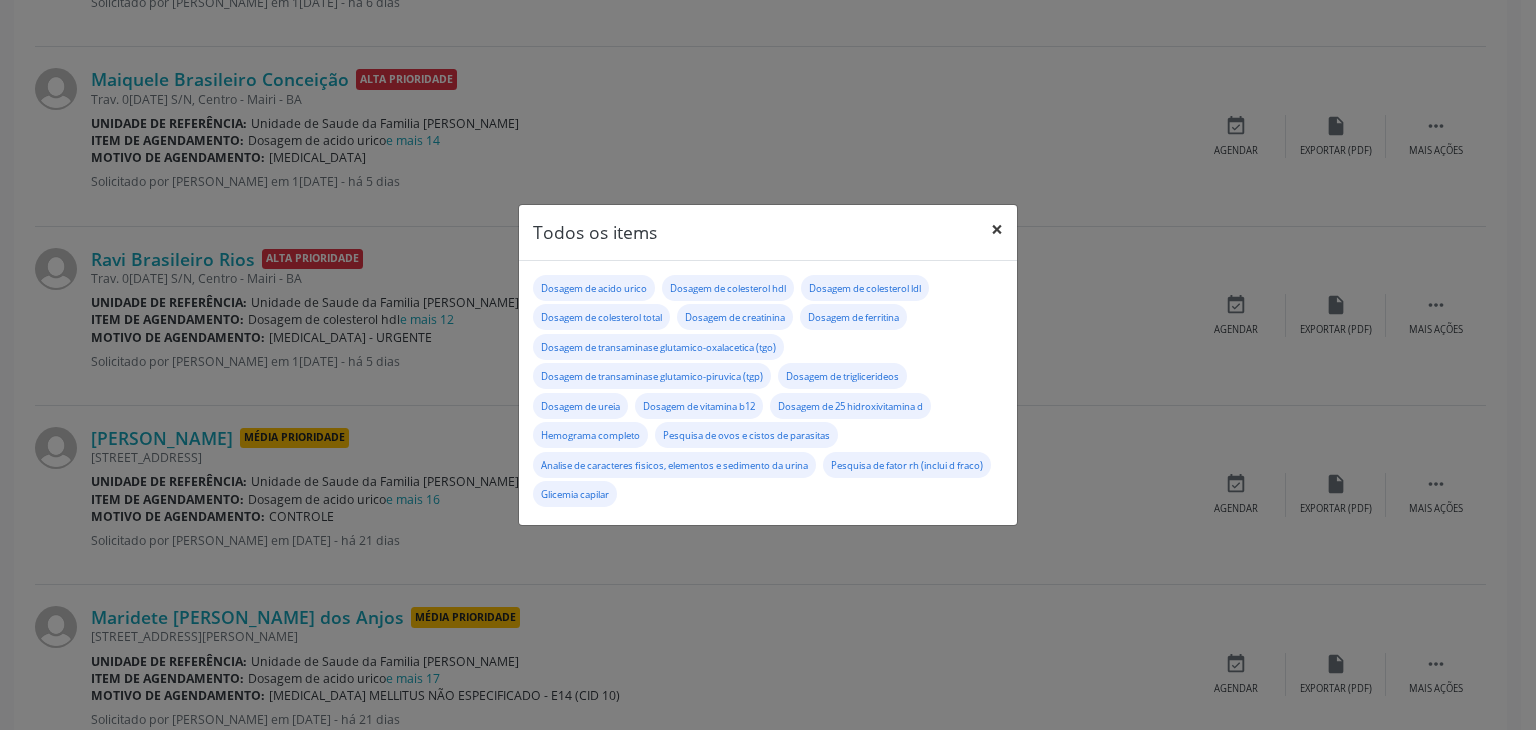click on "×" at bounding box center [997, 229] 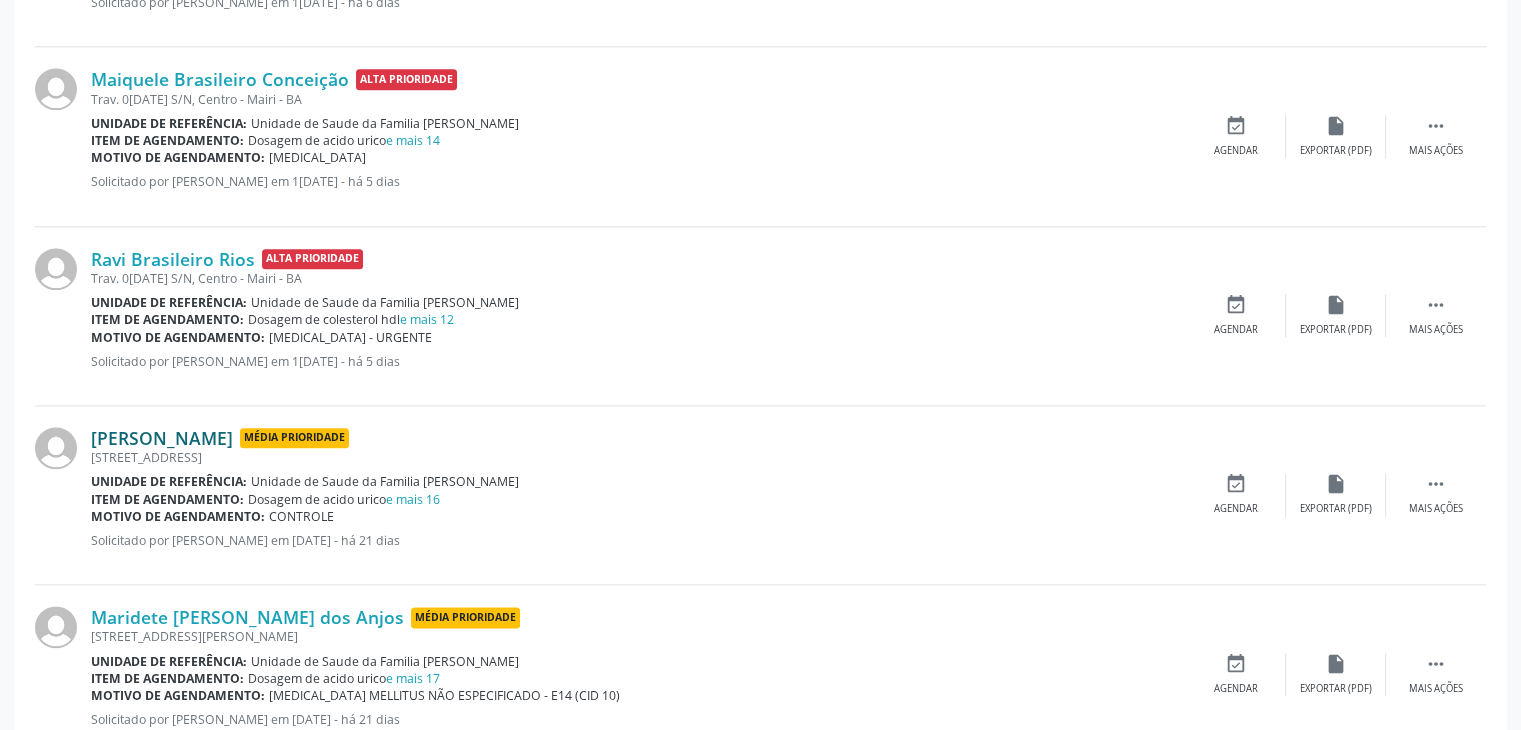 click on "[PERSON_NAME]" at bounding box center [162, 438] 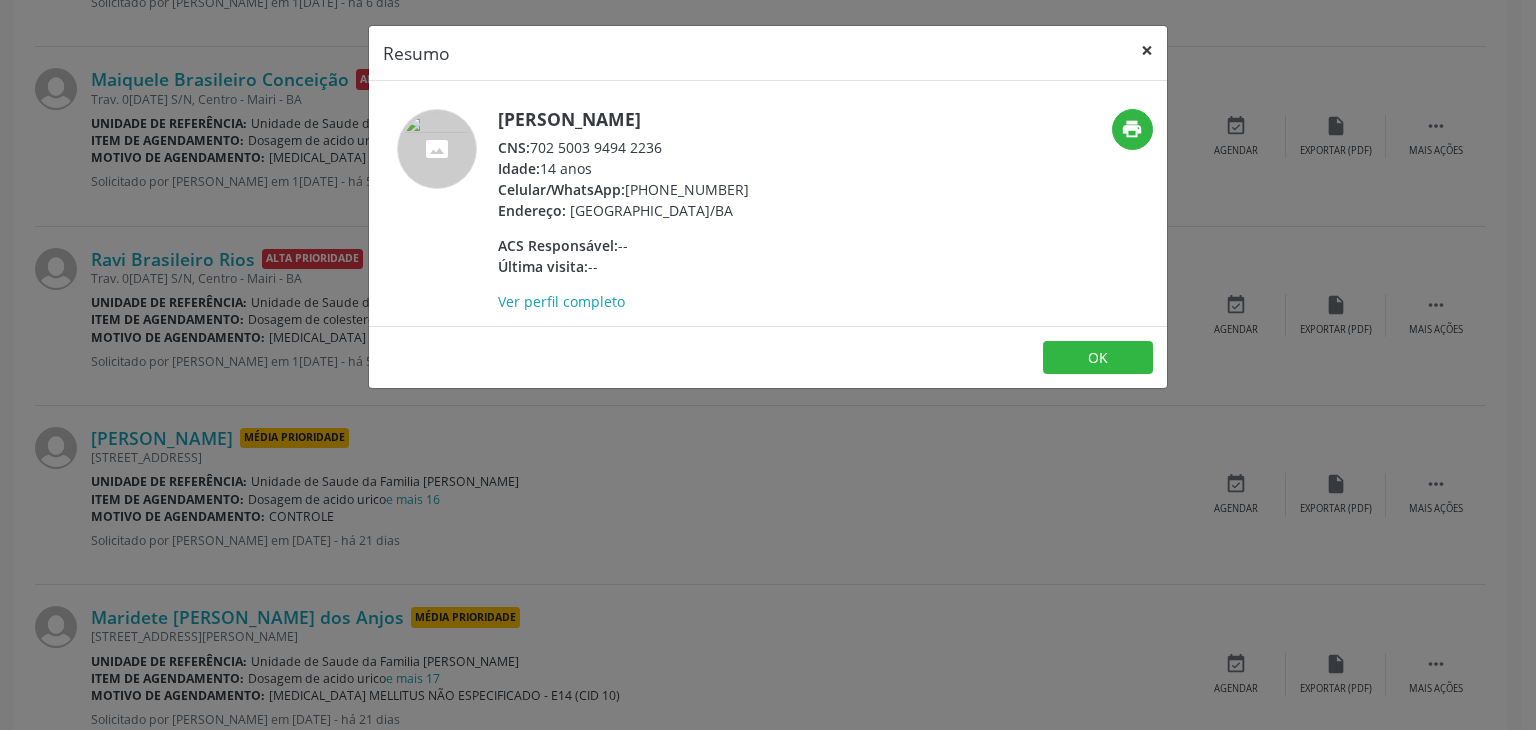 click on "×" at bounding box center (1147, 50) 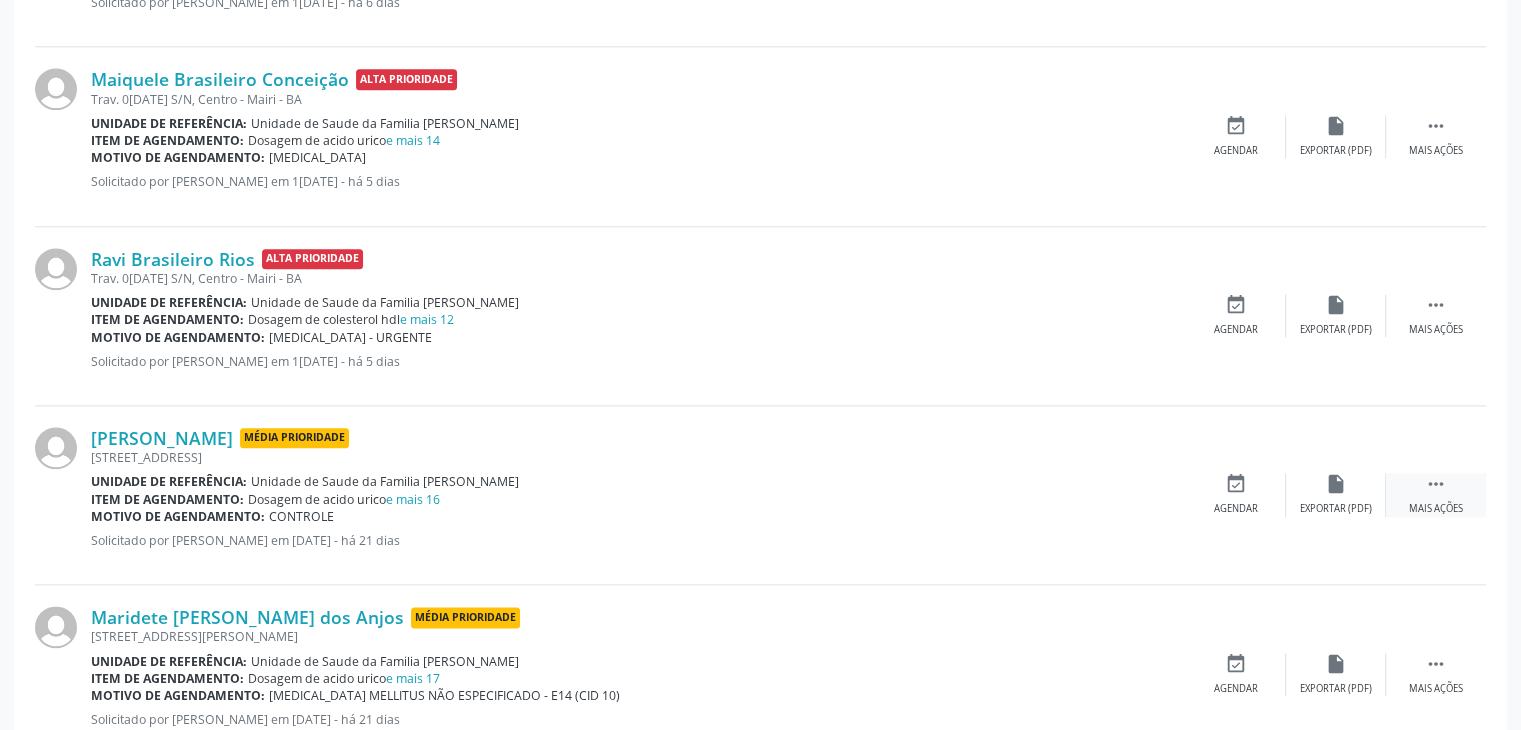 click on "" at bounding box center [1436, 484] 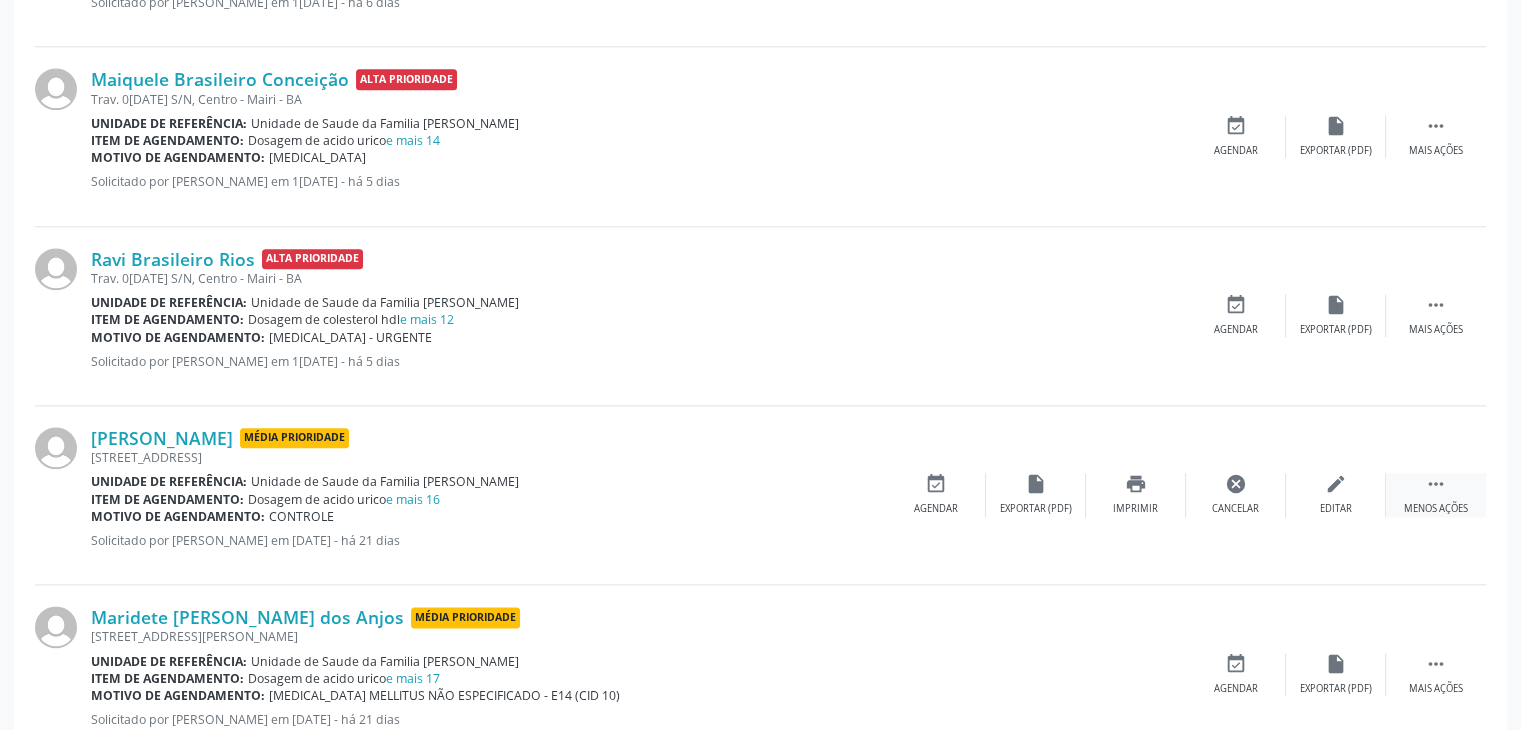 click on "edit
Editar" at bounding box center [1336, 494] 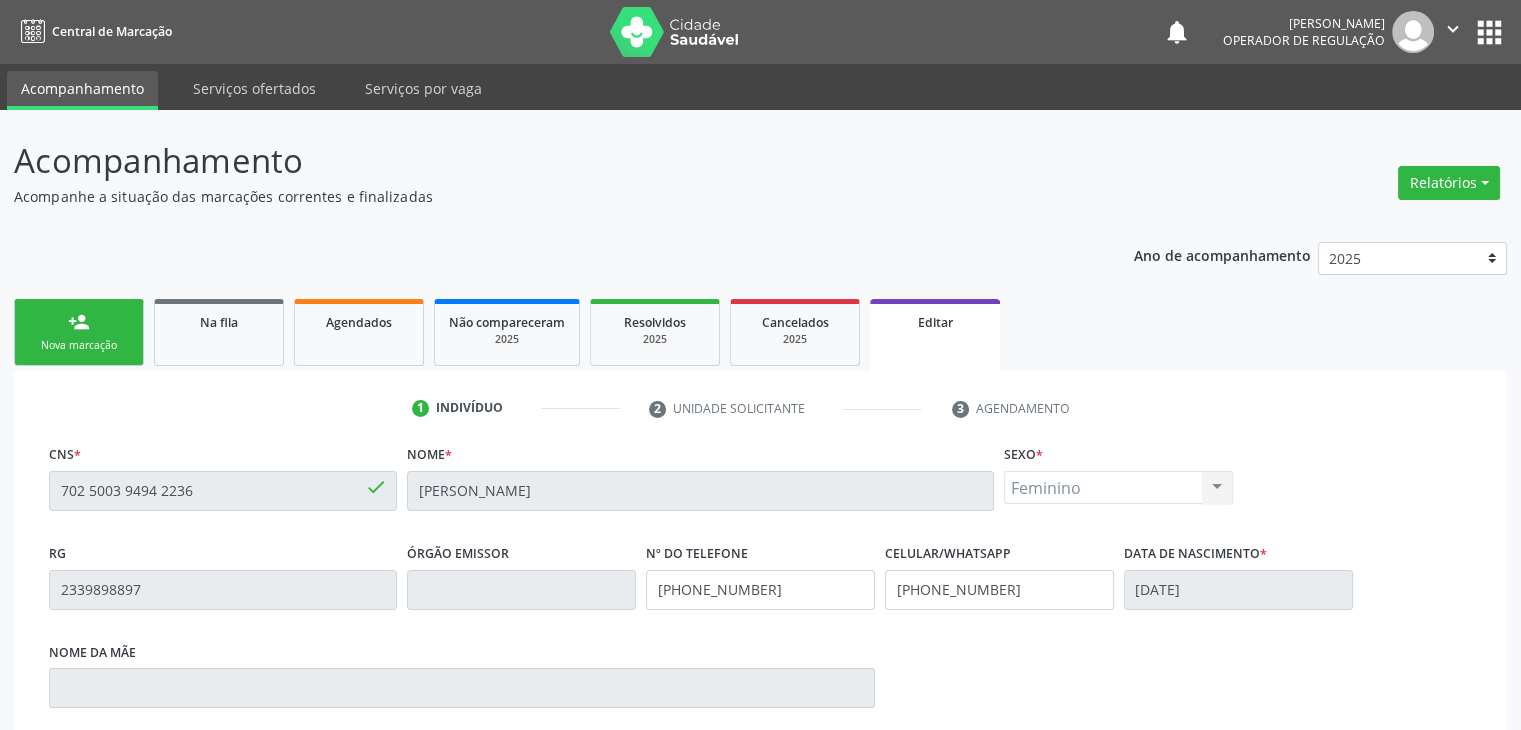 scroll, scrollTop: 365, scrollLeft: 0, axis: vertical 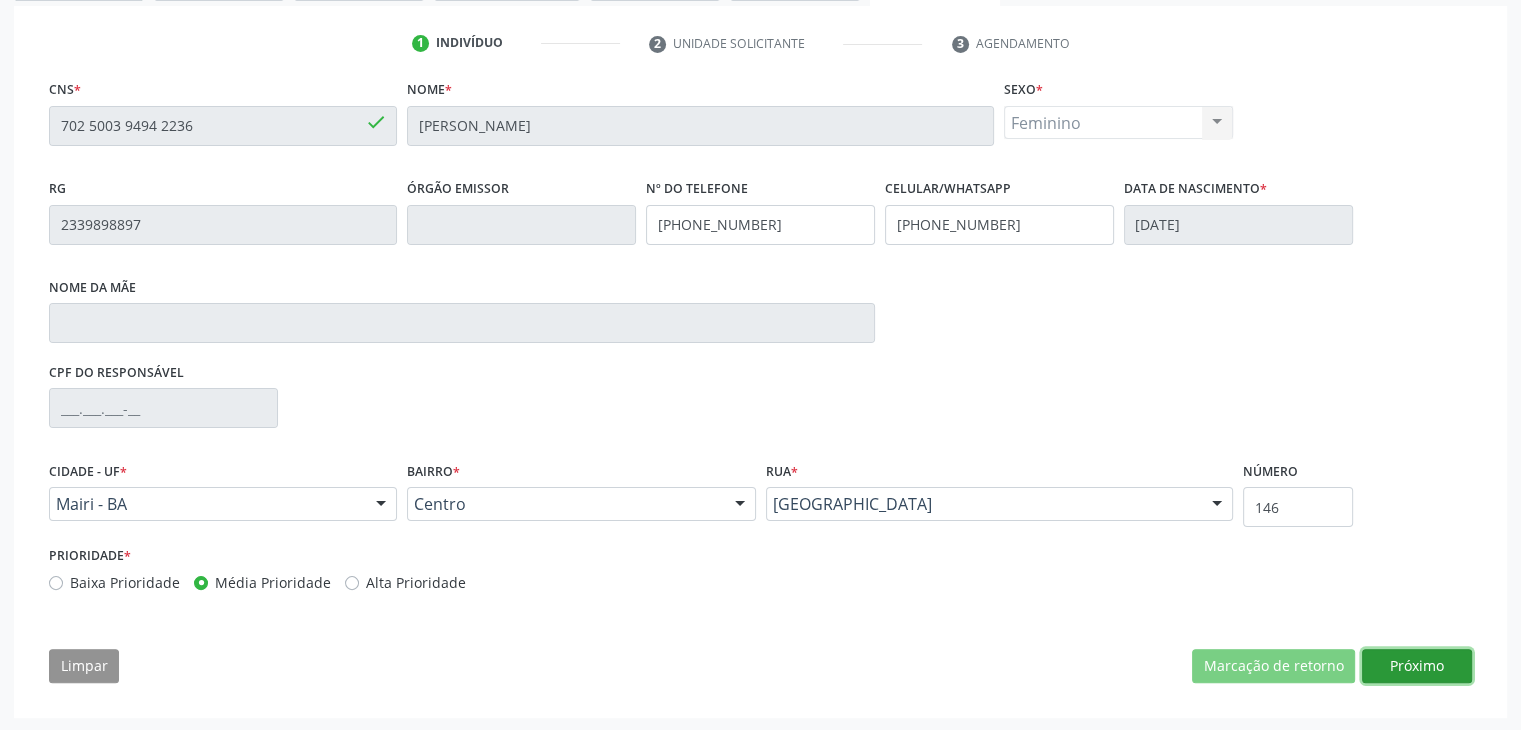 click on "Próximo" at bounding box center [1417, 666] 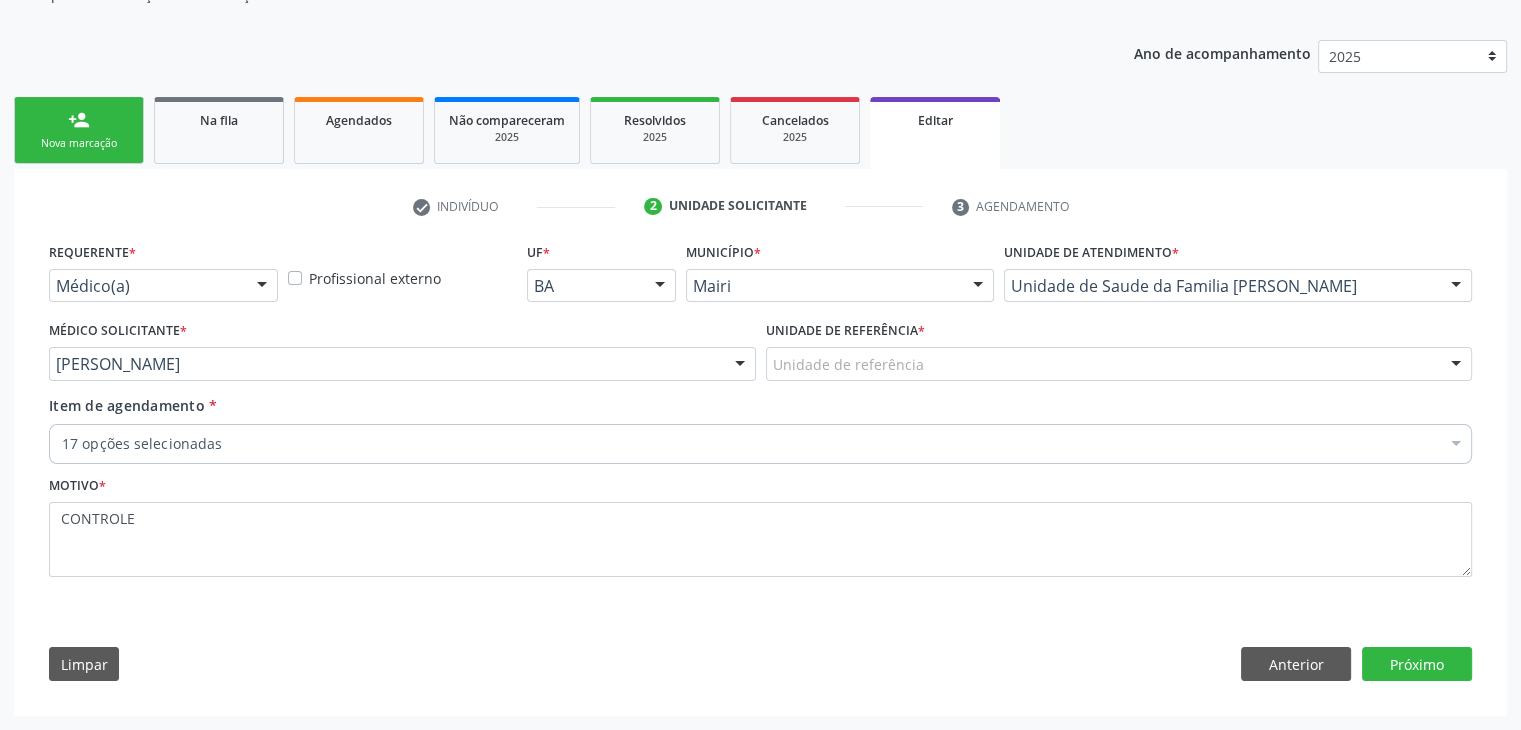 scroll, scrollTop: 200, scrollLeft: 0, axis: vertical 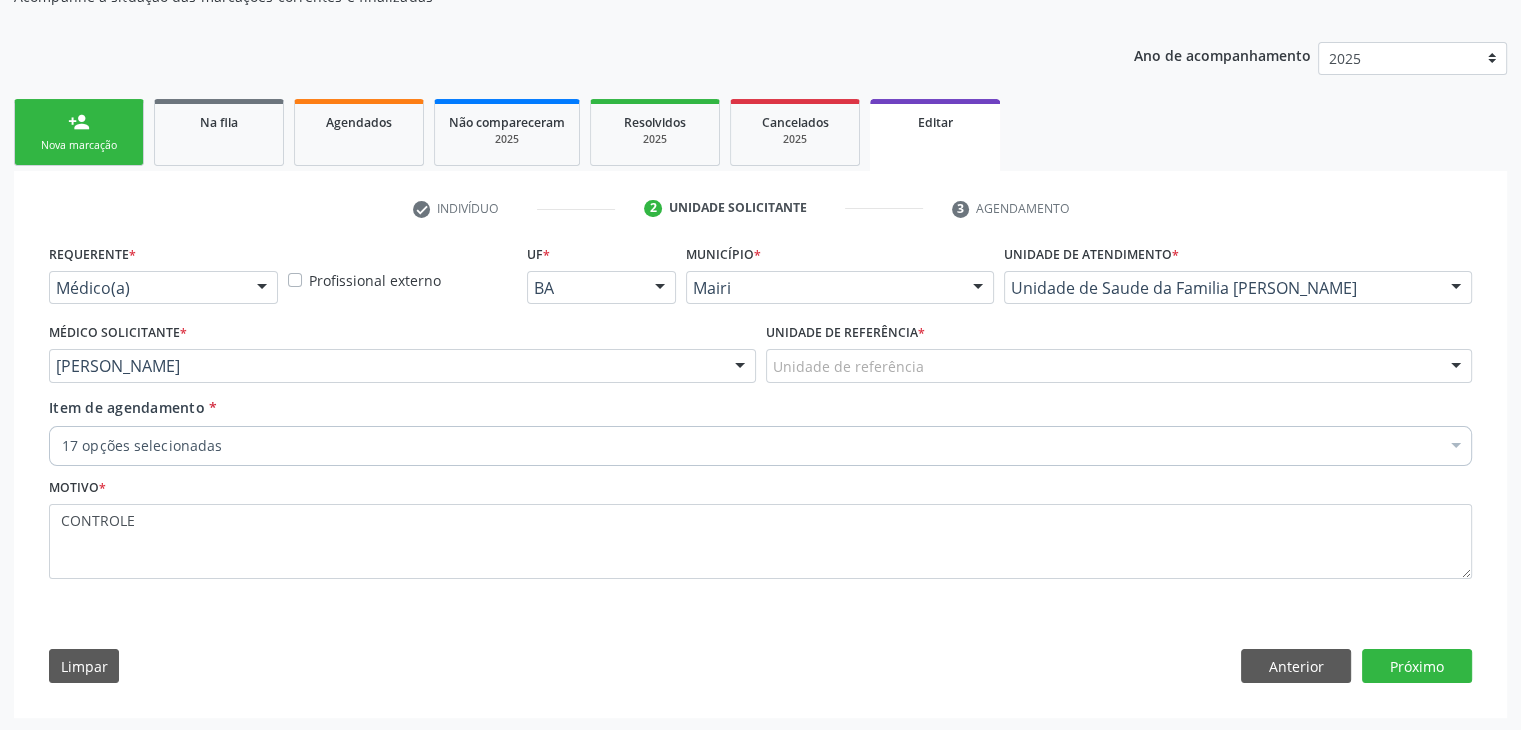 click on "Unidade de referência
*" at bounding box center (845, 333) 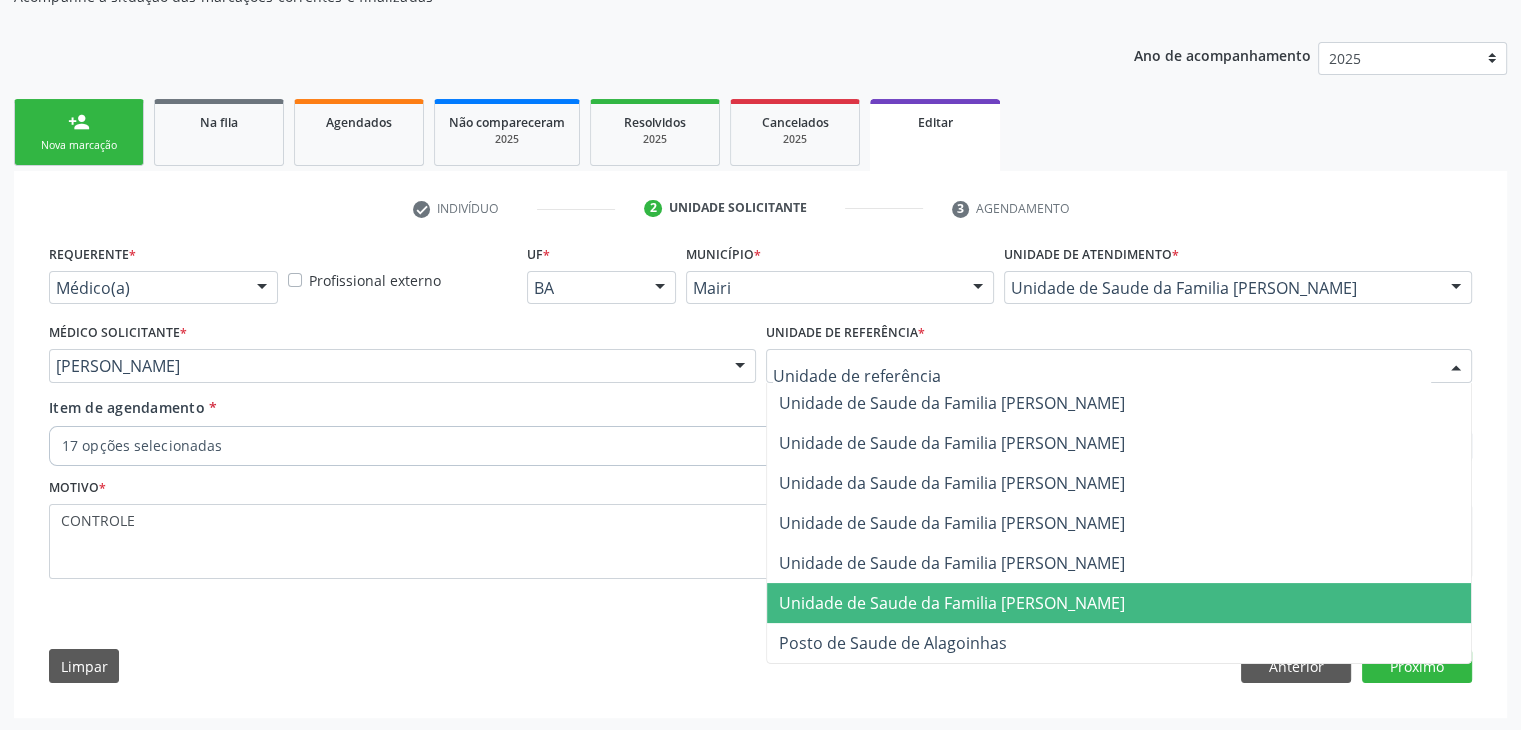 click on "Unidade de Saude da Familia [PERSON_NAME]" at bounding box center [952, 603] 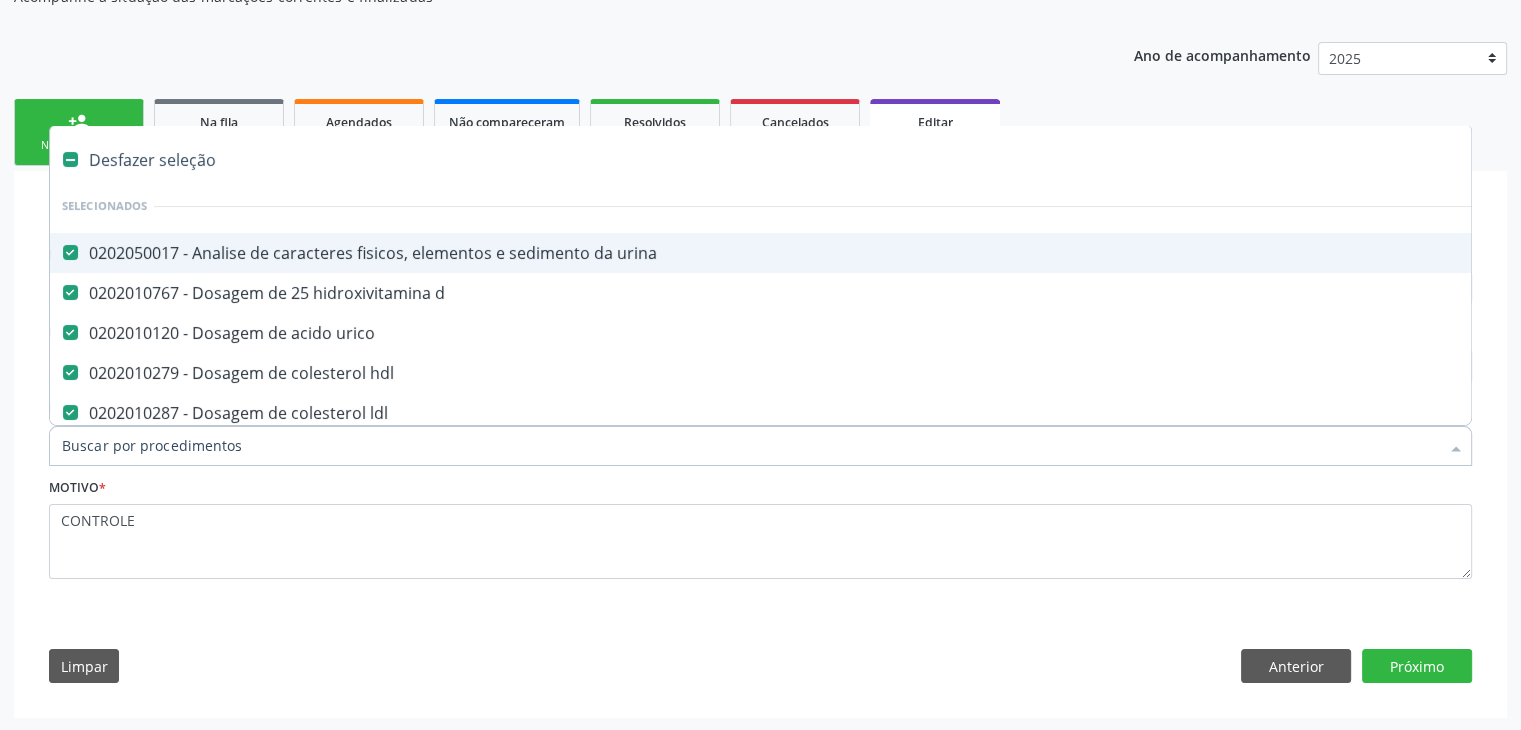 click on "Desfazer seleção" at bounding box center (831, 160) 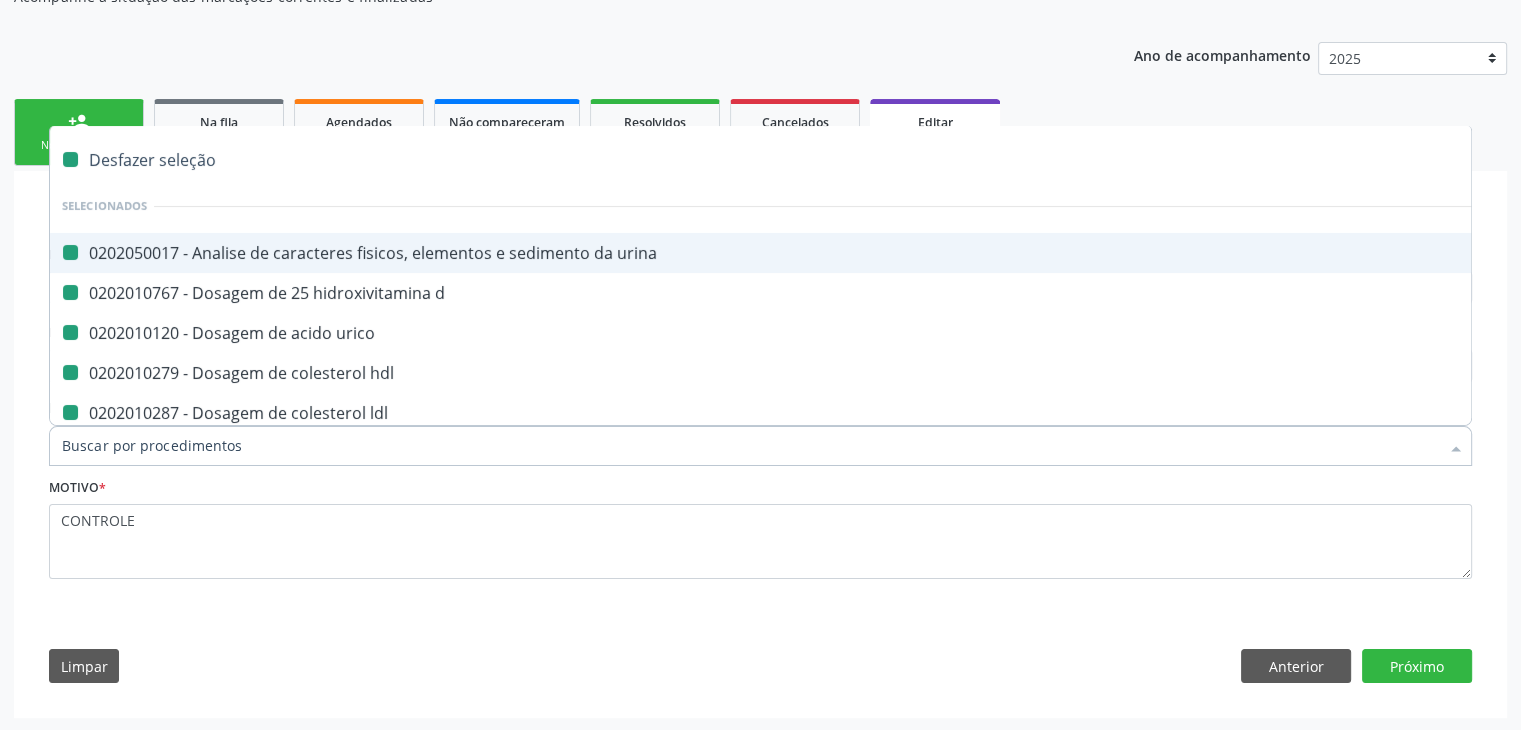 checkbox on "false" 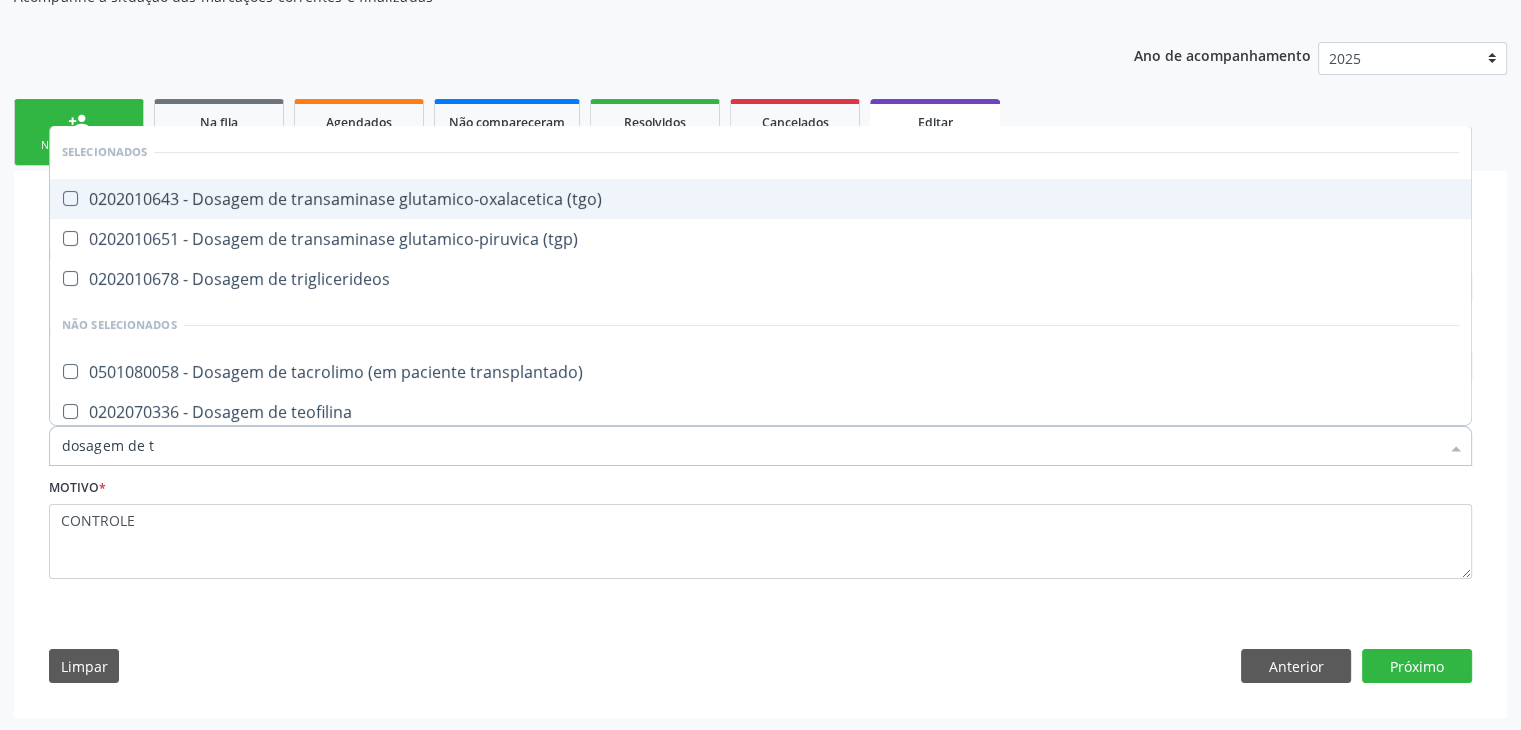 type on "dosagem de ts" 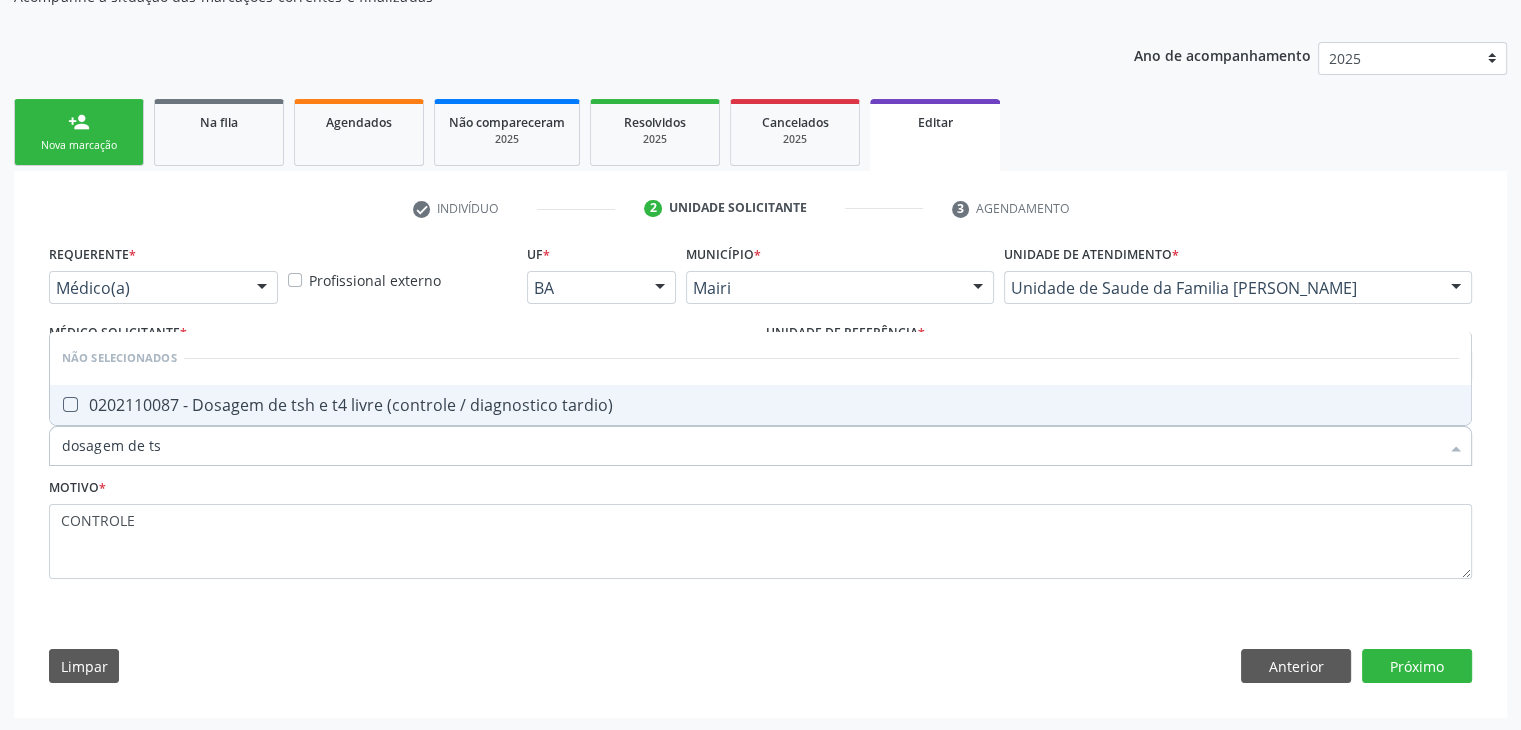 click on "0202110087 - Dosagem de tsh e t4 livre (controle / diagnostico tardio)" at bounding box center (760, 405) 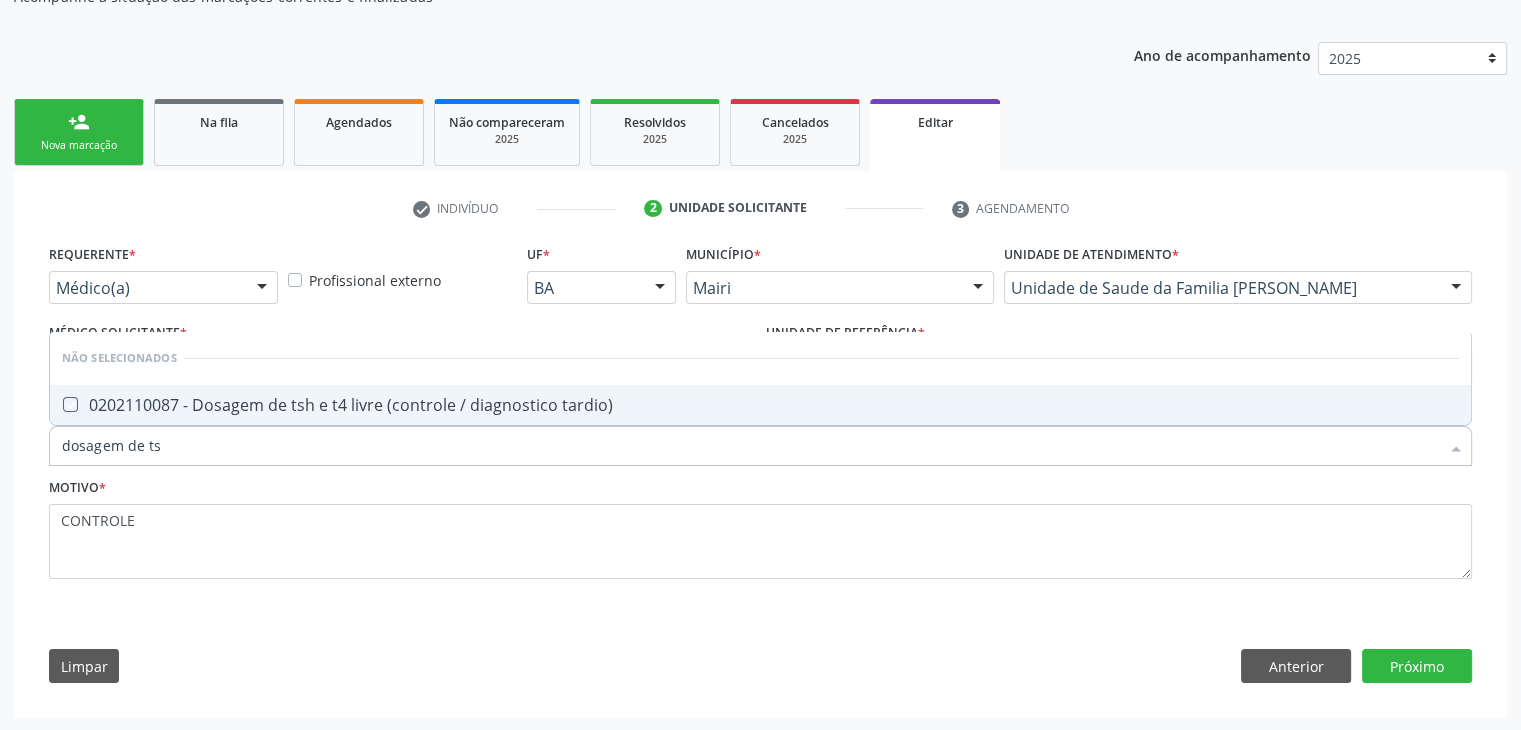 checkbox on "true" 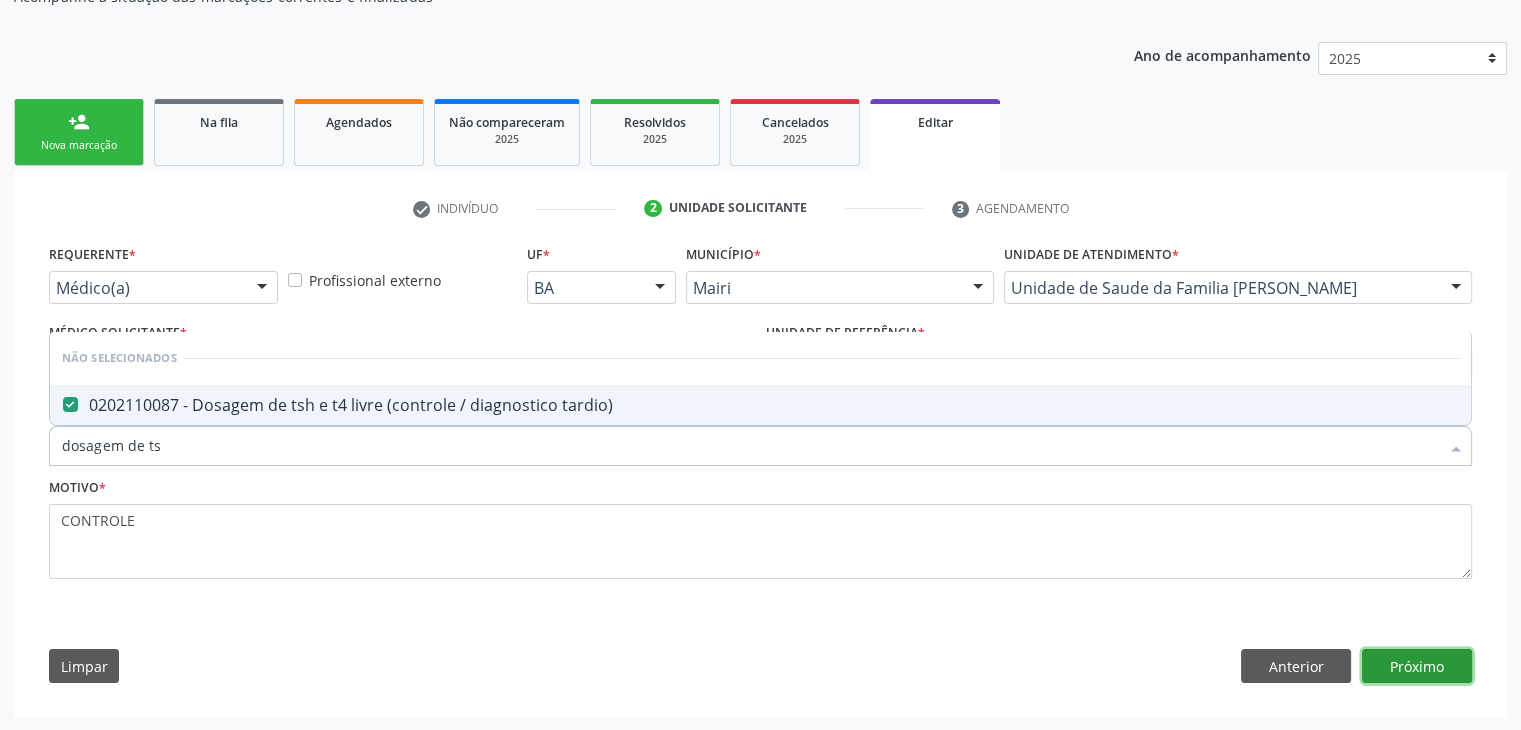 click on "Próximo" at bounding box center (1417, 666) 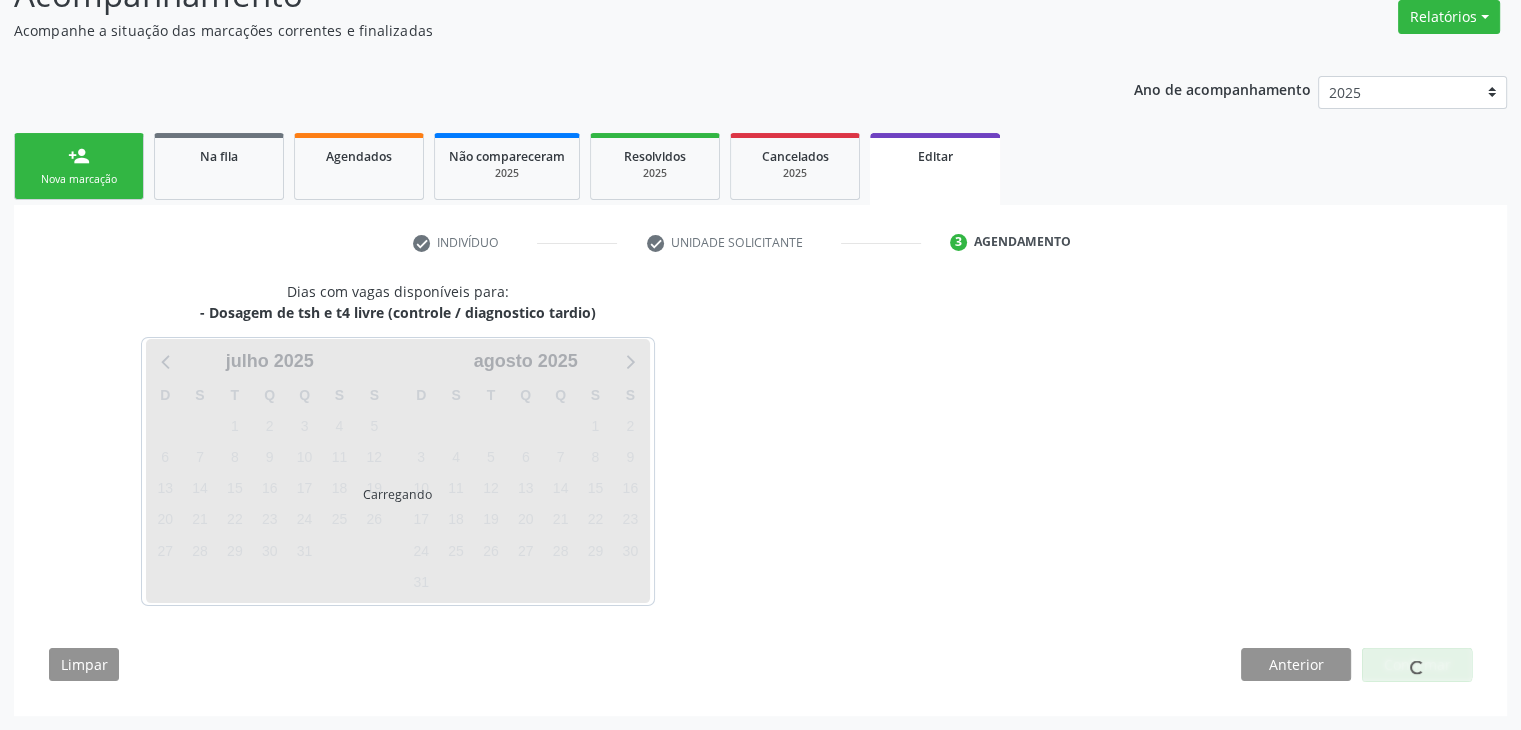 scroll, scrollTop: 165, scrollLeft: 0, axis: vertical 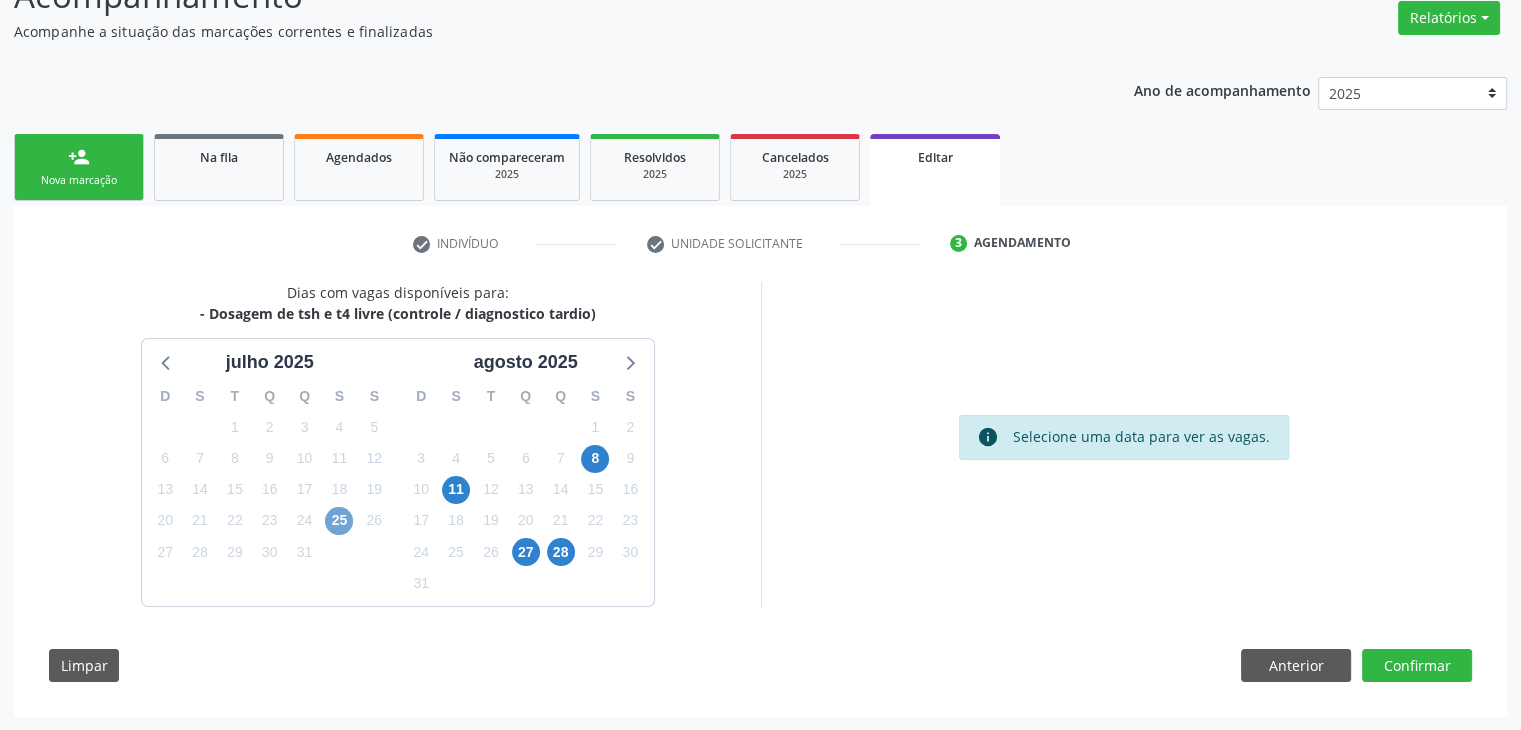 click on "25" at bounding box center [339, 521] 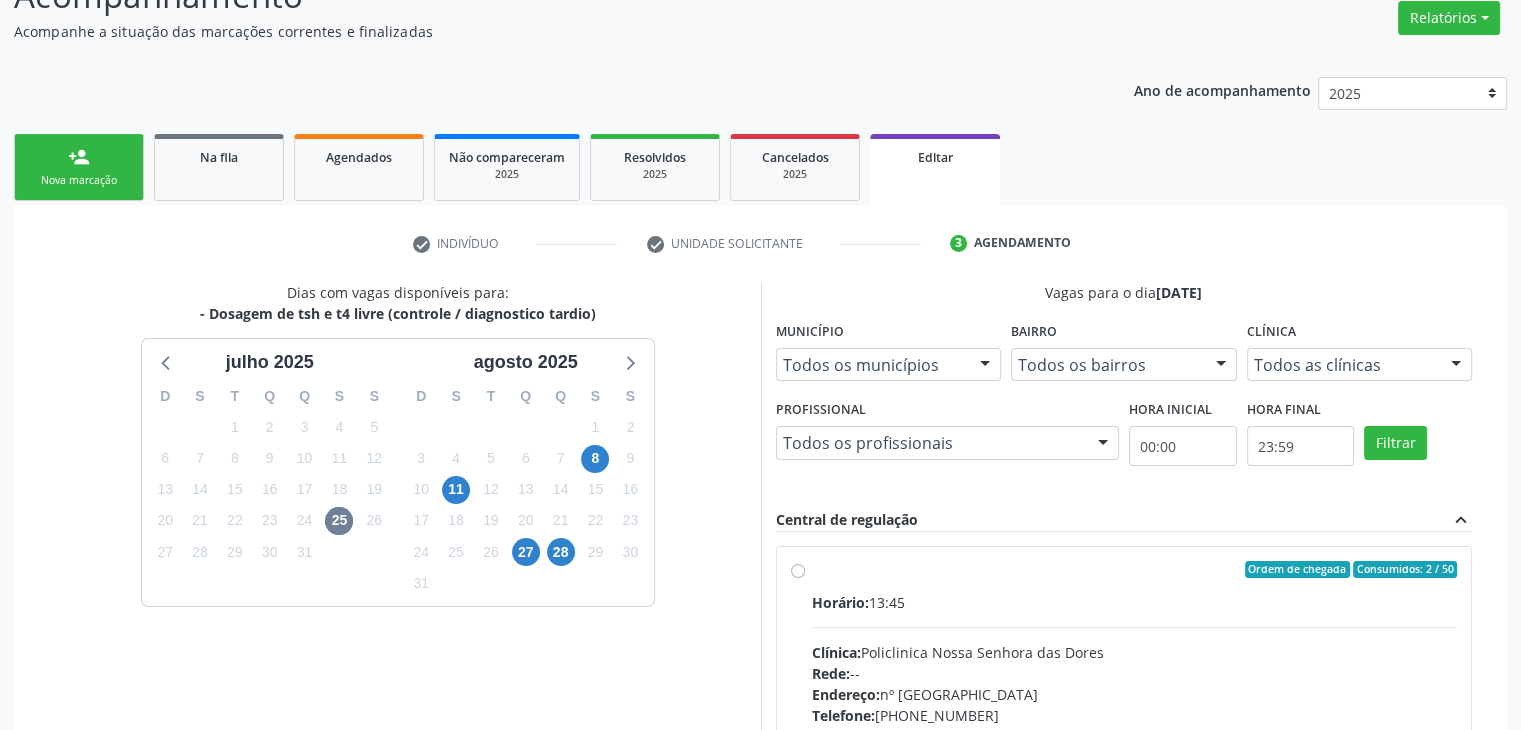 click on "Horário:   13:45
Clínica:  Policlinica [GEOGRAPHIC_DATA]
Rede:
--
Endereço:   [STREET_ADDRESS]
Telefone:   [PHONE_NUMBER]
Profissional:
--
Informações adicionais sobre o atendimento
Idade de atendimento:
Sem restrição
Gênero(s) atendido(s):
Sem restrição
Informações adicionais:
--" at bounding box center [1135, 729] 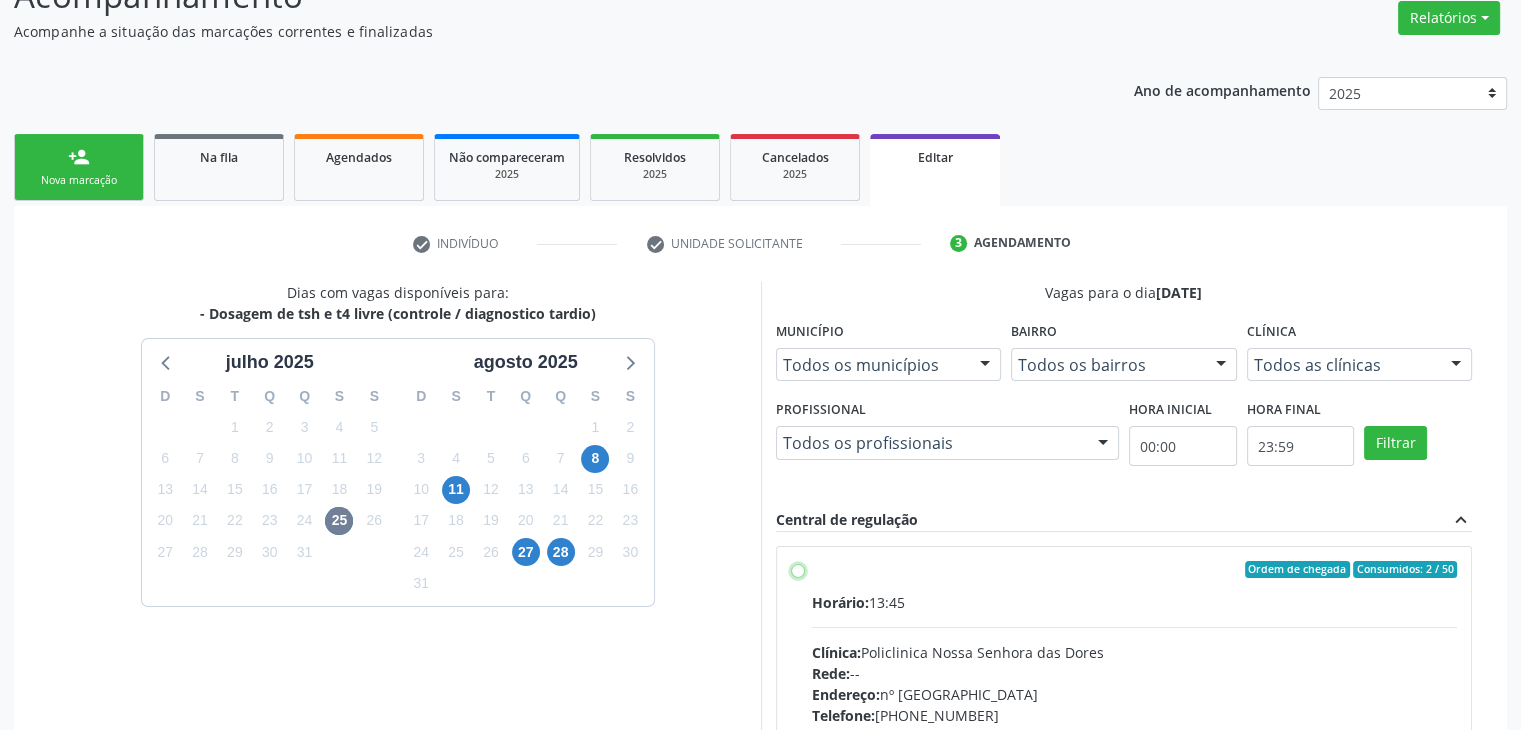 click on "Ordem de chegada
Consumidos: 2 / 50
Horário:   13:45
Clínica:  Policlinica [GEOGRAPHIC_DATA]
Rede:
--
Endereço:   [STREET_ADDRESS]
Telefone:   [PHONE_NUMBER]
Profissional:
--
Informações adicionais sobre o atendimento
Idade de atendimento:
Sem restrição
Gênero(s) atendido(s):
Sem restrição
Informações adicionais:
--" at bounding box center (798, 570) 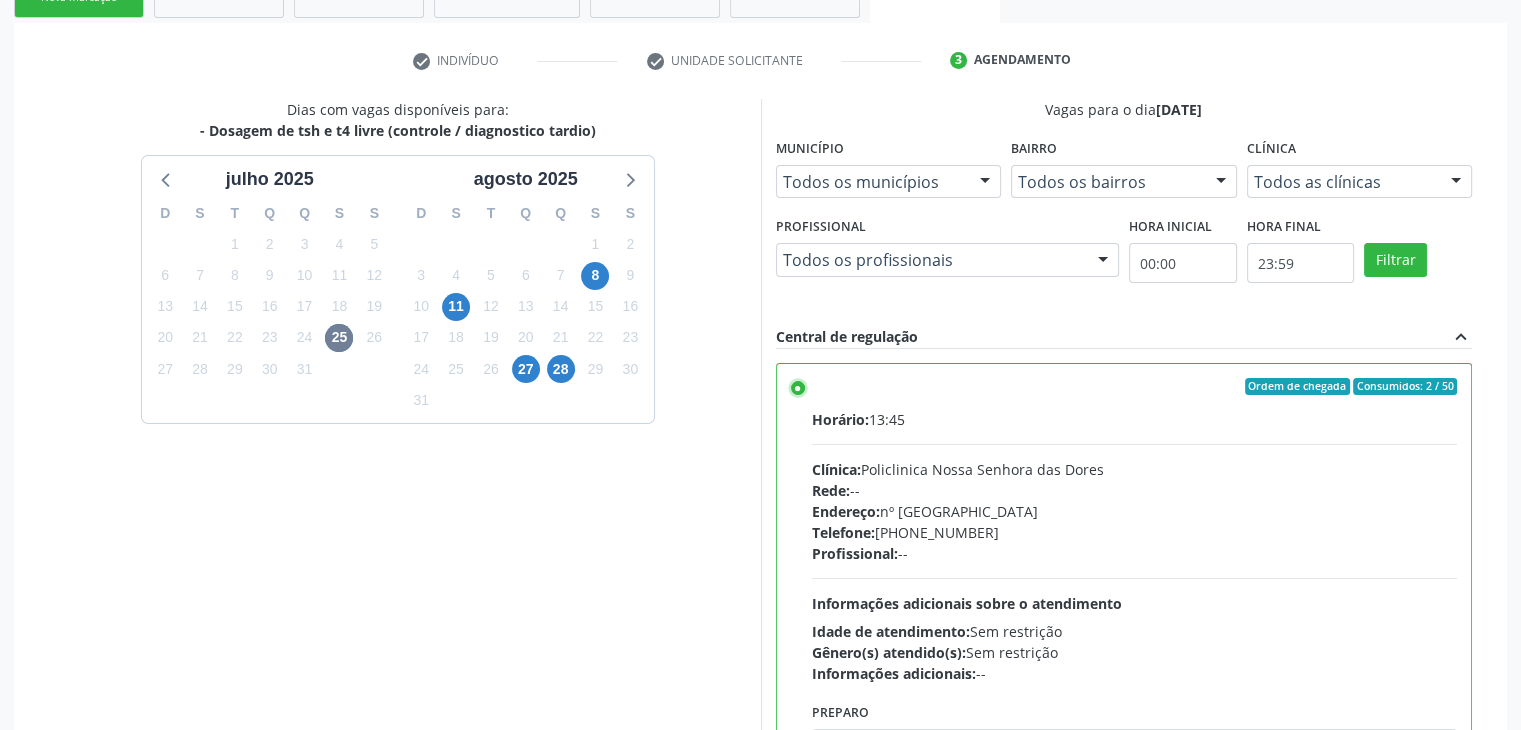 scroll, scrollTop: 490, scrollLeft: 0, axis: vertical 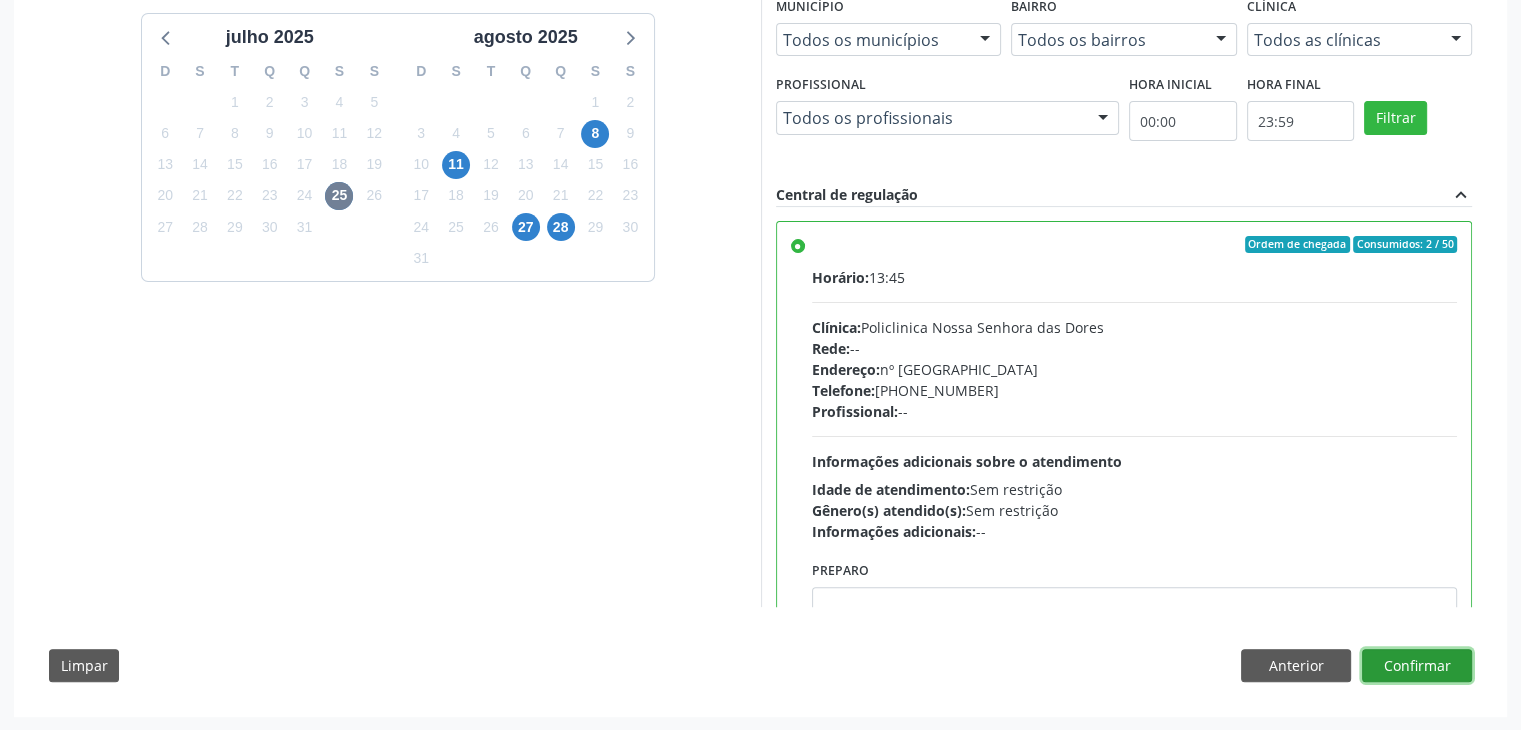 click on "Confirmar" at bounding box center [1417, 666] 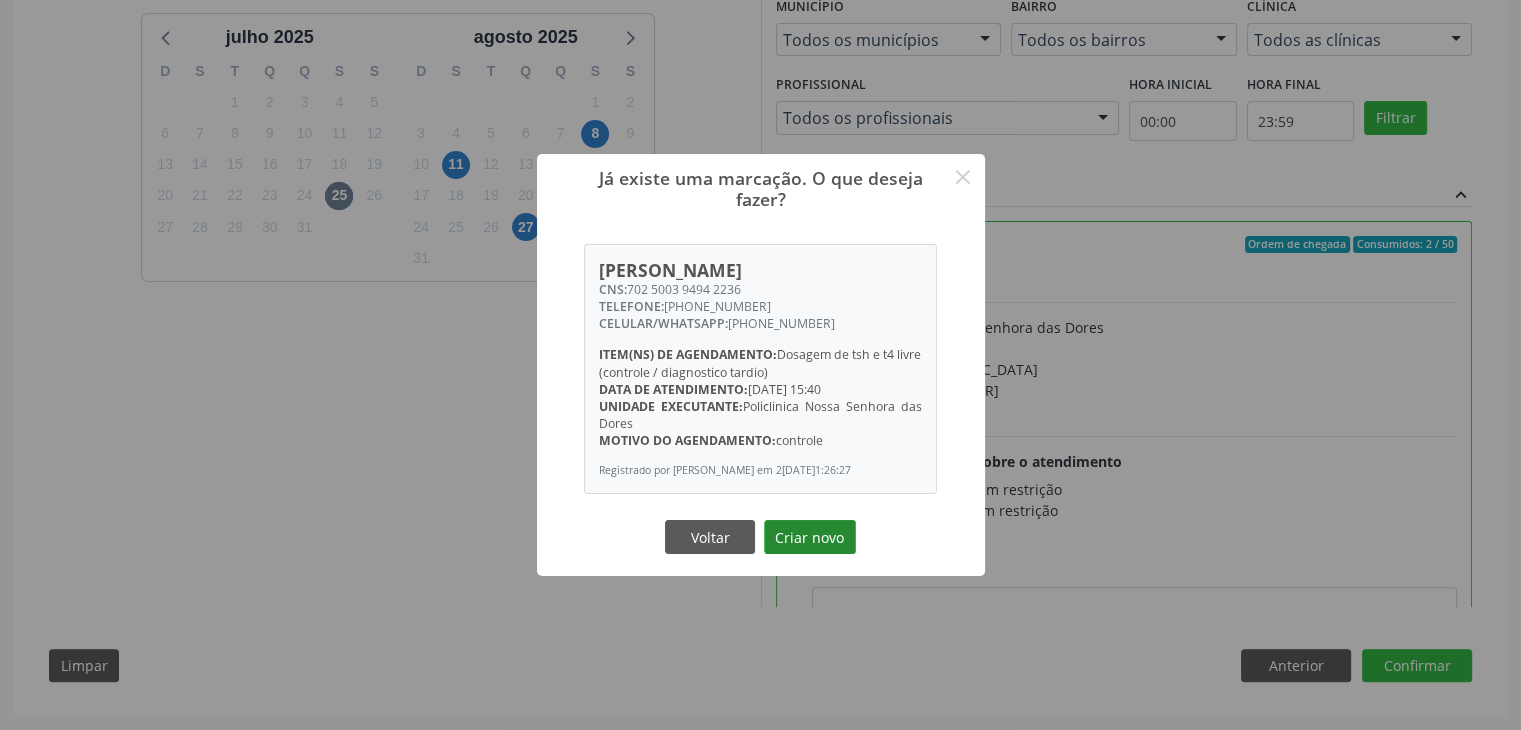click on "Criar novo" at bounding box center (810, 537) 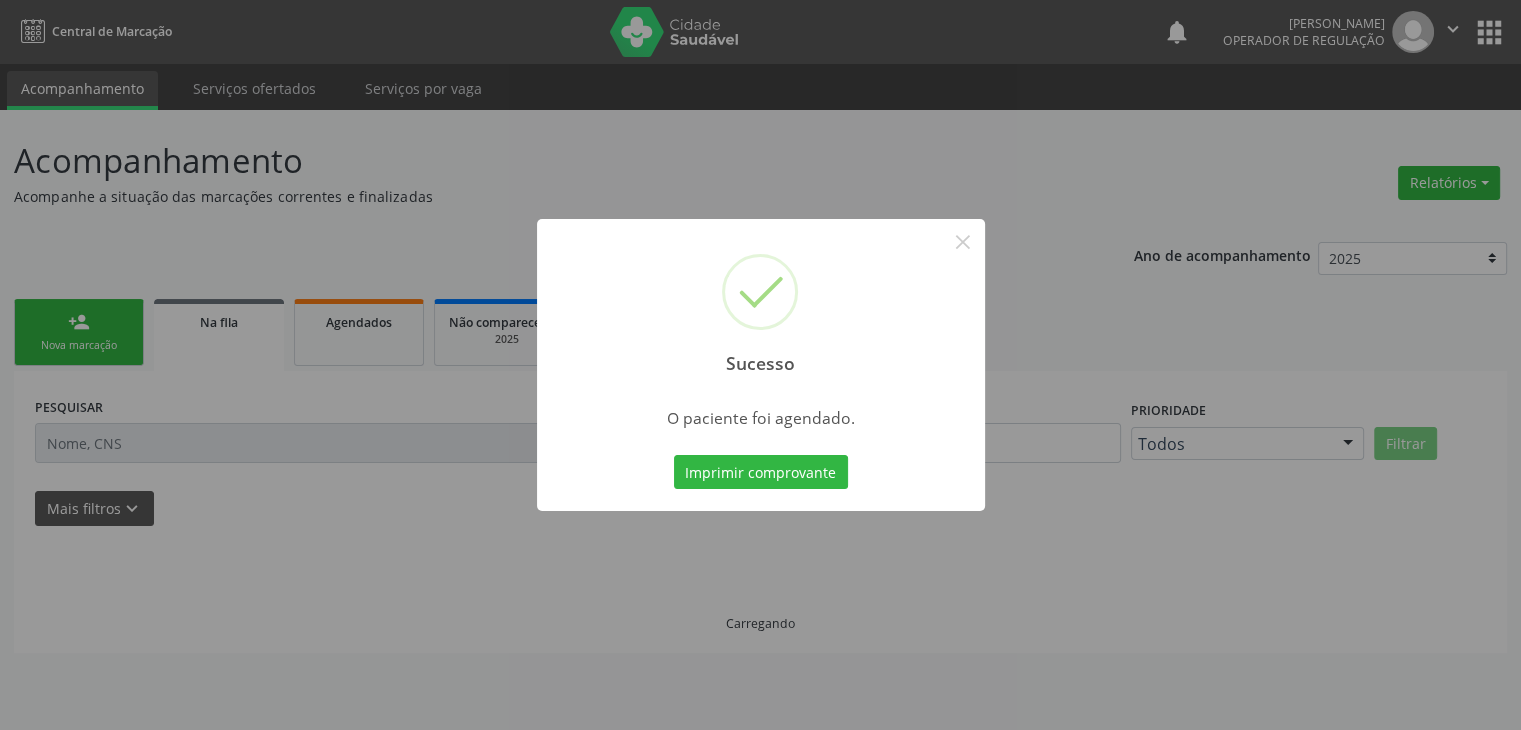 scroll, scrollTop: 0, scrollLeft: 0, axis: both 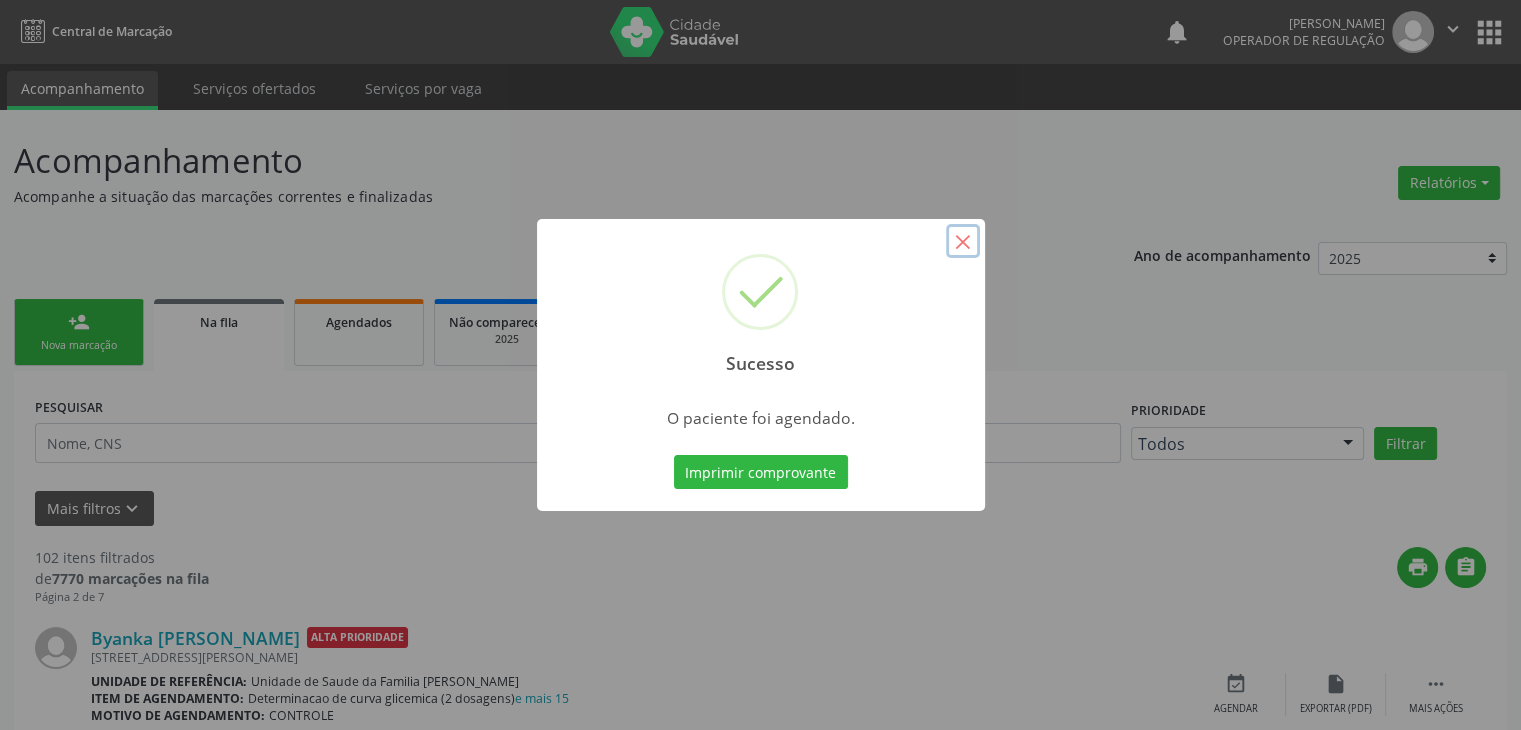 click on "×" at bounding box center [963, 241] 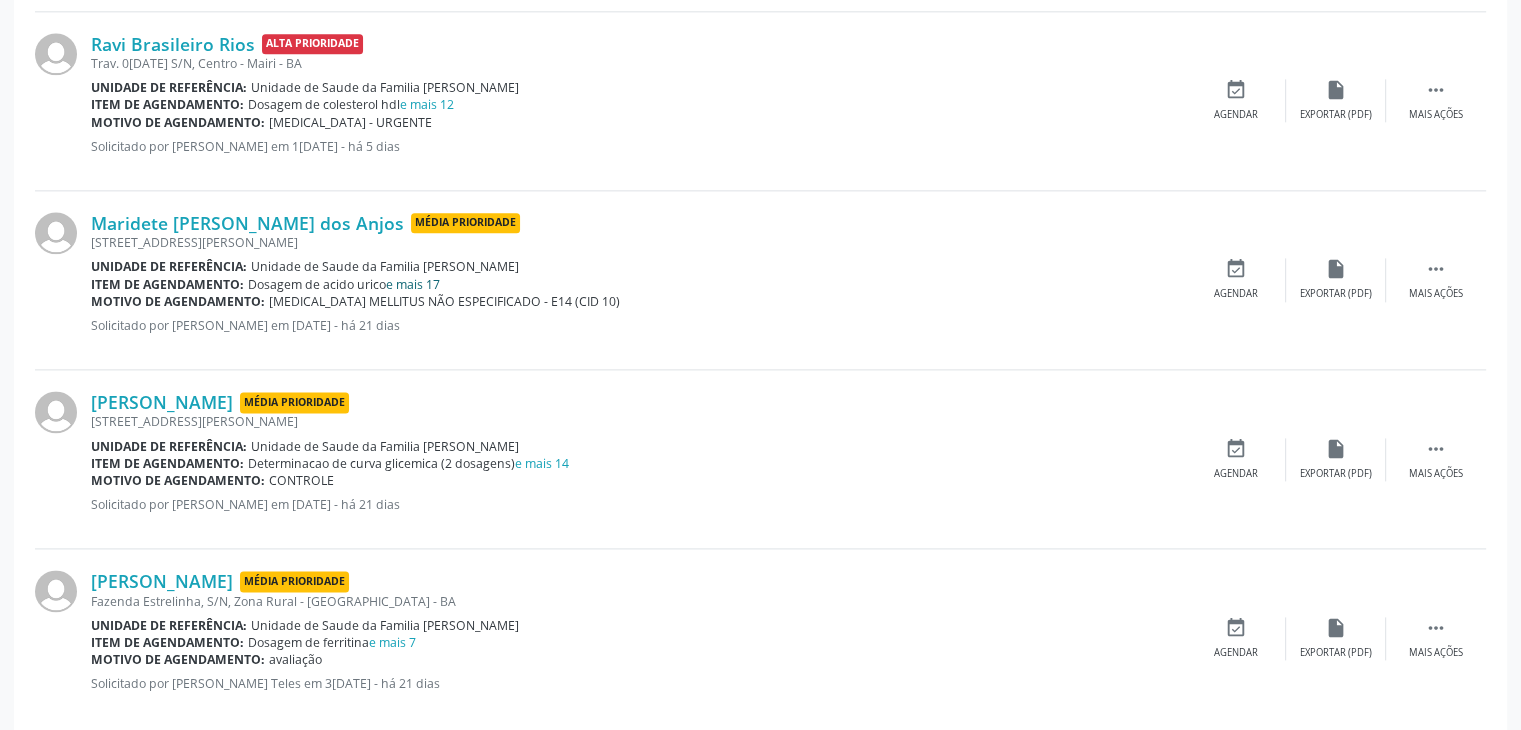scroll, scrollTop: 2450, scrollLeft: 0, axis: vertical 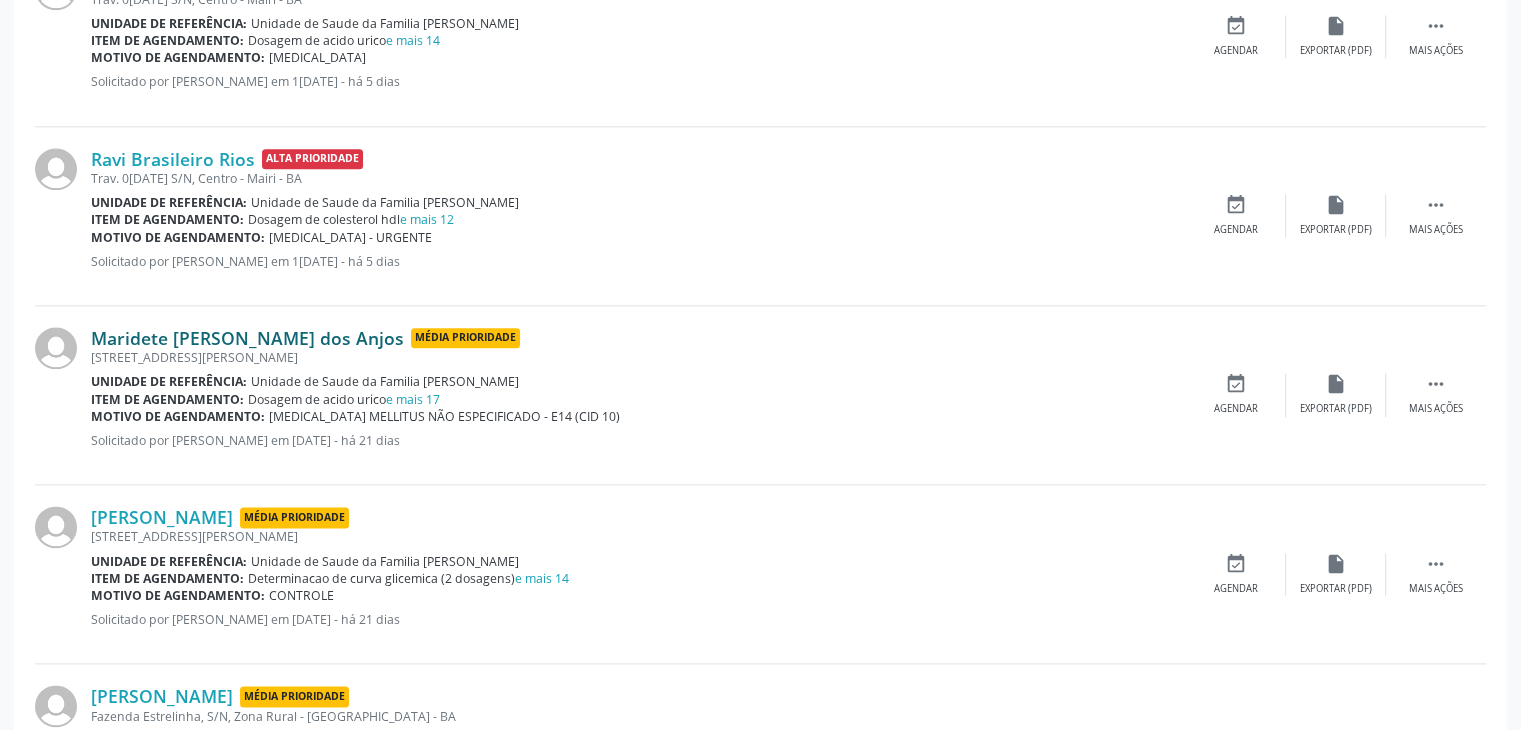 click on "Maridete [PERSON_NAME] dos Anjos" at bounding box center [247, 338] 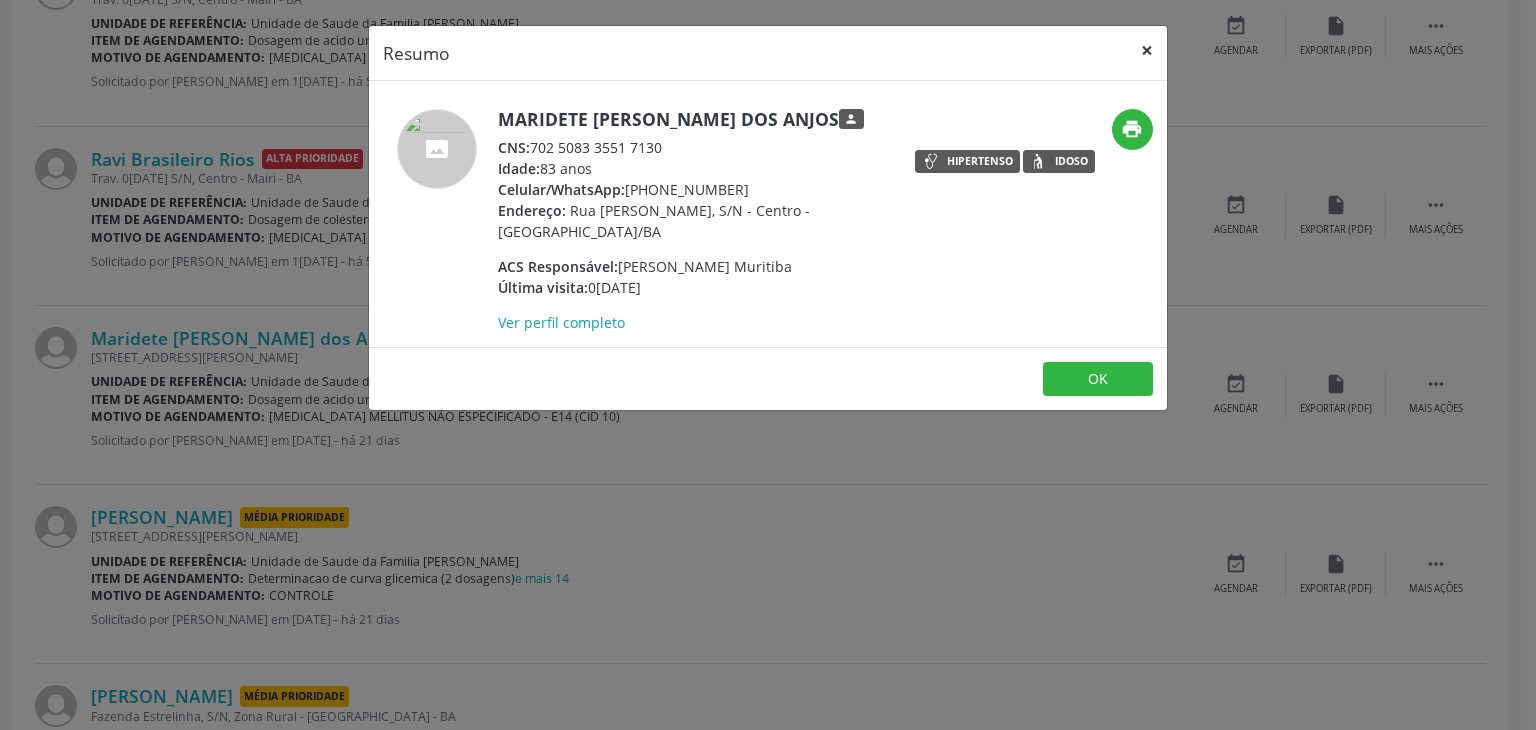 click on "×" at bounding box center [1147, 50] 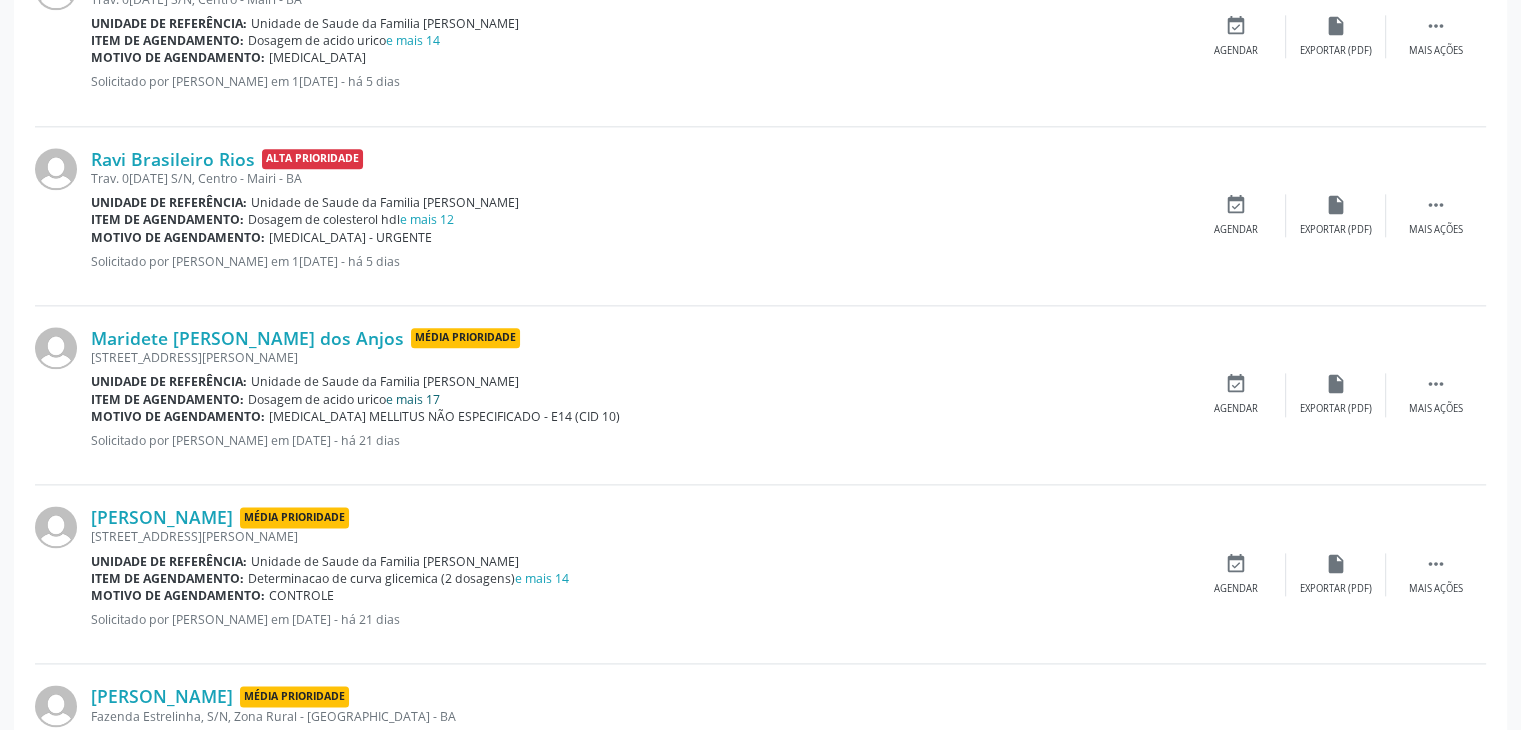 click on "e mais 17" at bounding box center (413, 399) 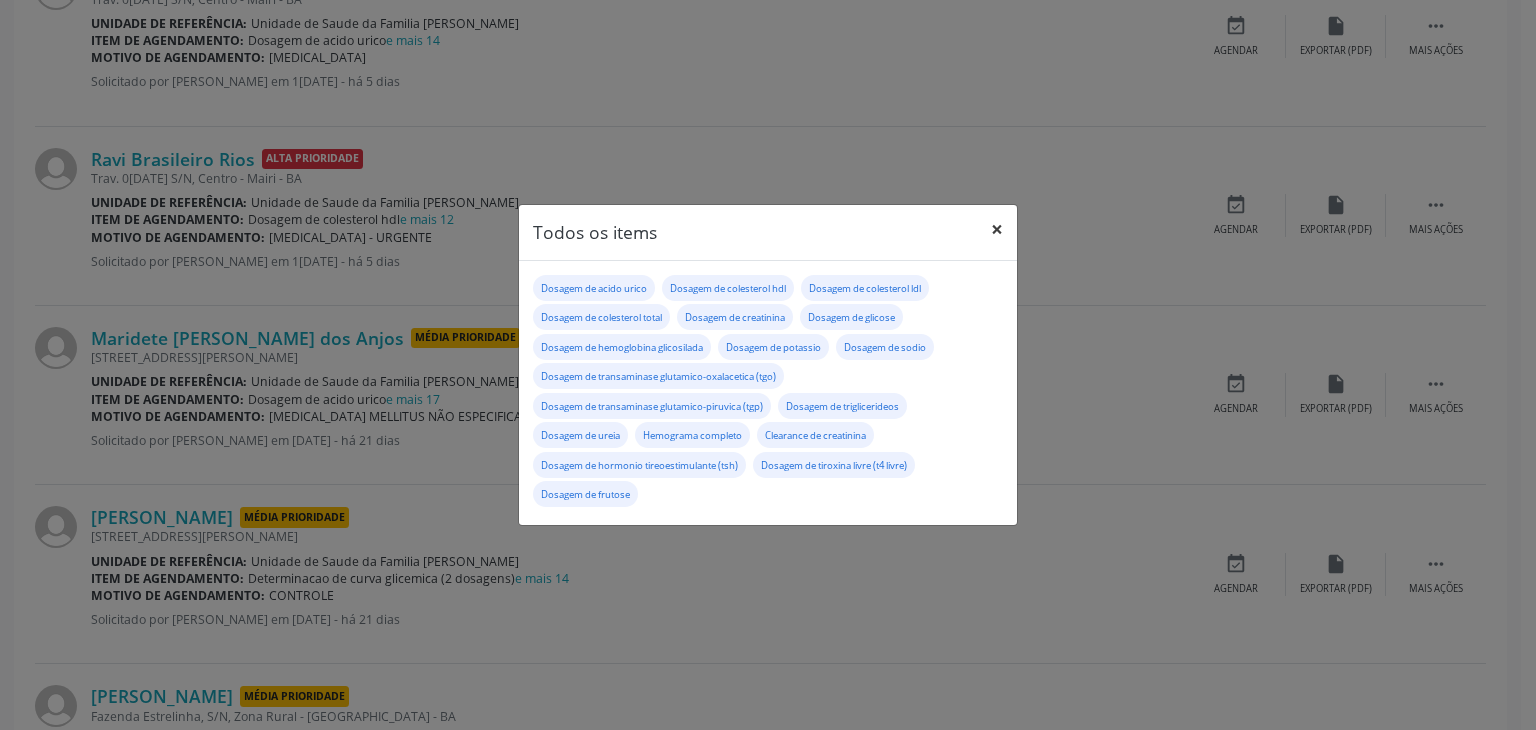 click on "×" at bounding box center [997, 229] 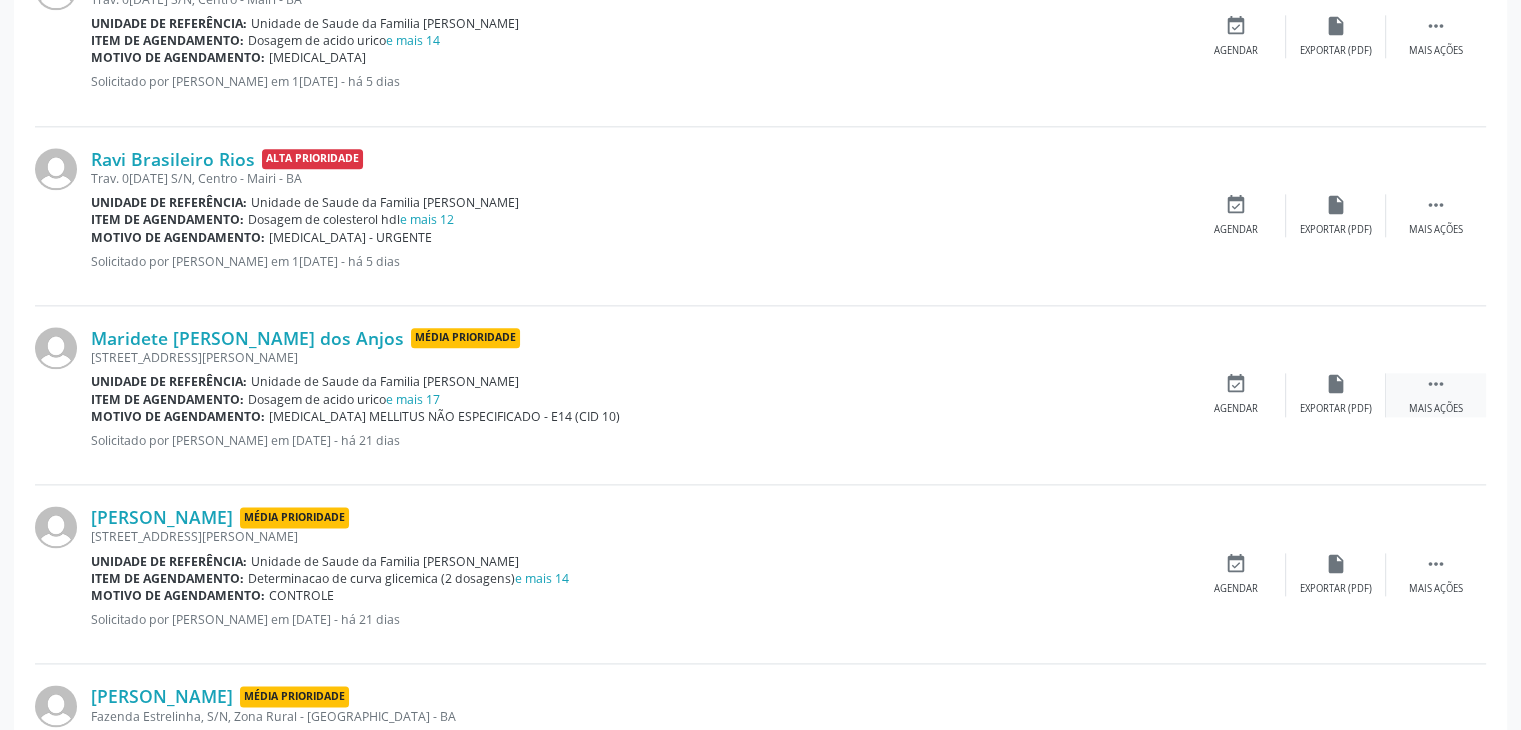 click on "
Mais ações" at bounding box center (1436, 394) 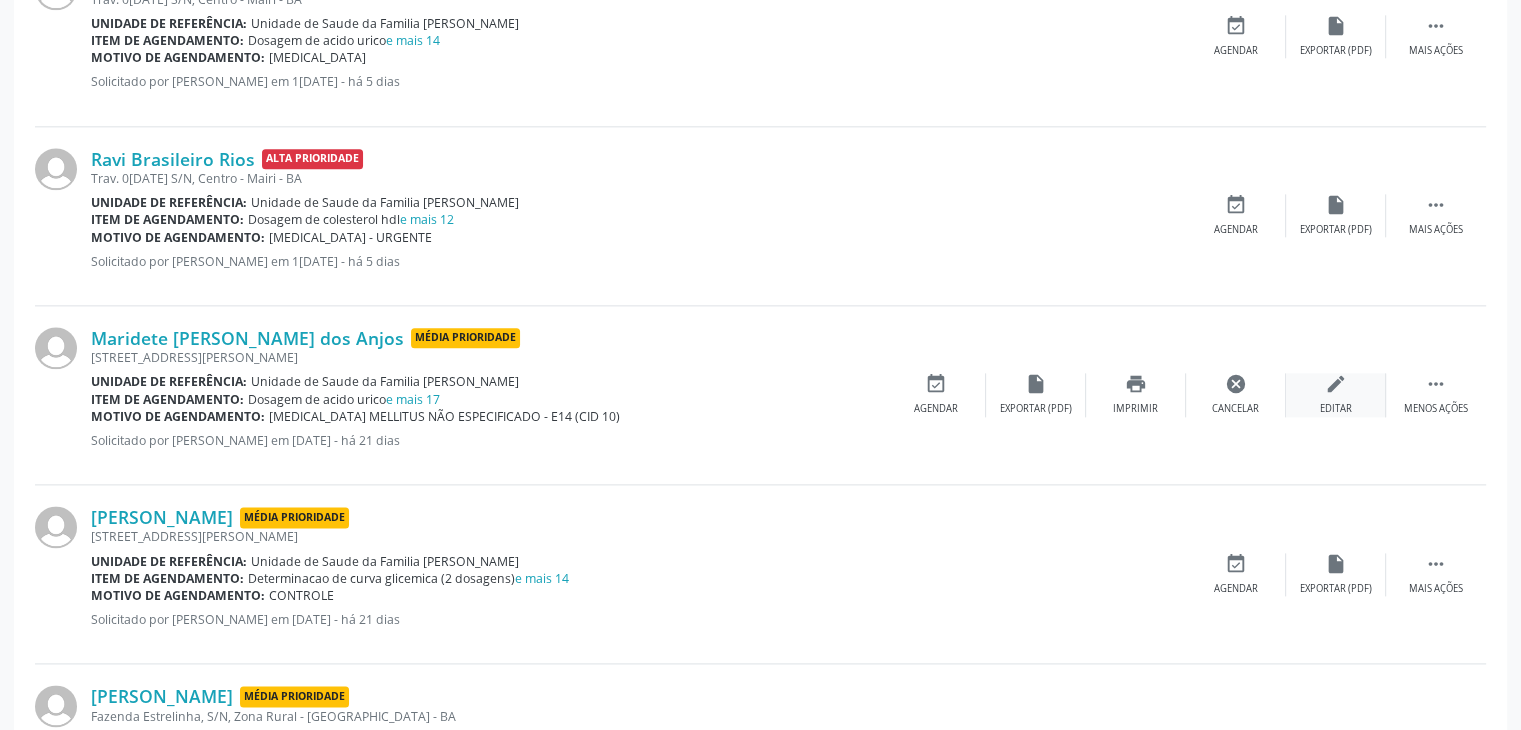 click on "Editar" at bounding box center (1336, 409) 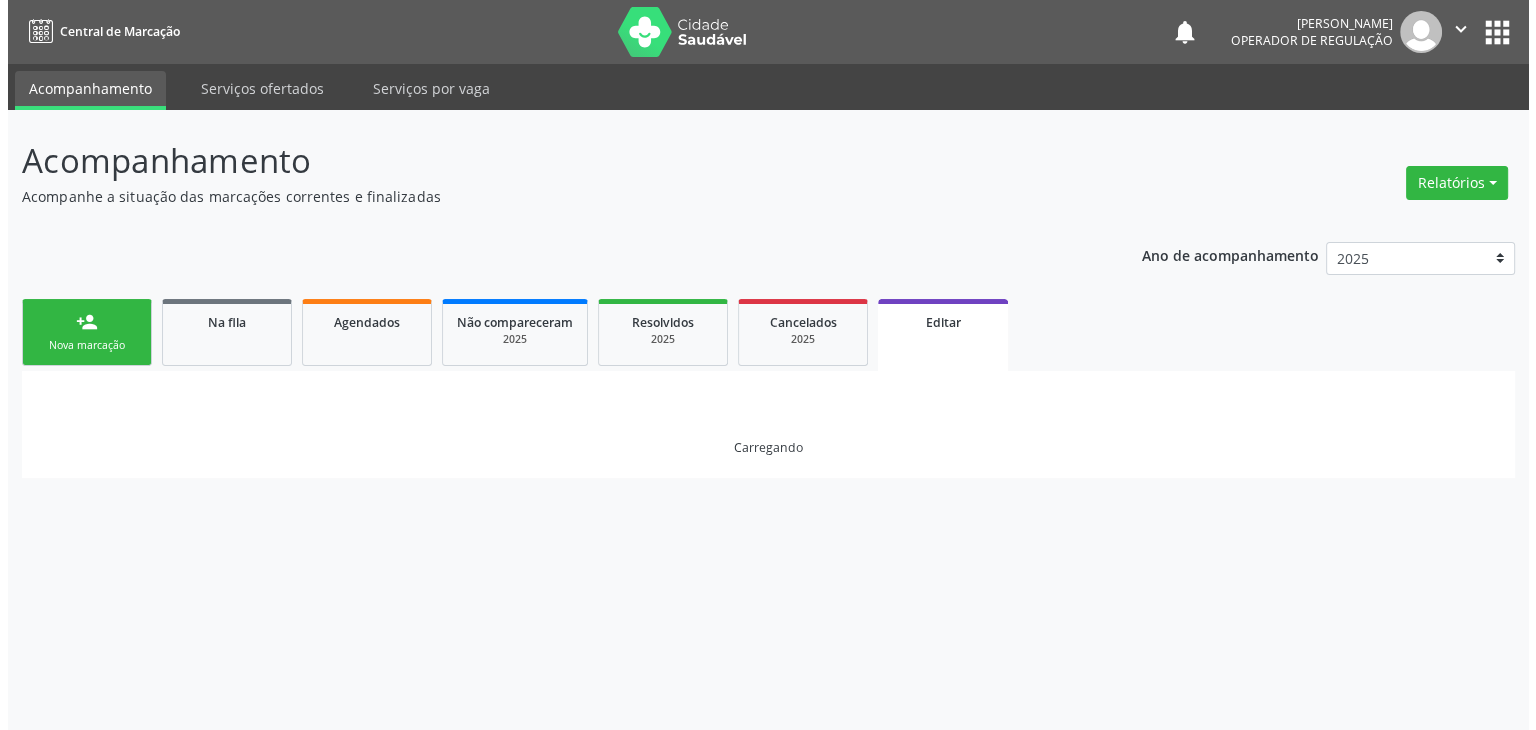 scroll, scrollTop: 0, scrollLeft: 0, axis: both 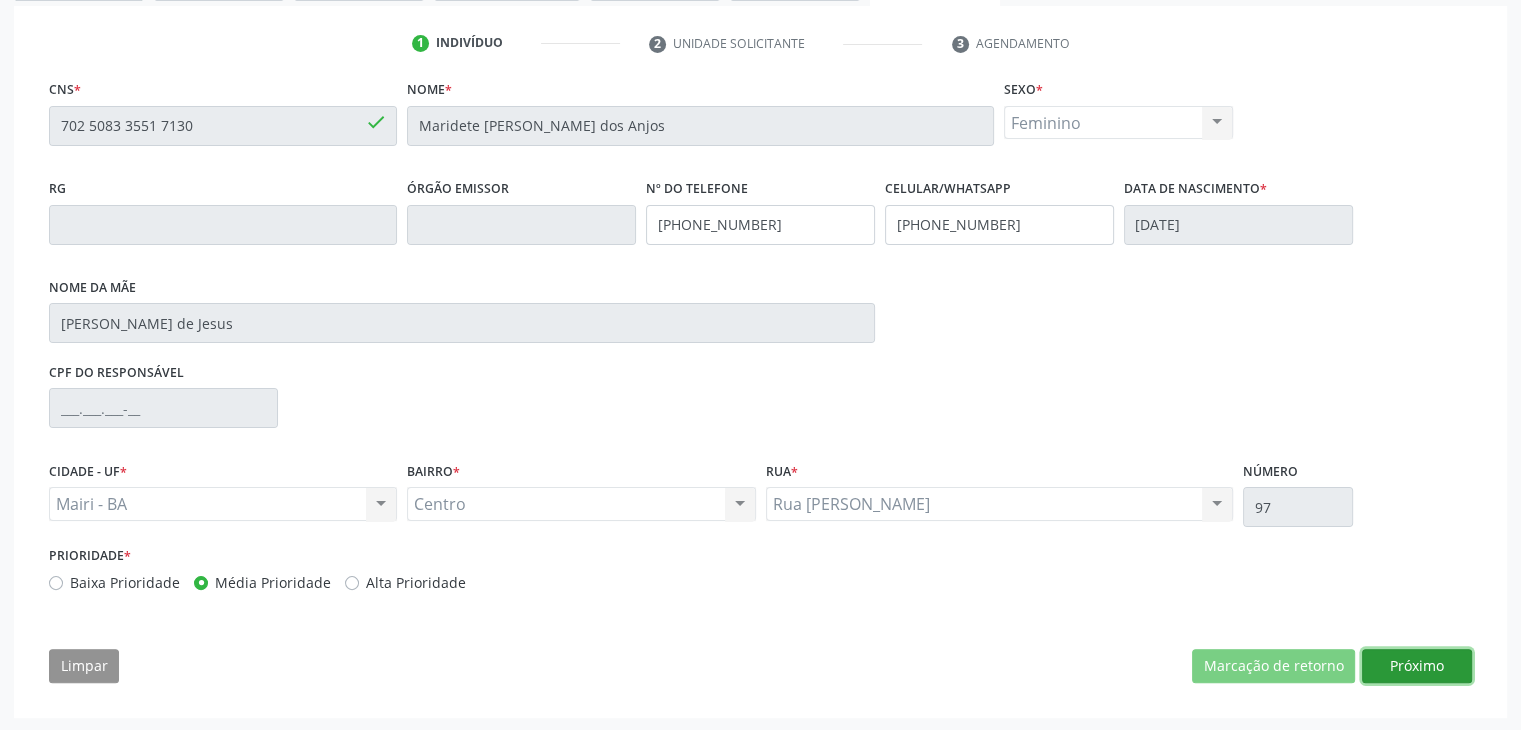 click on "Próximo" at bounding box center (1417, 666) 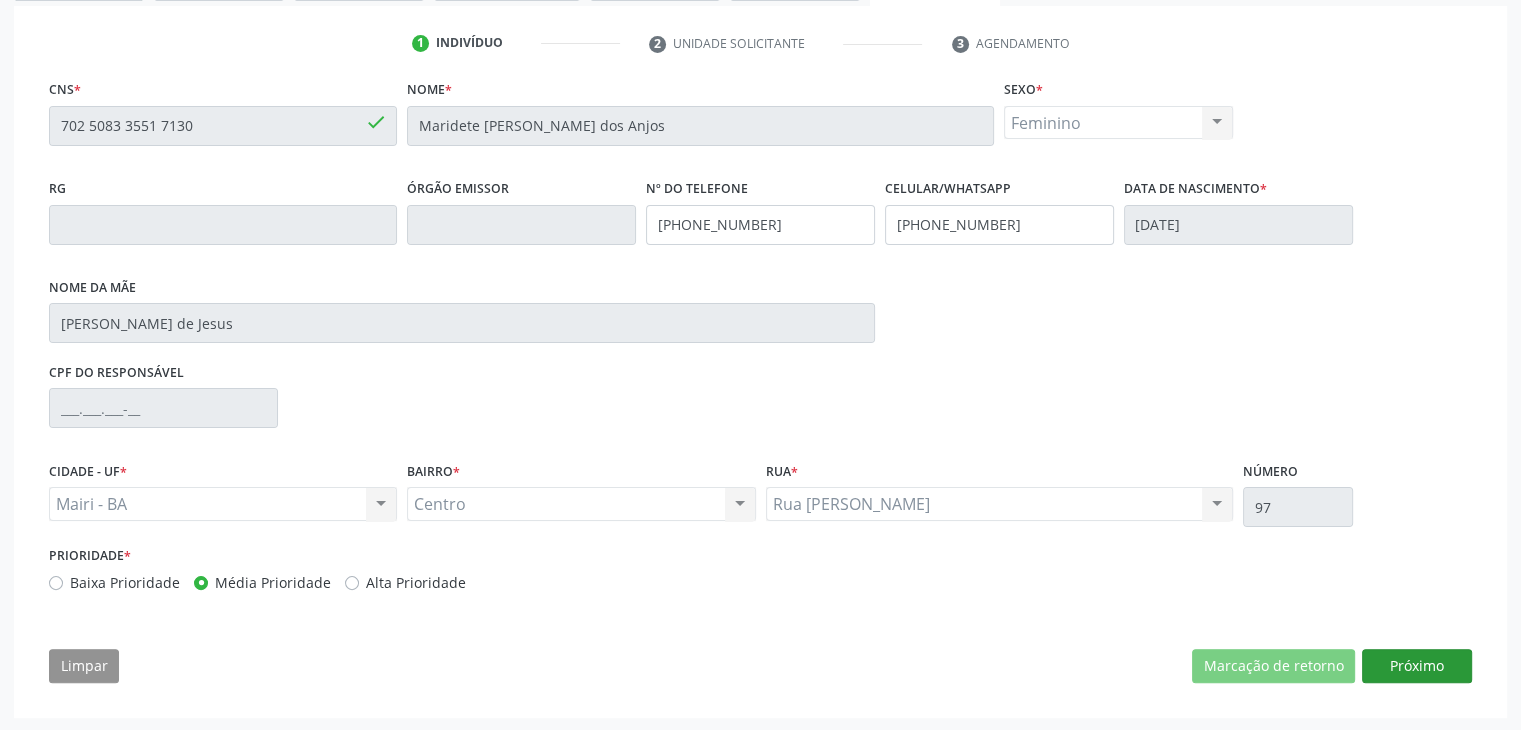 scroll, scrollTop: 200, scrollLeft: 0, axis: vertical 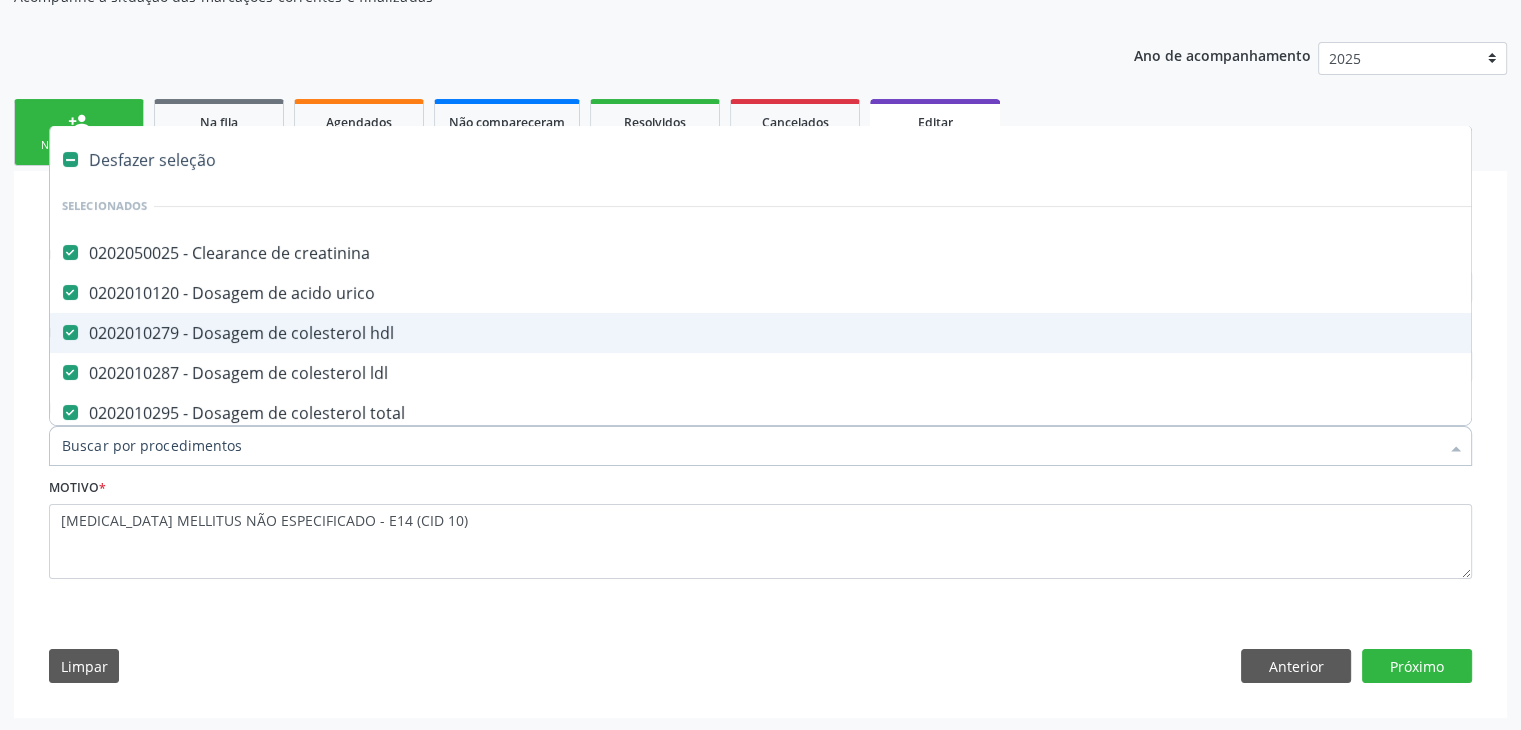 click on "Desfazer seleção" at bounding box center (831, 160) 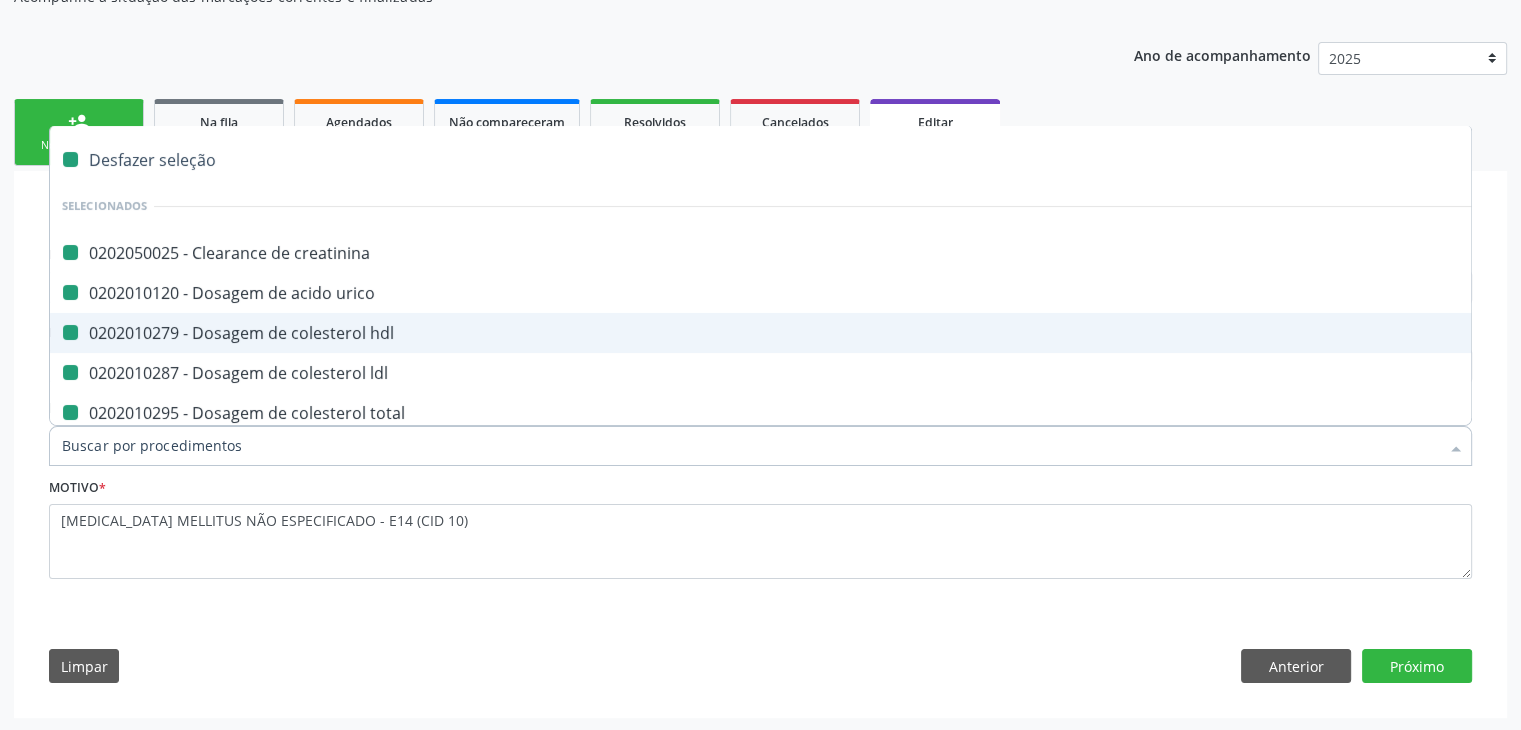 checkbox on "false" 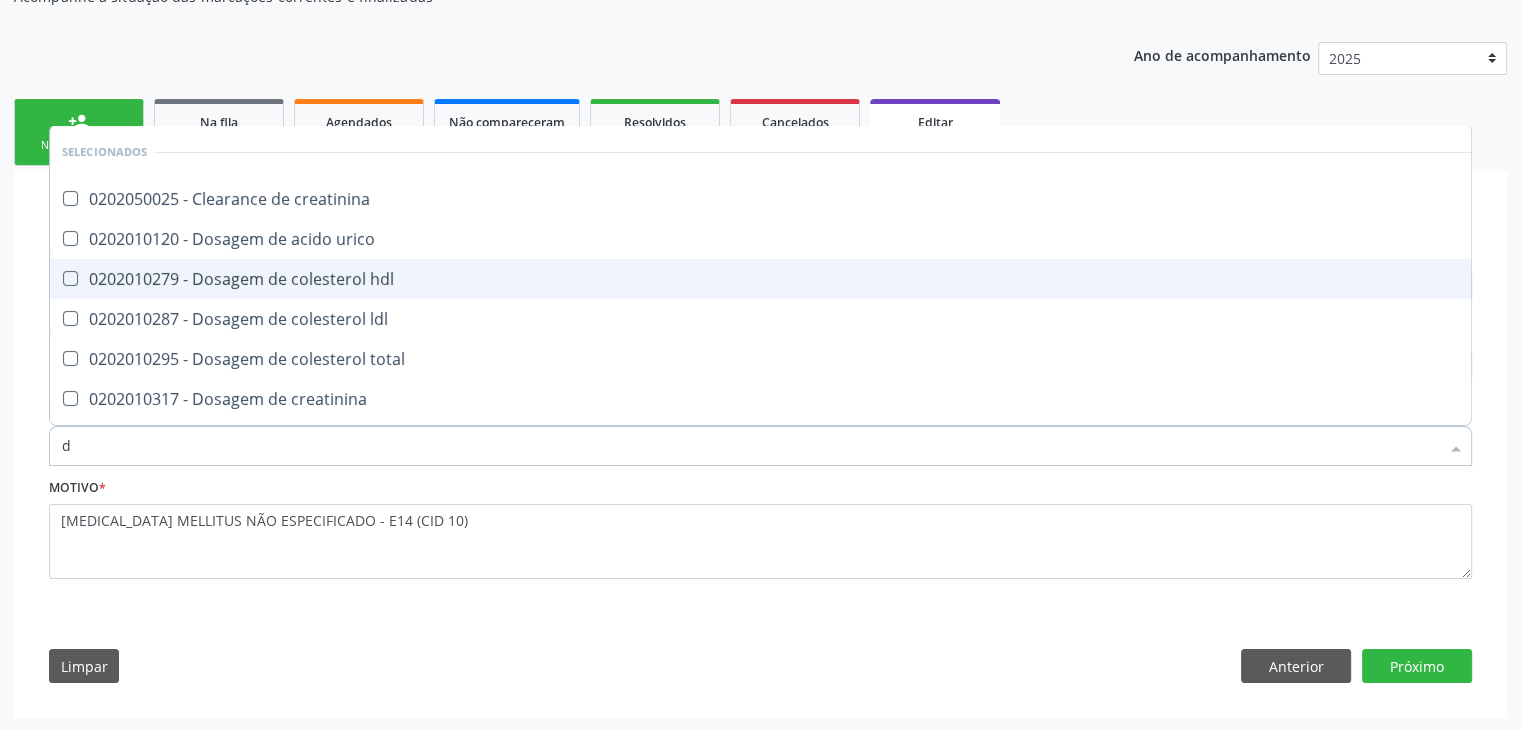 type on "do" 